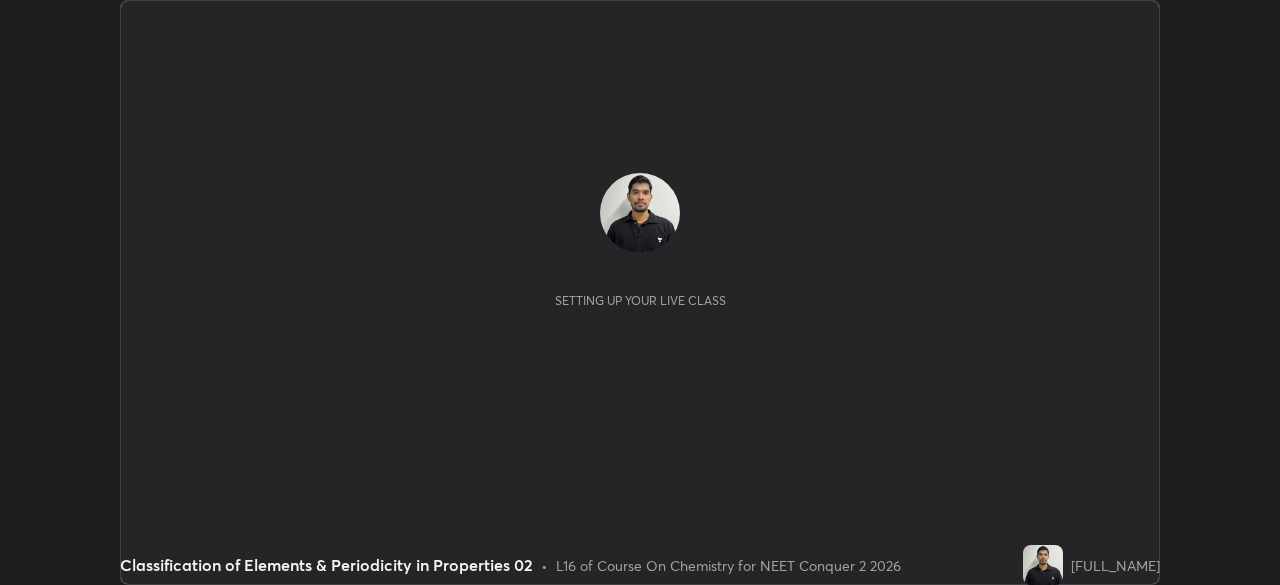 scroll, scrollTop: 0, scrollLeft: 0, axis: both 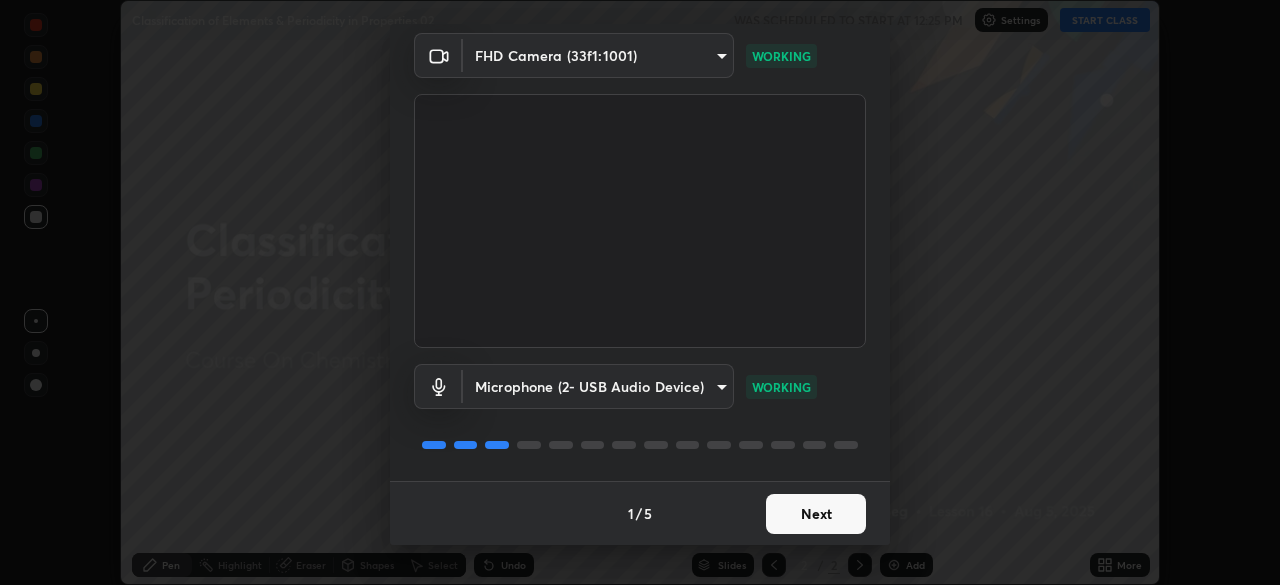 click on "Next" at bounding box center [816, 514] 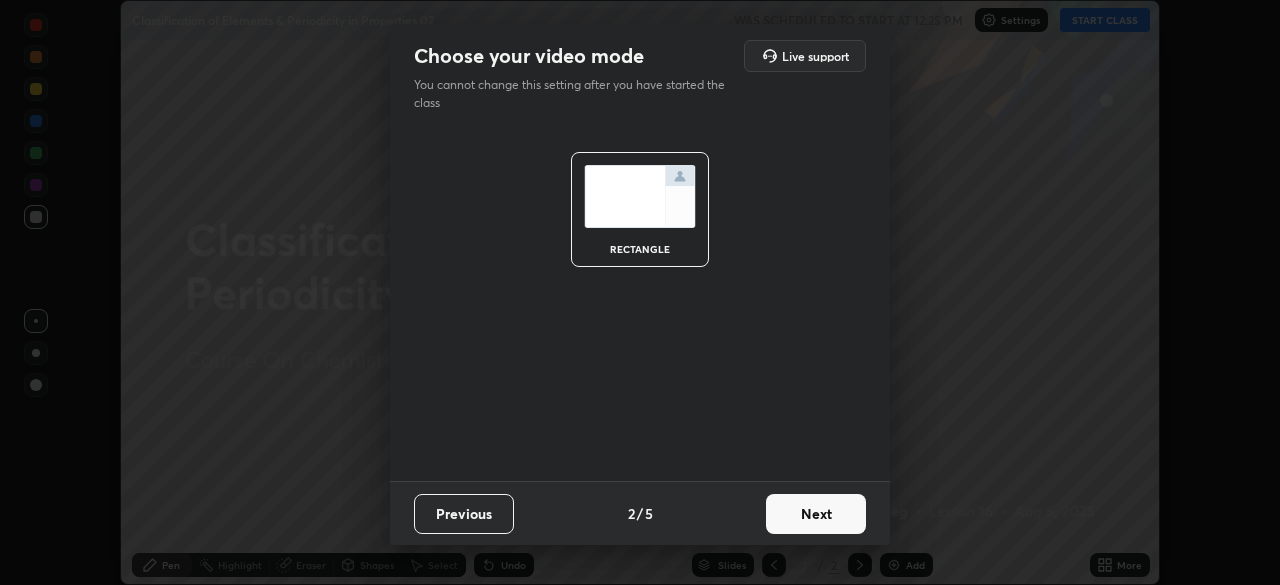 scroll, scrollTop: 0, scrollLeft: 0, axis: both 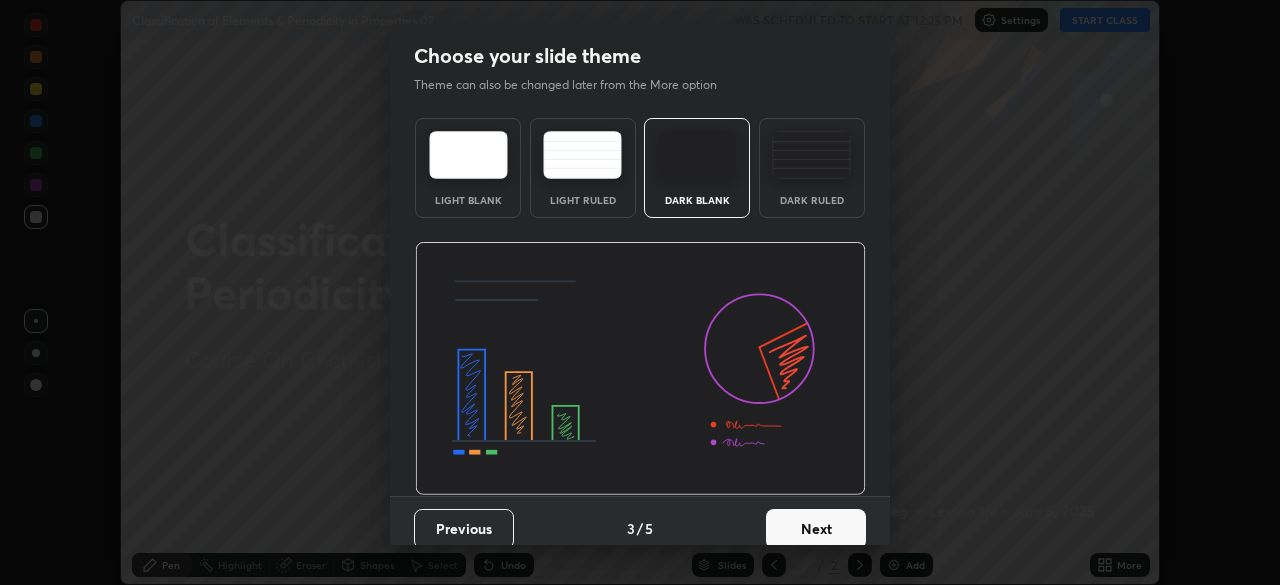 click on "Next" at bounding box center [816, 529] 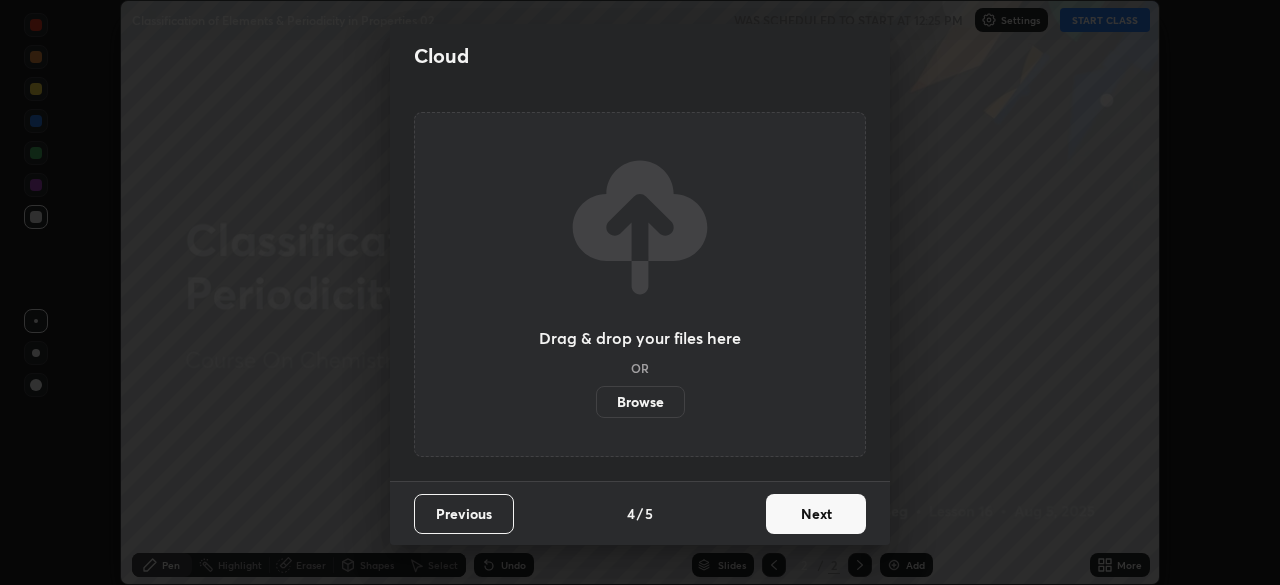 click on "Next" at bounding box center [816, 514] 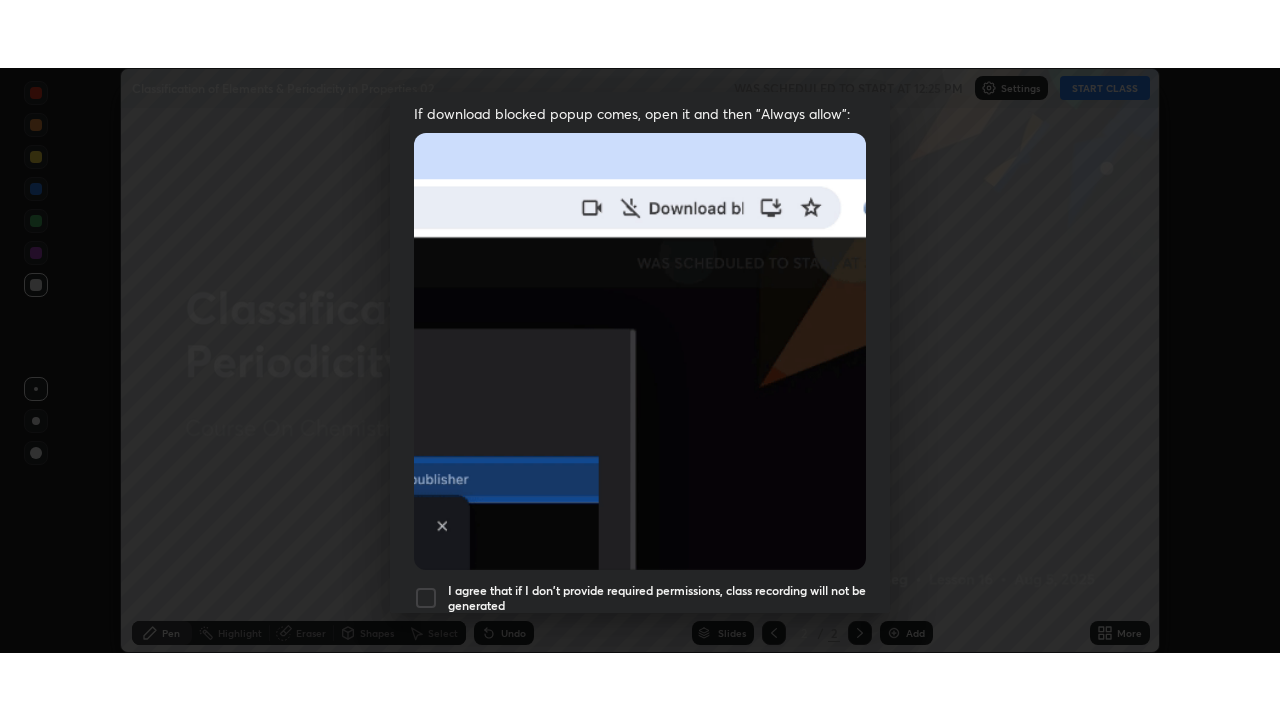 scroll, scrollTop: 479, scrollLeft: 0, axis: vertical 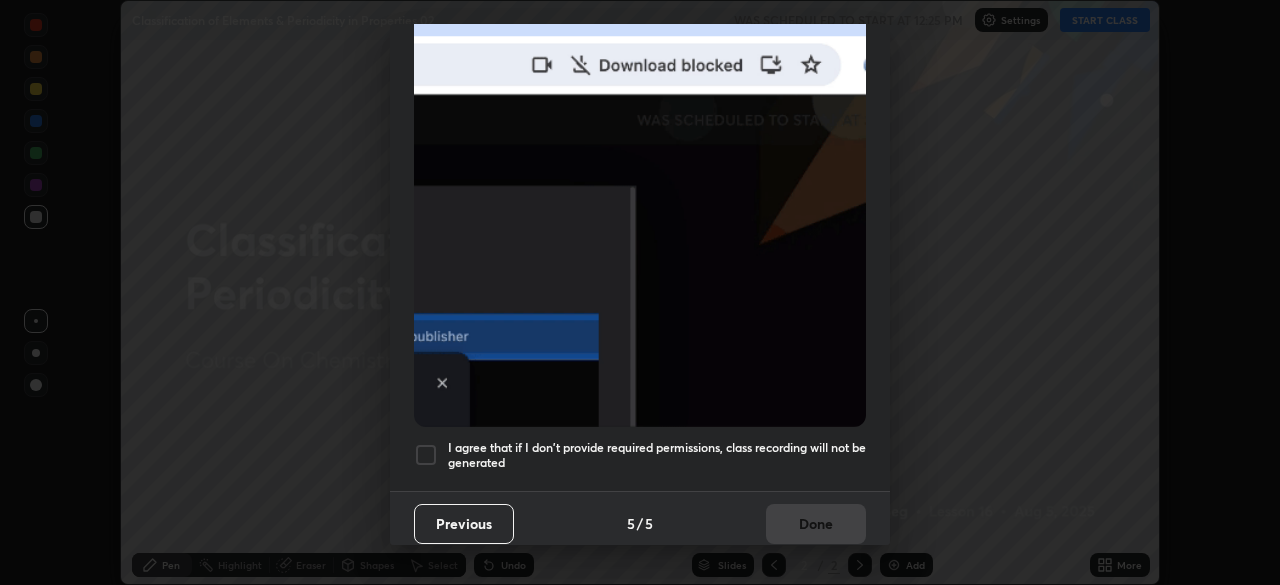 click at bounding box center [426, 455] 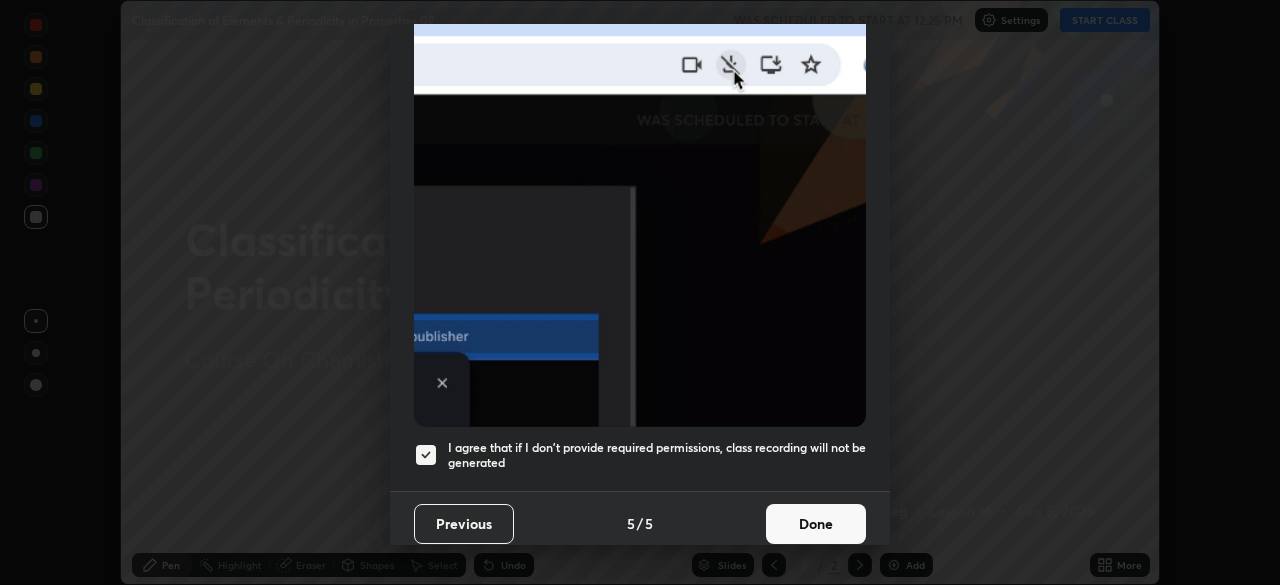 click on "Done" at bounding box center (816, 524) 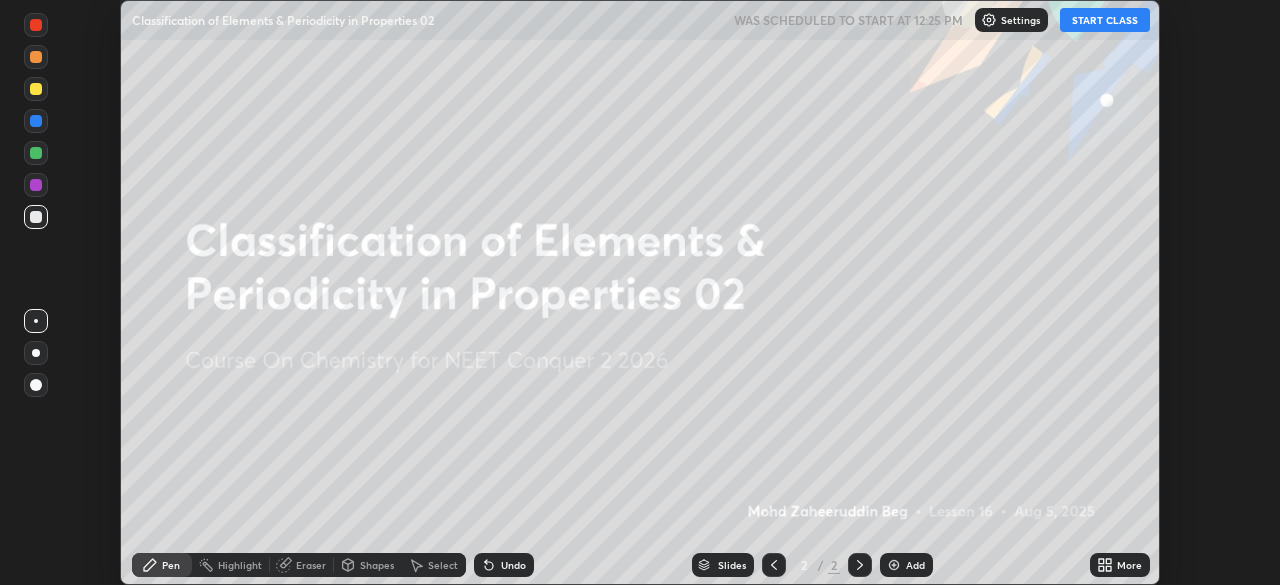 click on "START CLASS" at bounding box center (1105, 20) 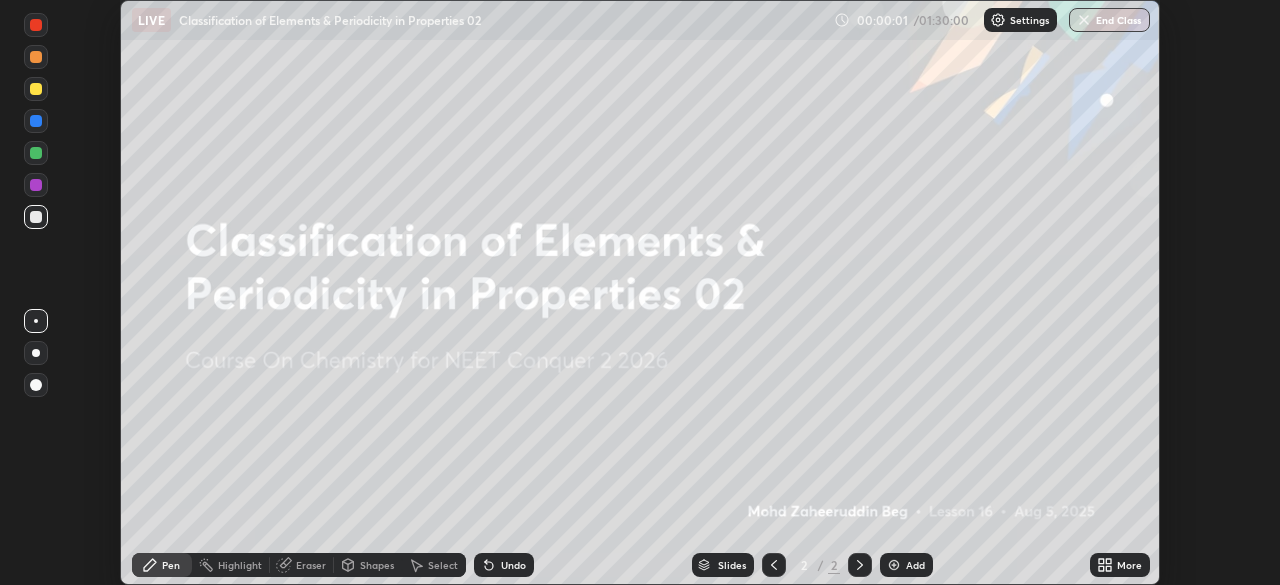 click 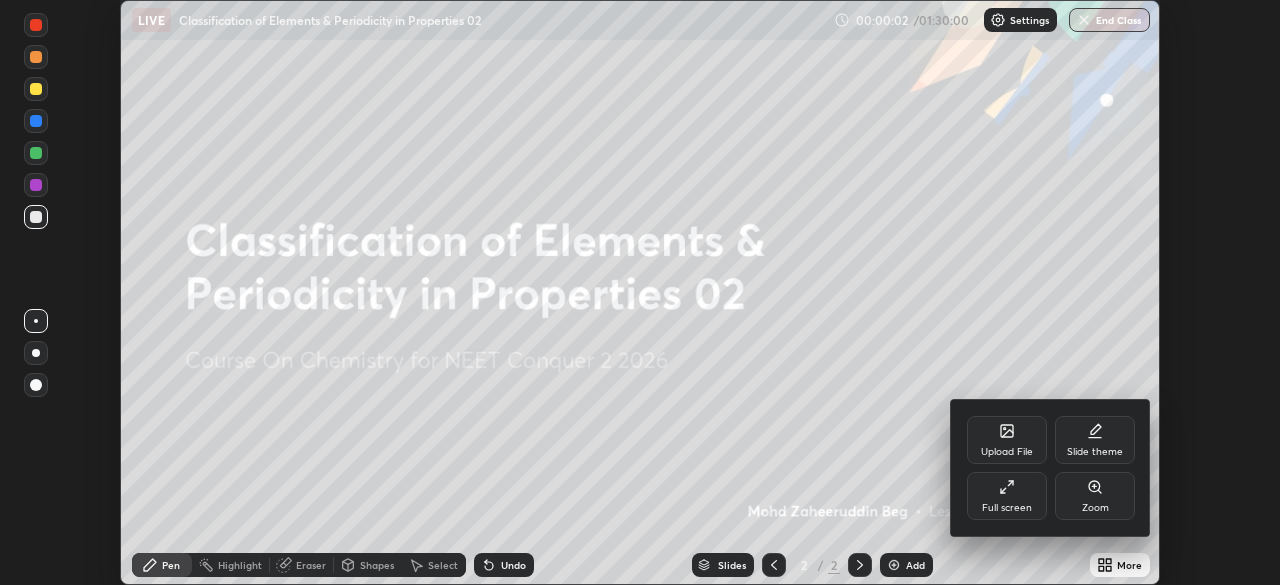 click on "Full screen" at bounding box center [1007, 496] 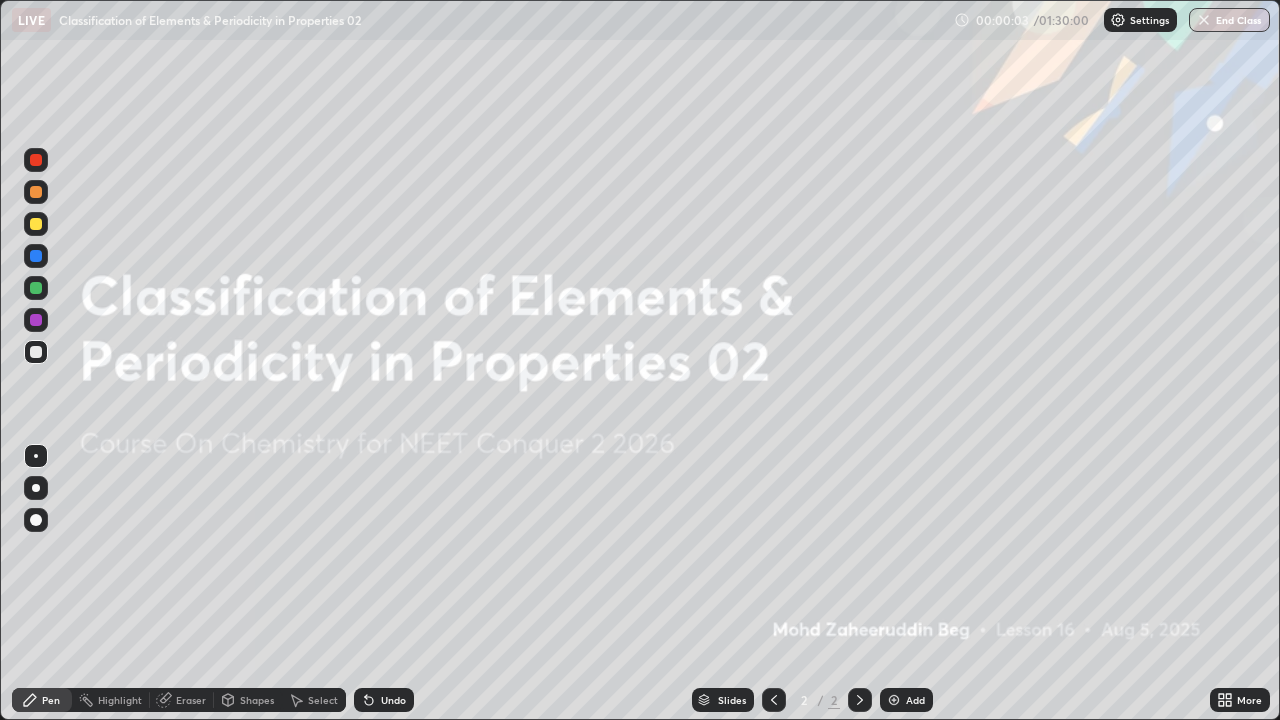 scroll, scrollTop: 99280, scrollLeft: 98720, axis: both 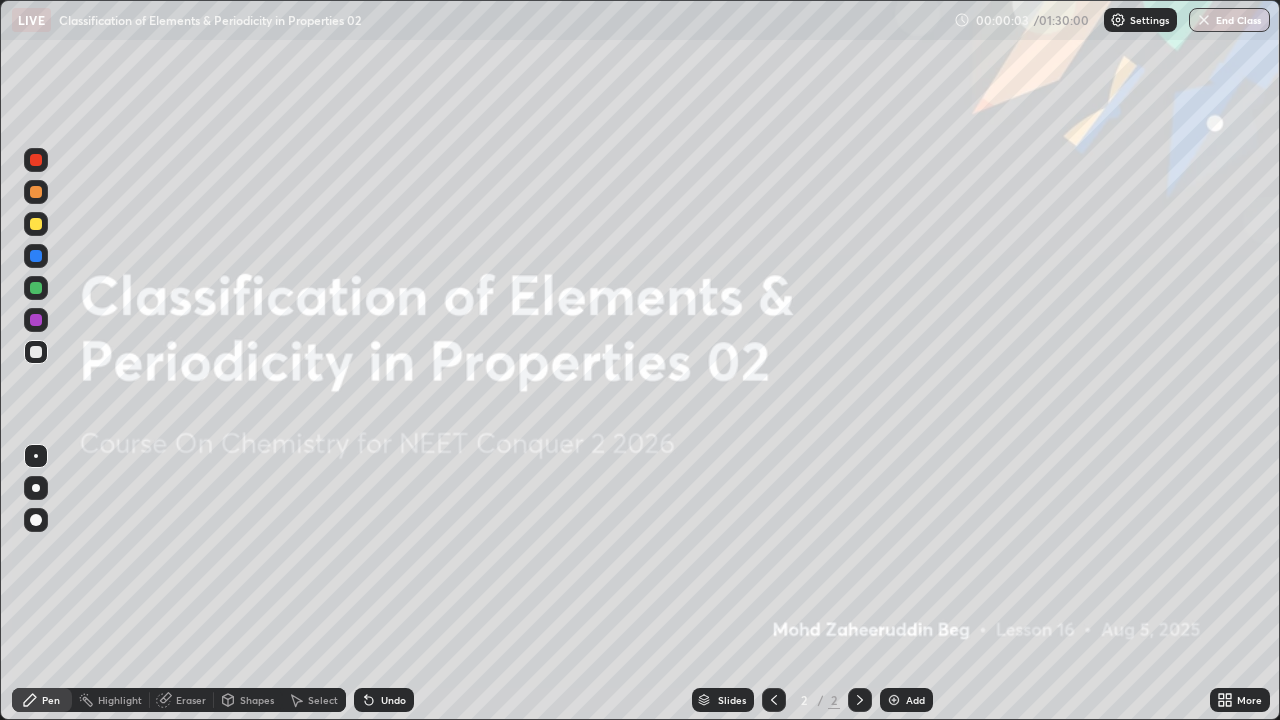 click at bounding box center [894, 700] 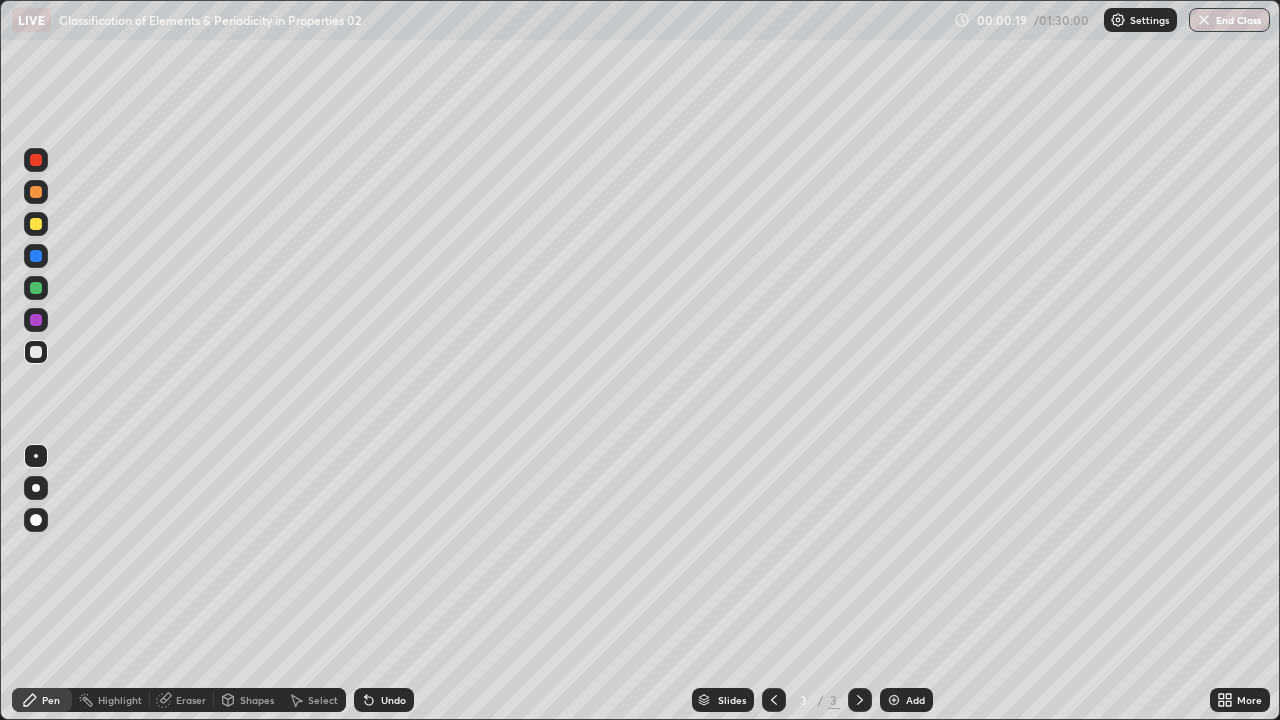 click 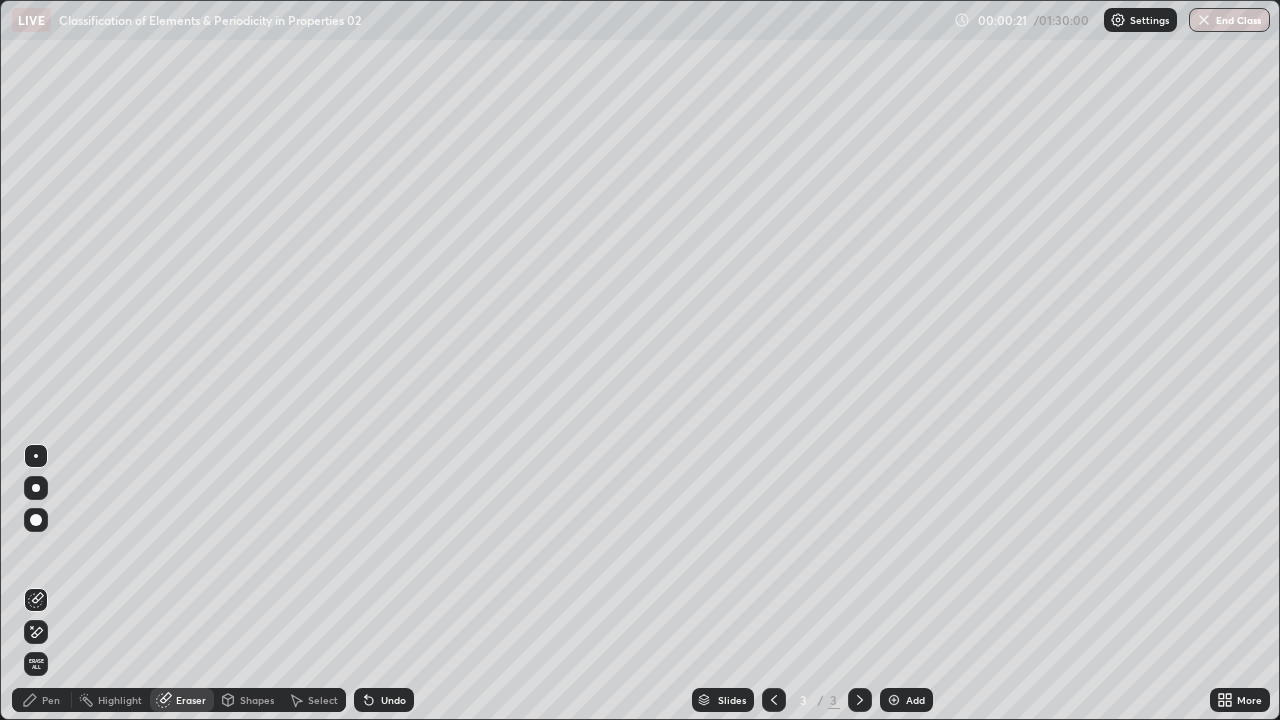 click 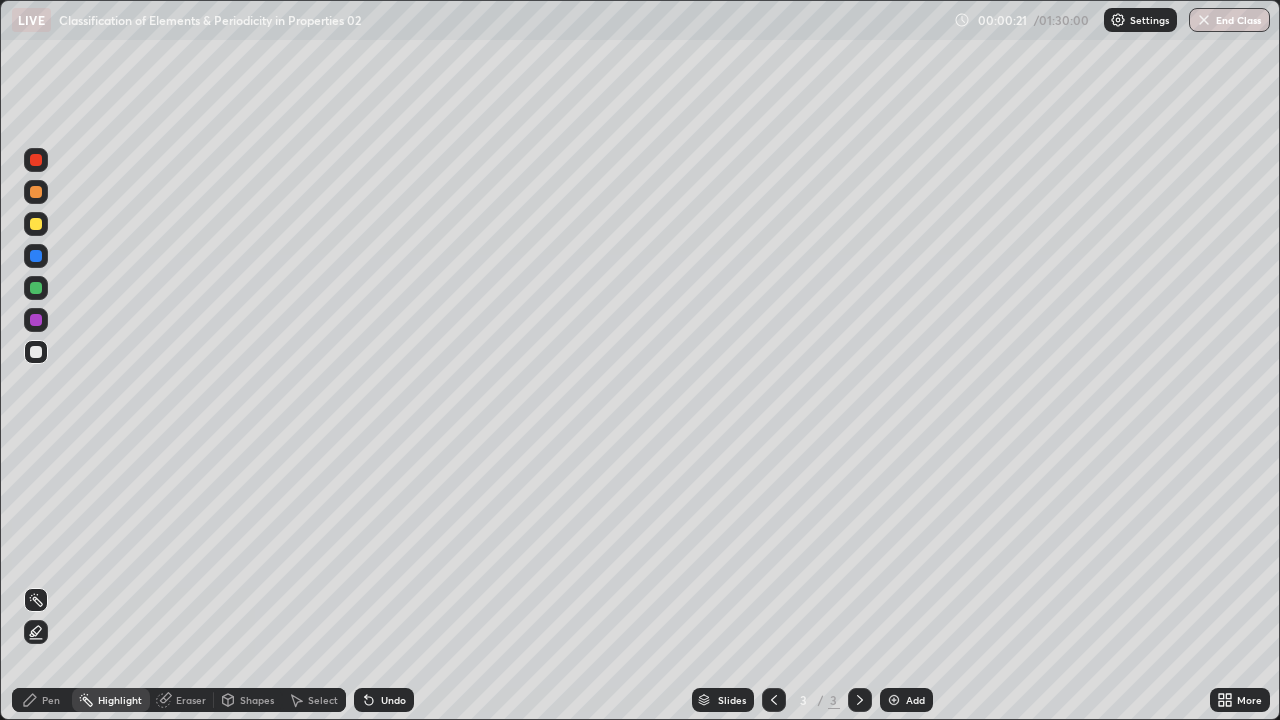 click on "Pen" at bounding box center [51, 700] 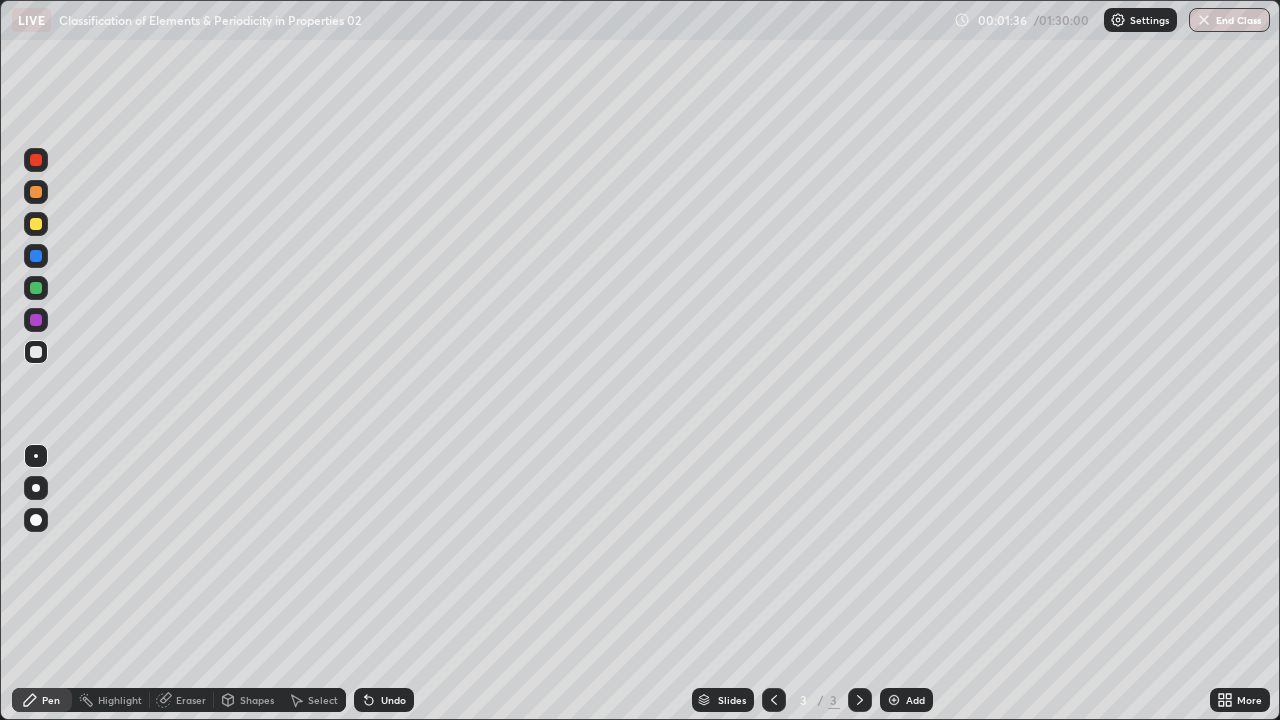 click on "Select" at bounding box center (323, 700) 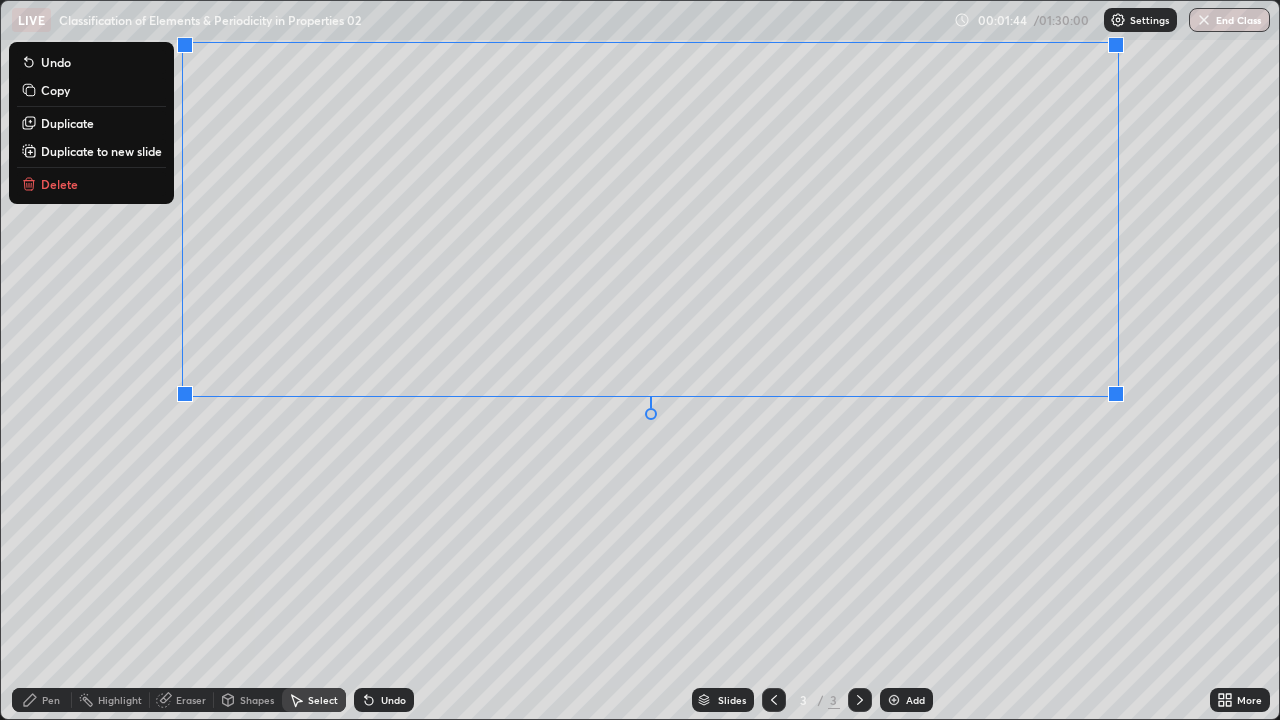 click on "0 ° Undo Copy Duplicate Duplicate to new slide Delete" at bounding box center (640, 360) 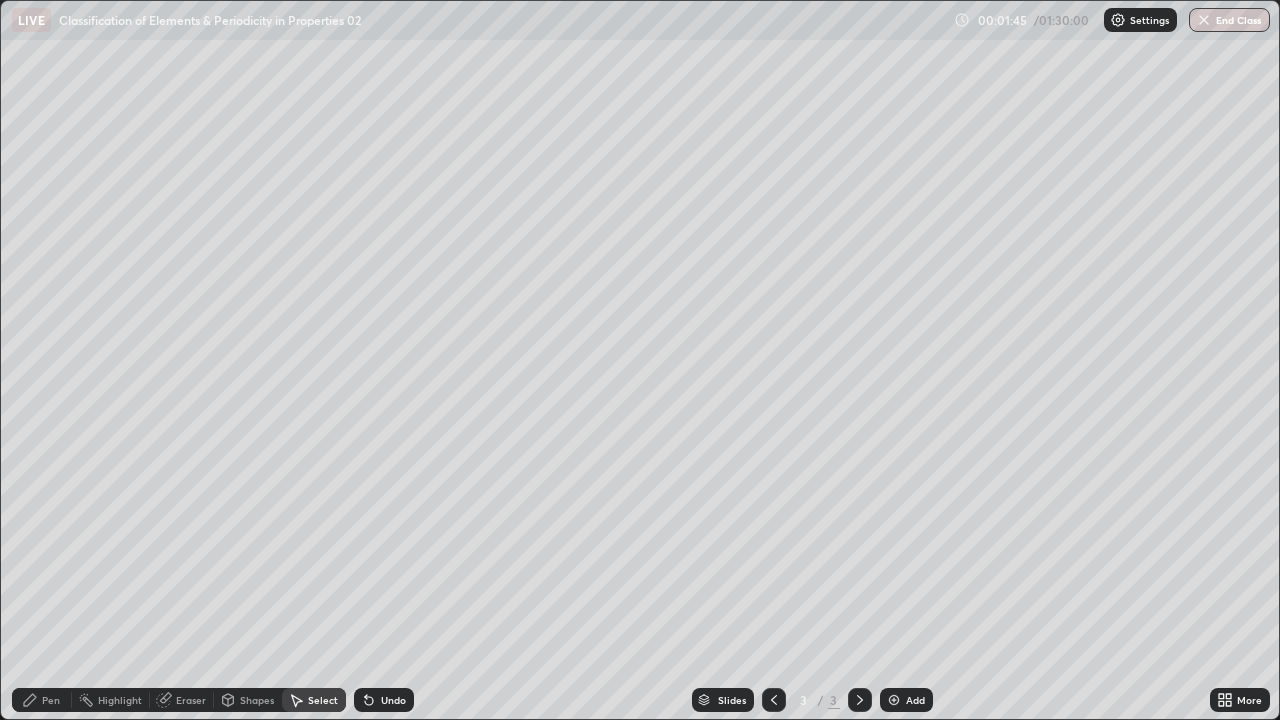click on "Pen" at bounding box center [51, 700] 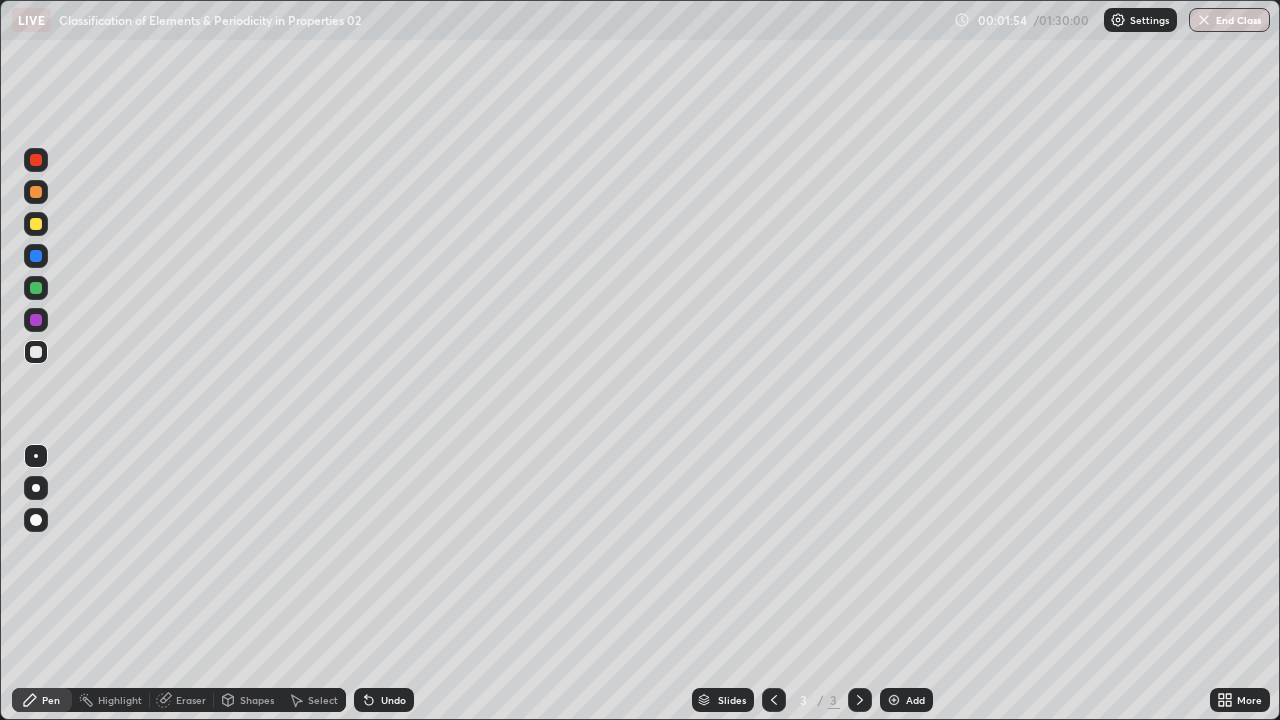 click on "Shapes" at bounding box center [248, 700] 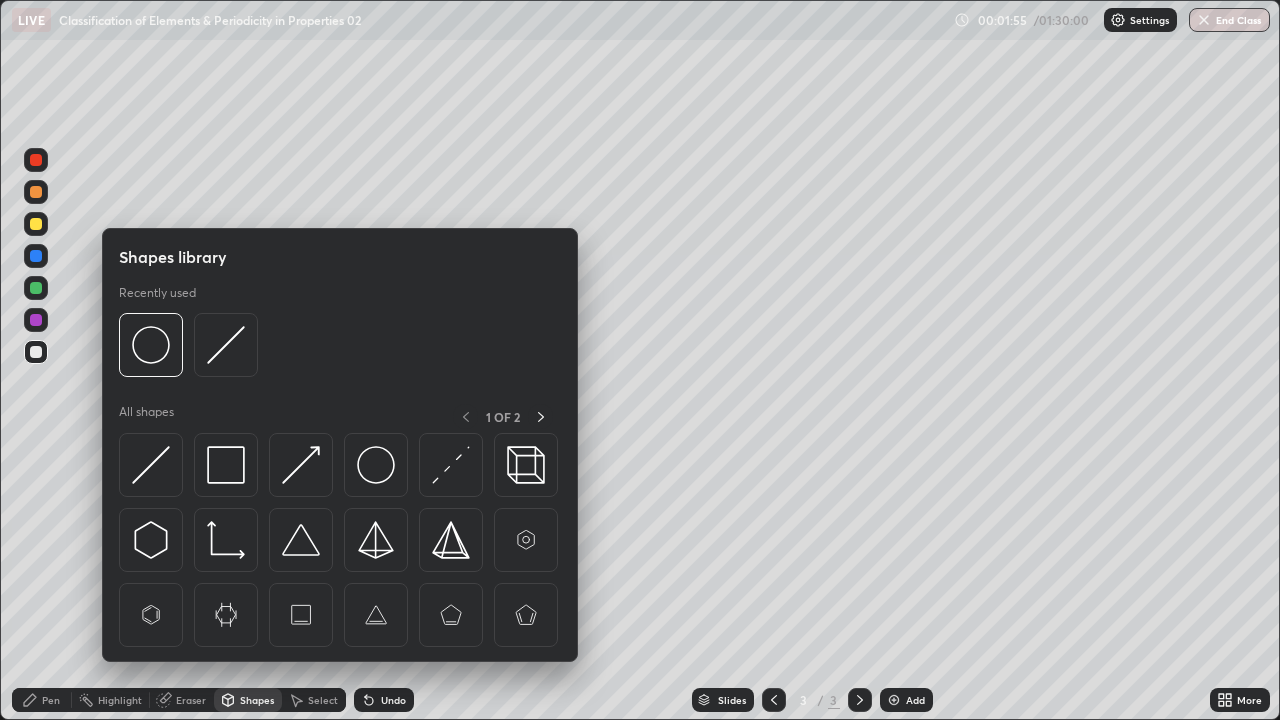 click on "Pen" at bounding box center (51, 700) 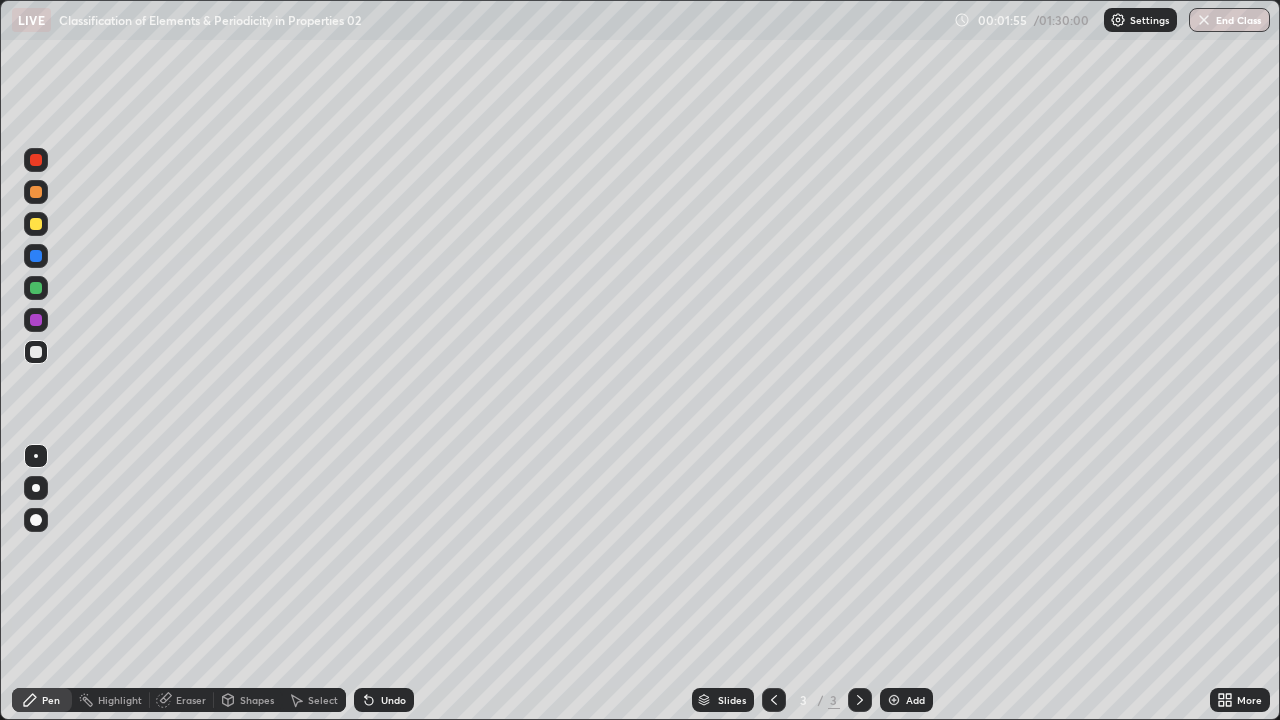 click on "Eraser" at bounding box center (191, 700) 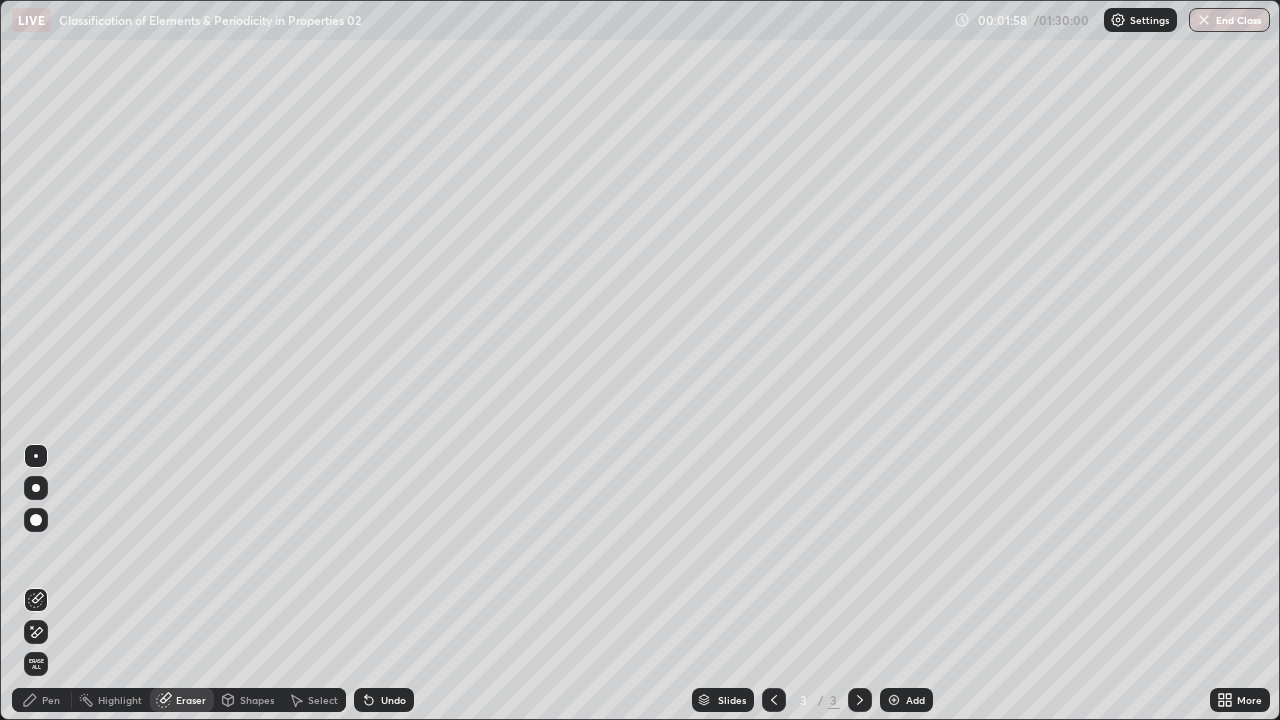 click on "Pen" at bounding box center (42, 700) 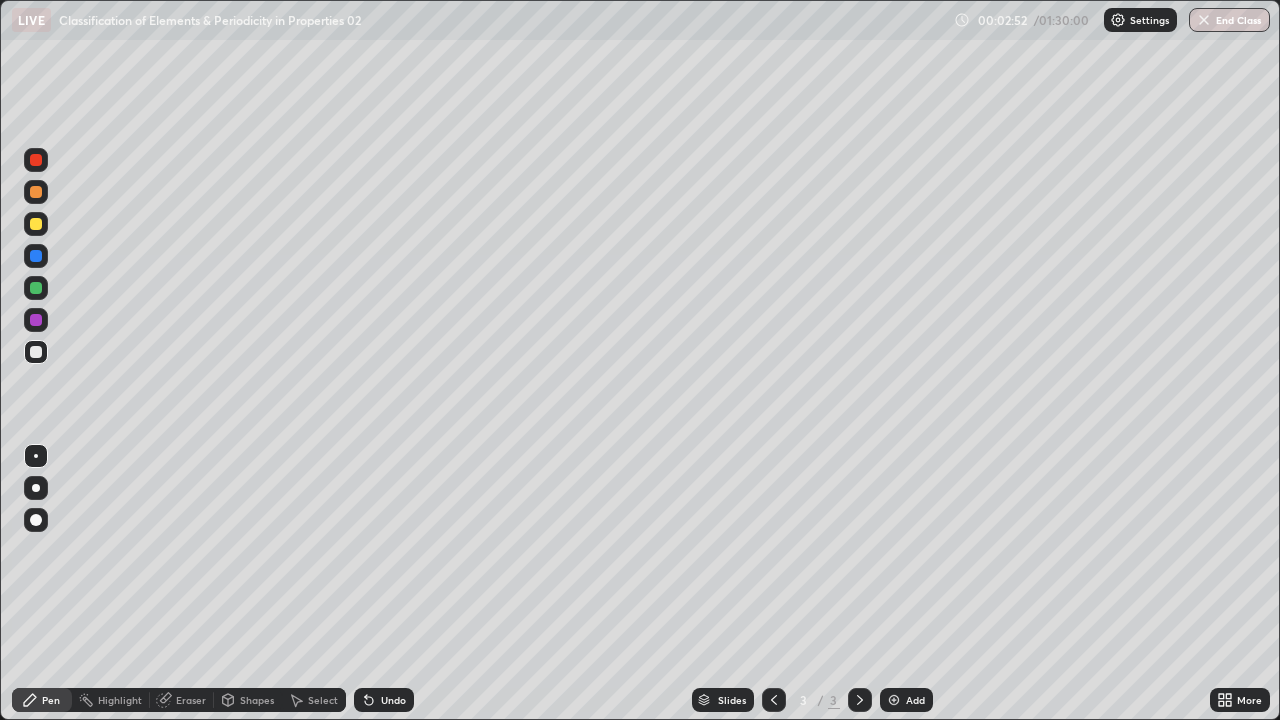 click on "Select" at bounding box center [323, 700] 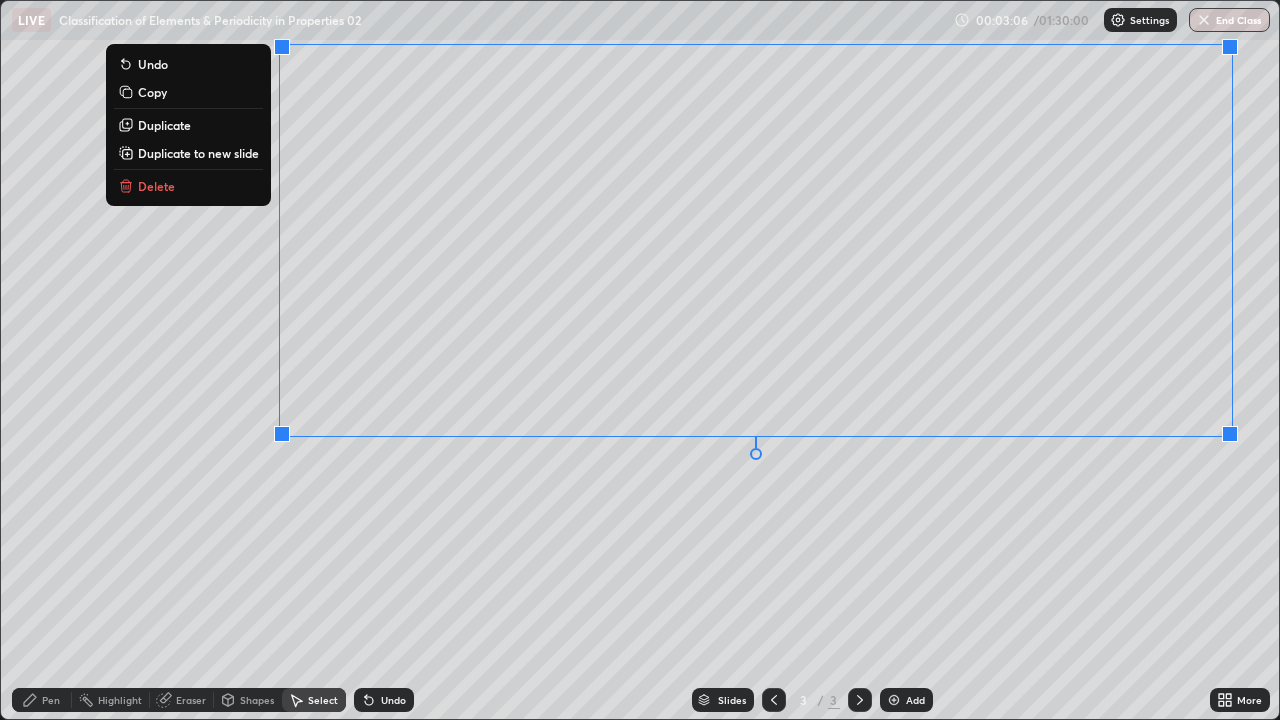 click on "0 ° Undo Copy Duplicate Duplicate to new slide Delete" at bounding box center (640, 360) 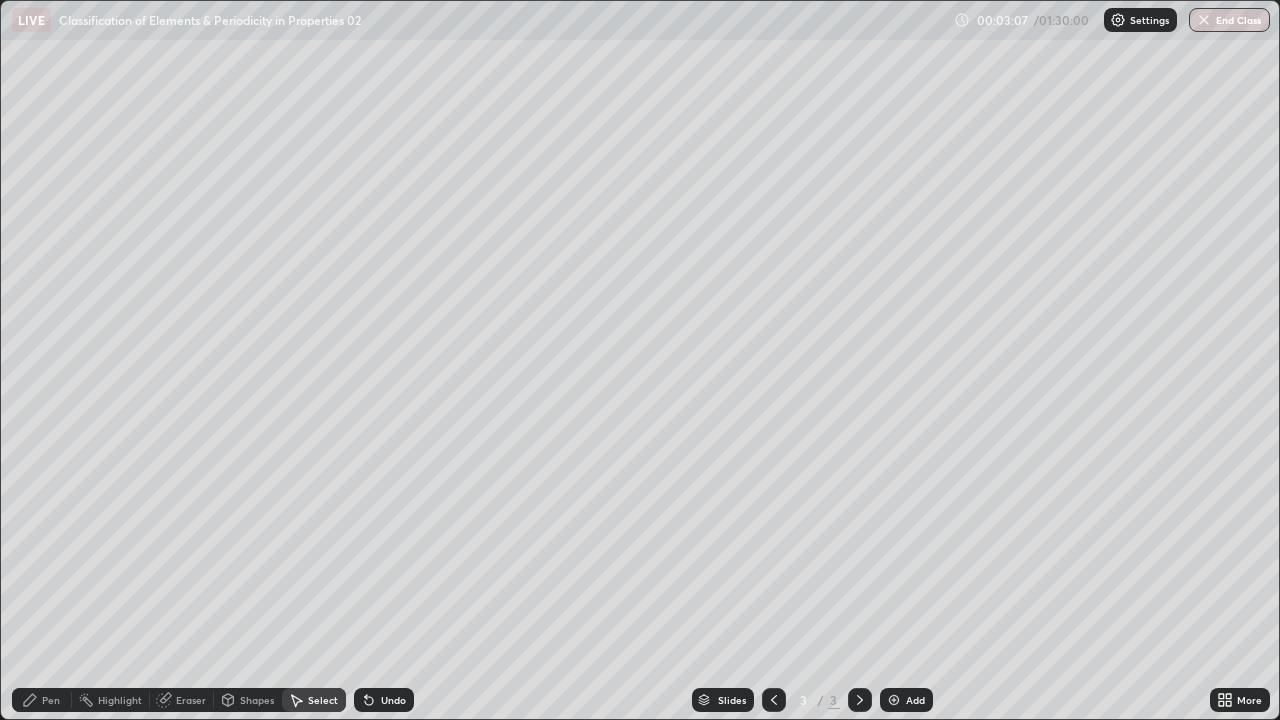 click on "Pen" at bounding box center [51, 700] 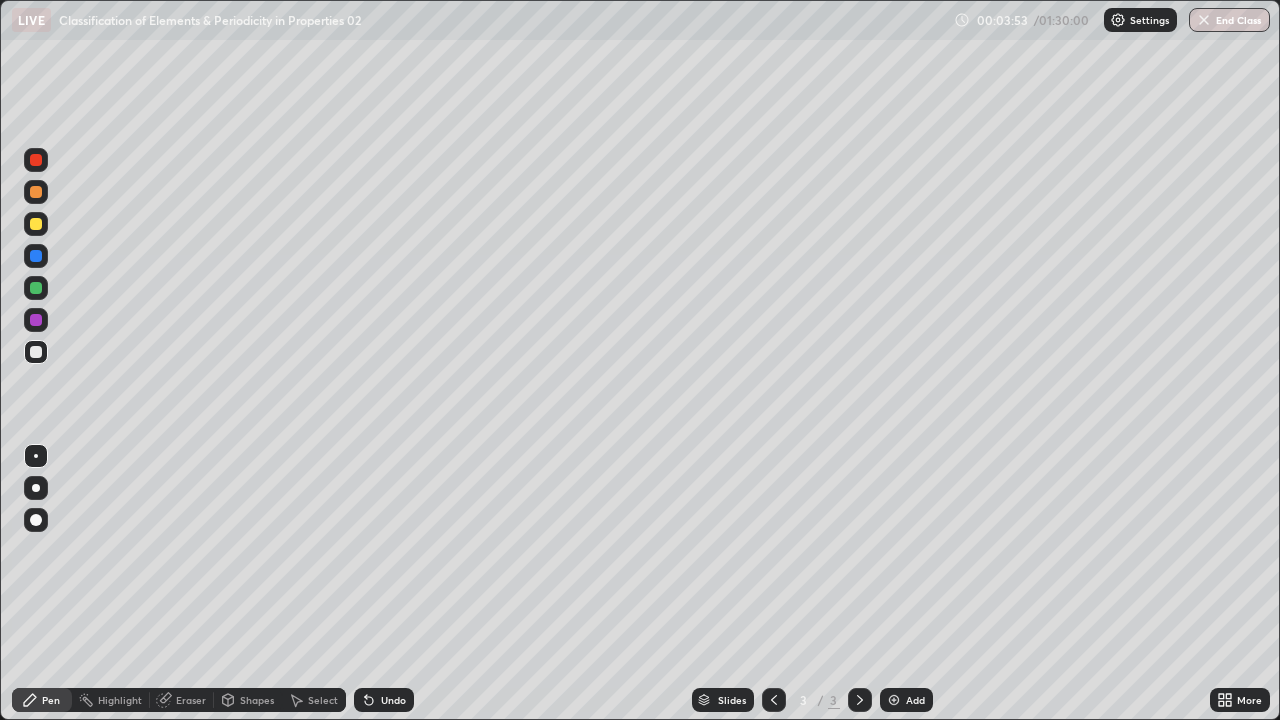 click on "Select" at bounding box center (323, 700) 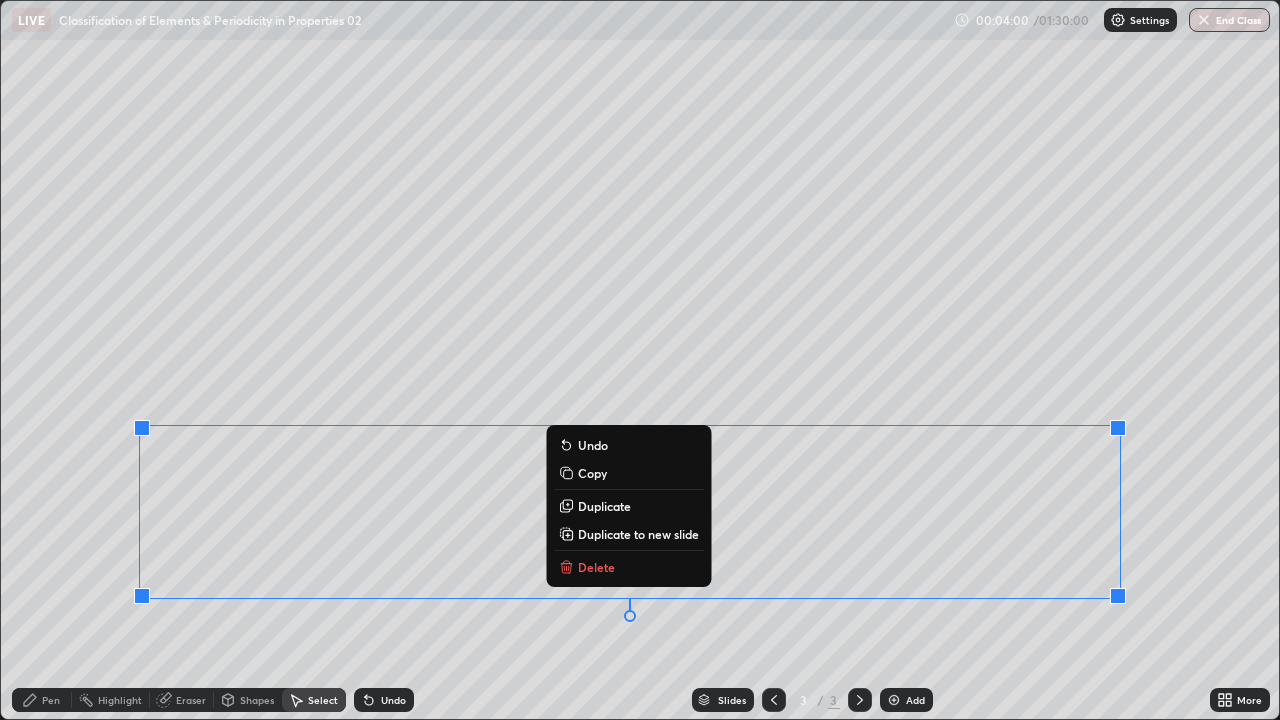 click on "0 ° Undo Copy Duplicate Duplicate to new slide Delete" at bounding box center (640, 360) 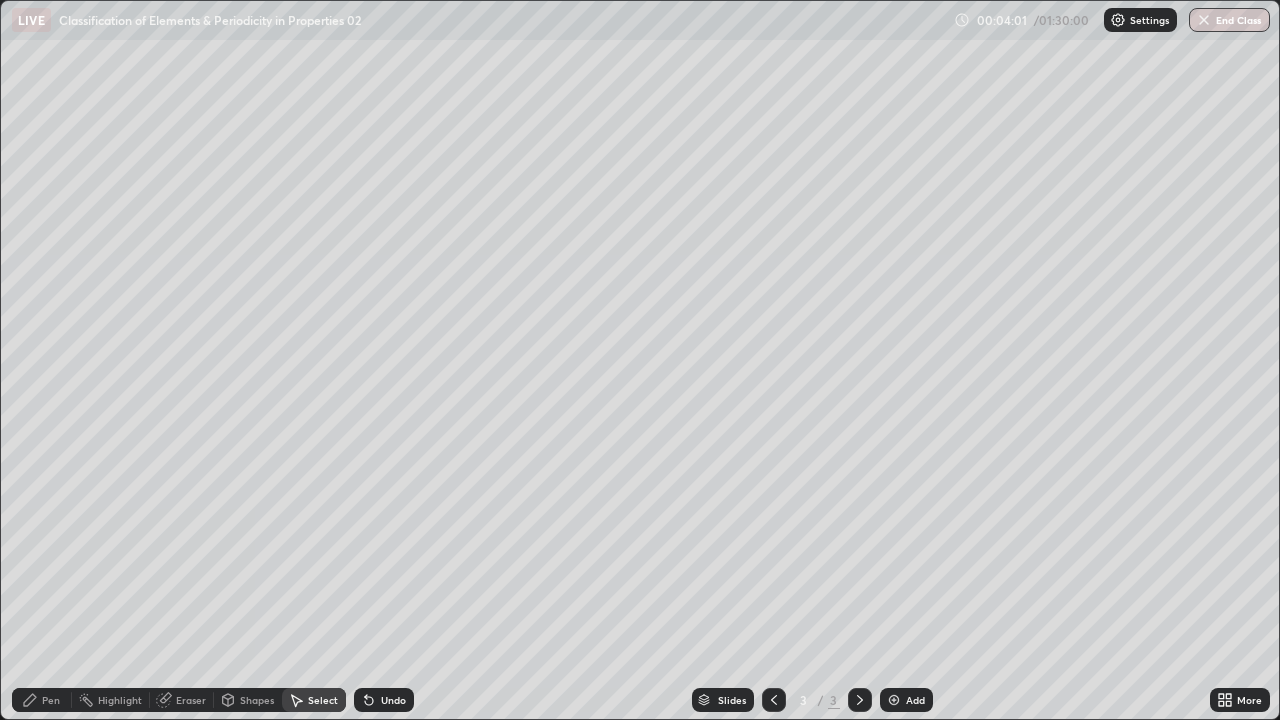 click on "Pen" at bounding box center [42, 700] 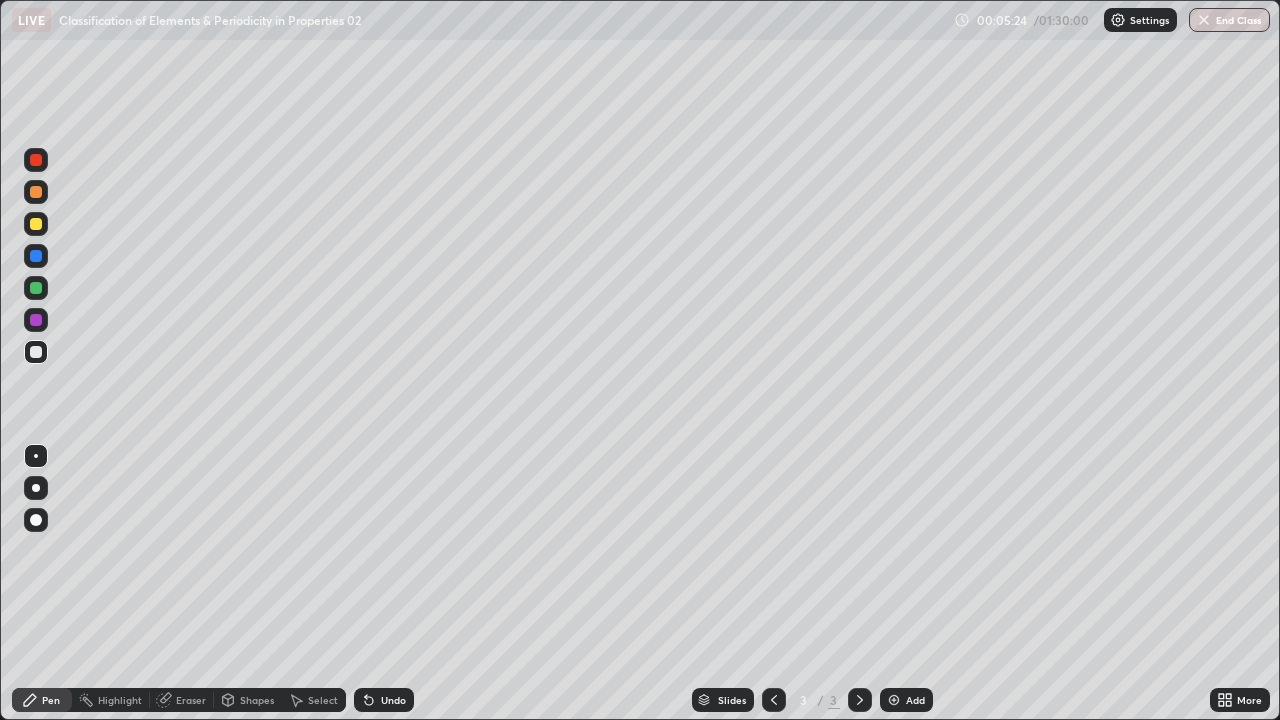 click at bounding box center (894, 700) 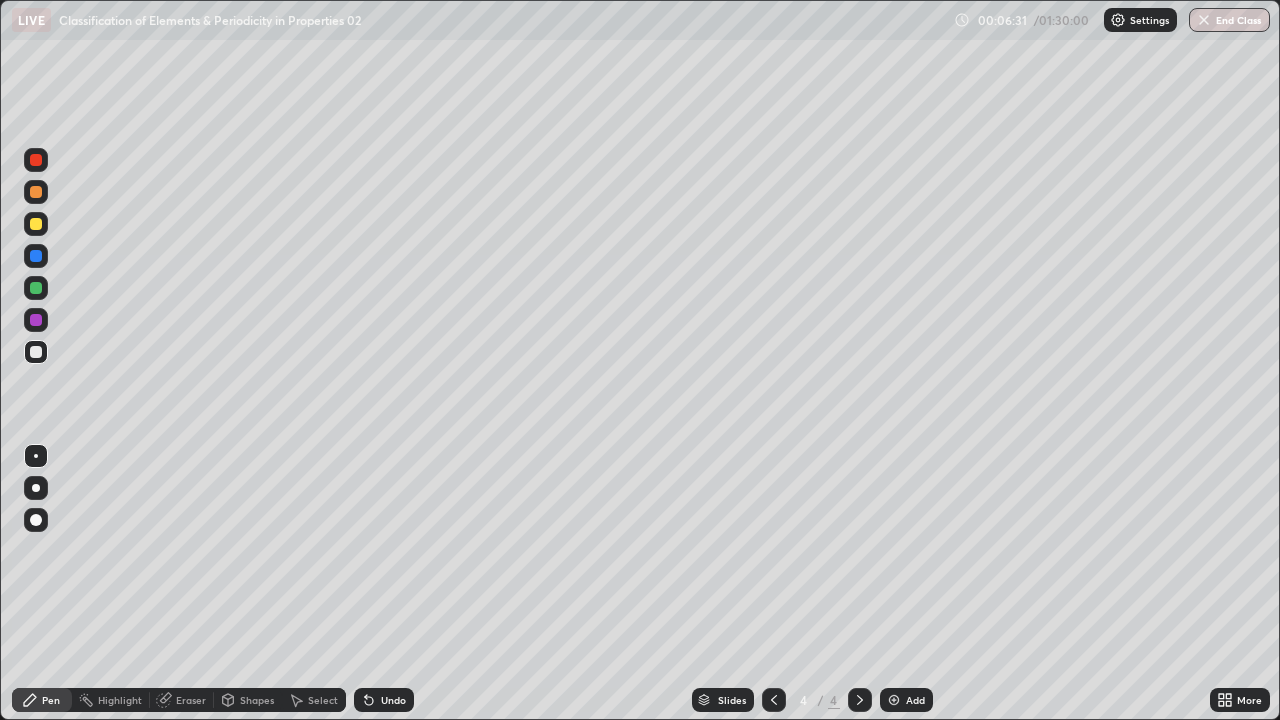 click on "Eraser" at bounding box center (191, 700) 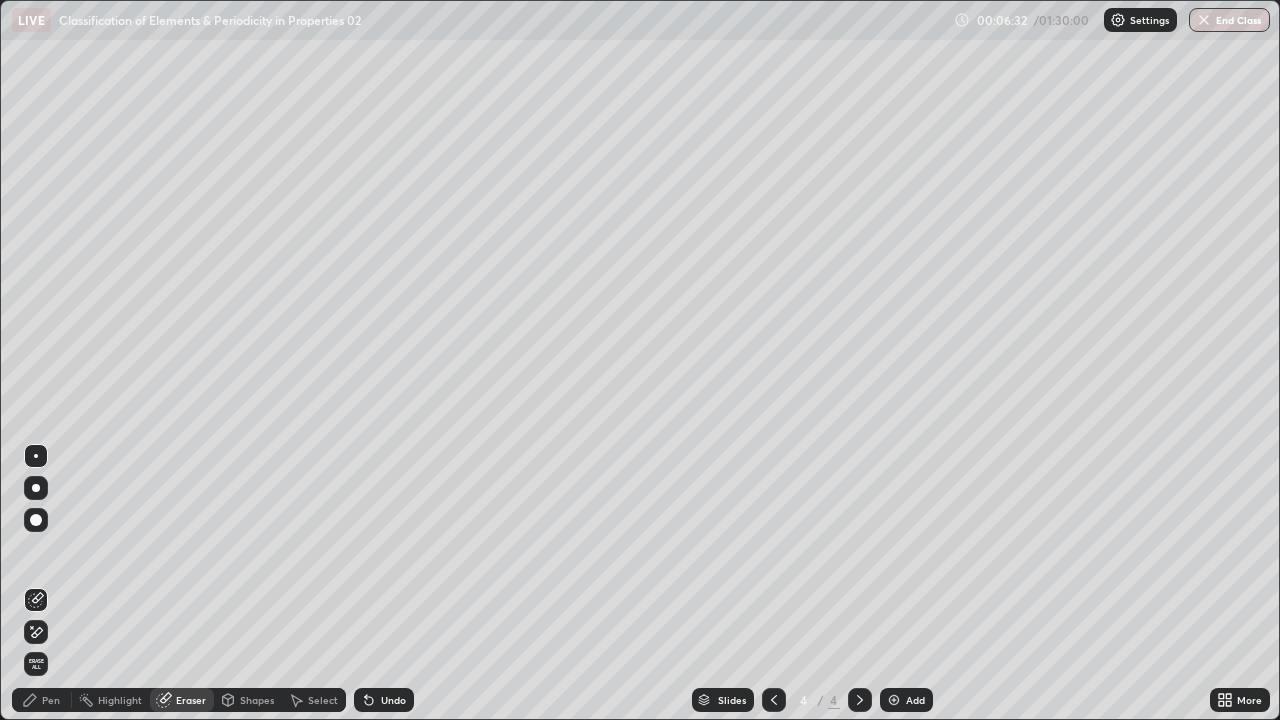 click on "Pen" at bounding box center (51, 700) 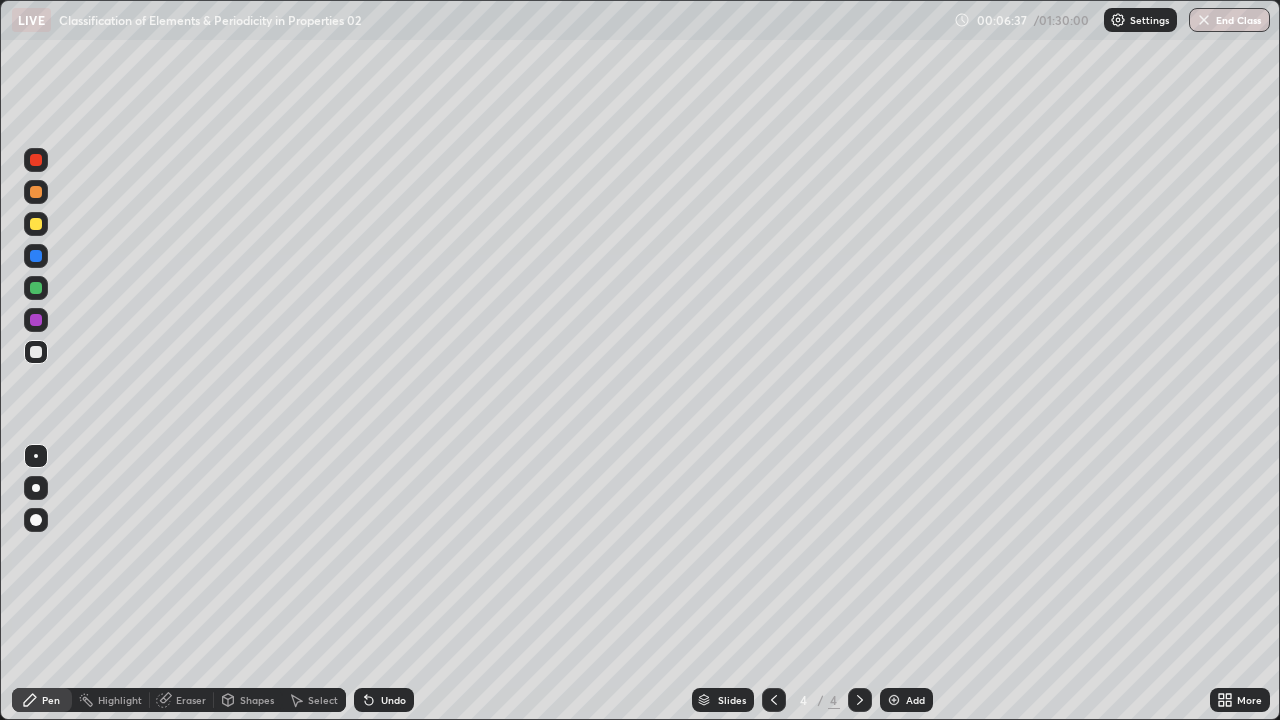 click on "Eraser" at bounding box center [191, 700] 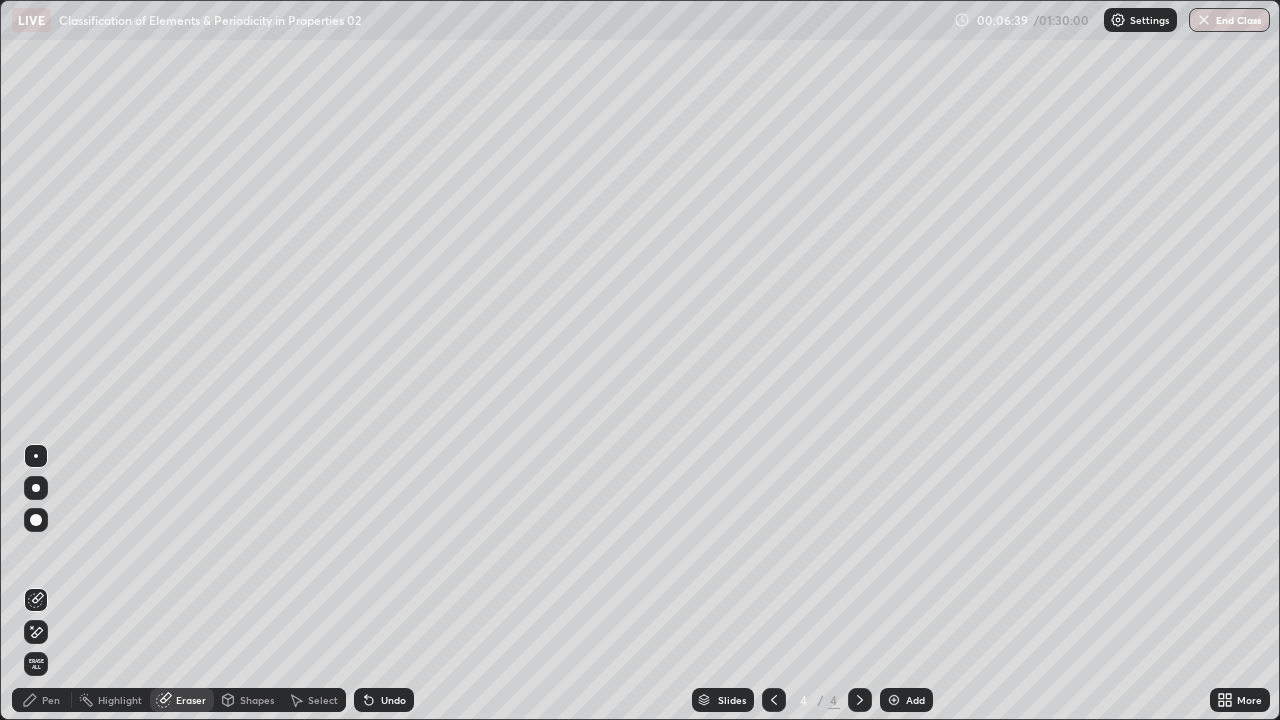 click on "Pen" at bounding box center (51, 700) 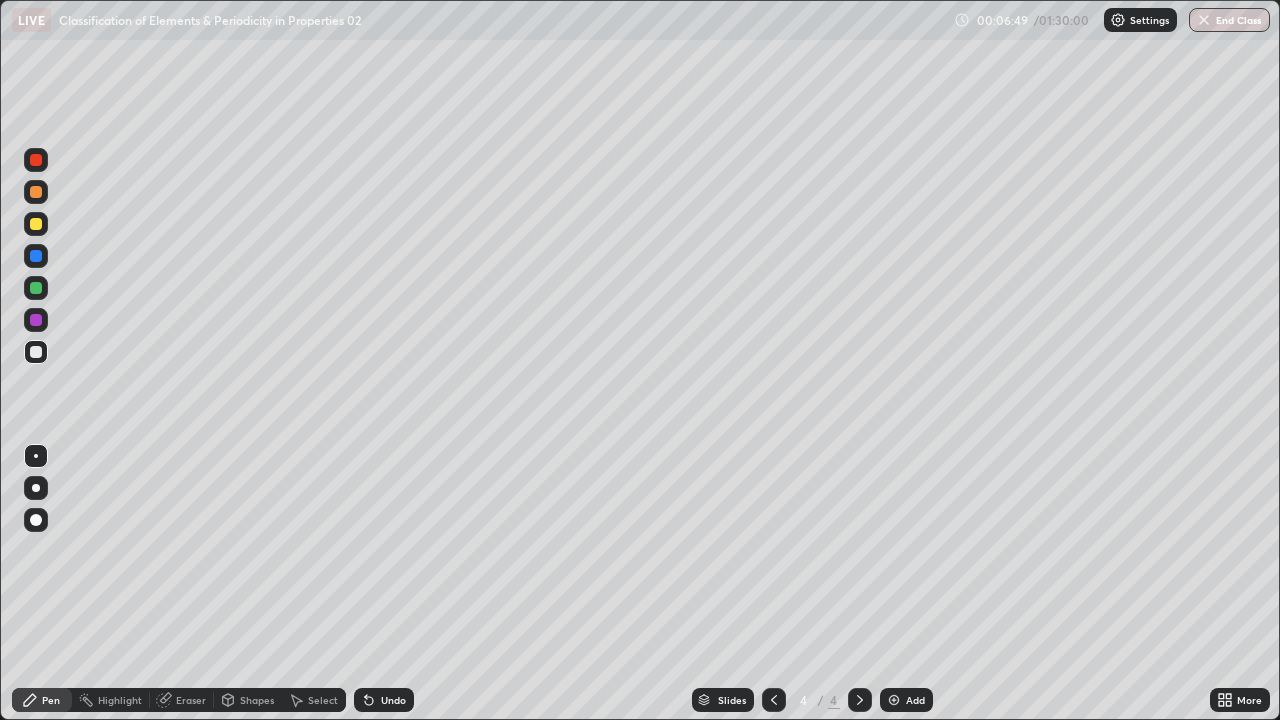 click on "Select" at bounding box center (323, 700) 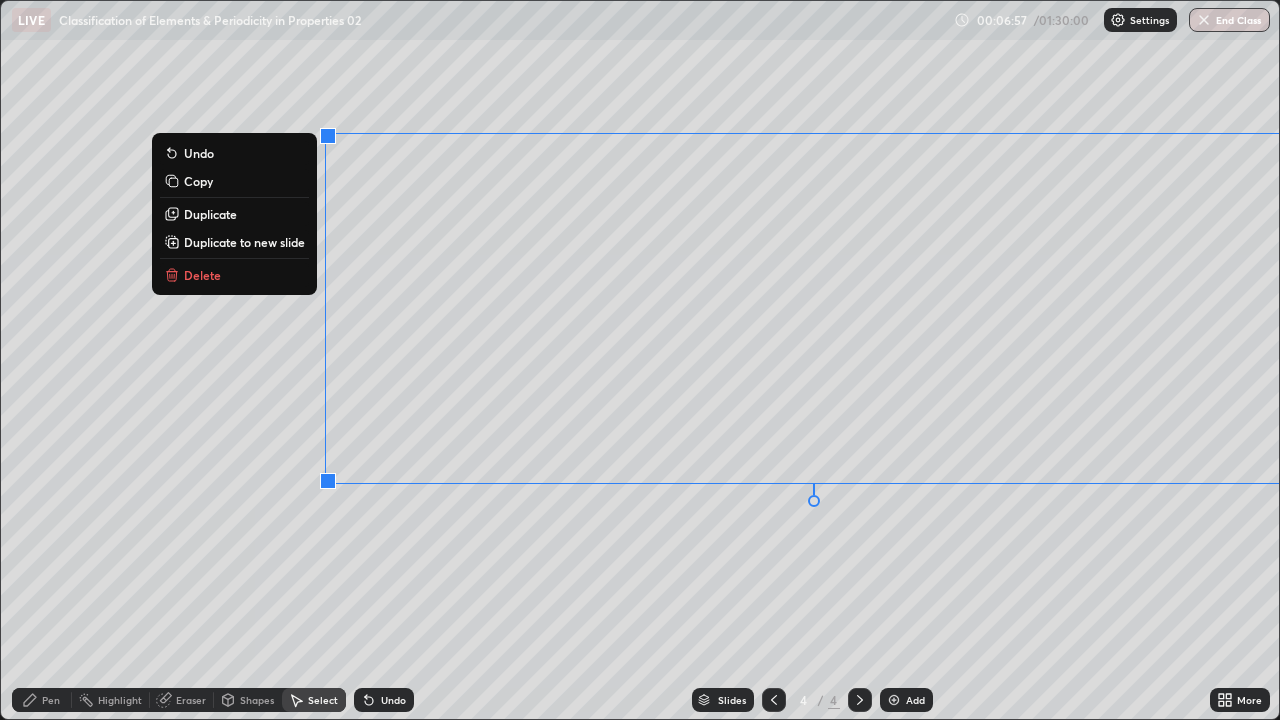 click on "0 ° Undo Copy Duplicate Duplicate to new slide Delete" at bounding box center [640, 360] 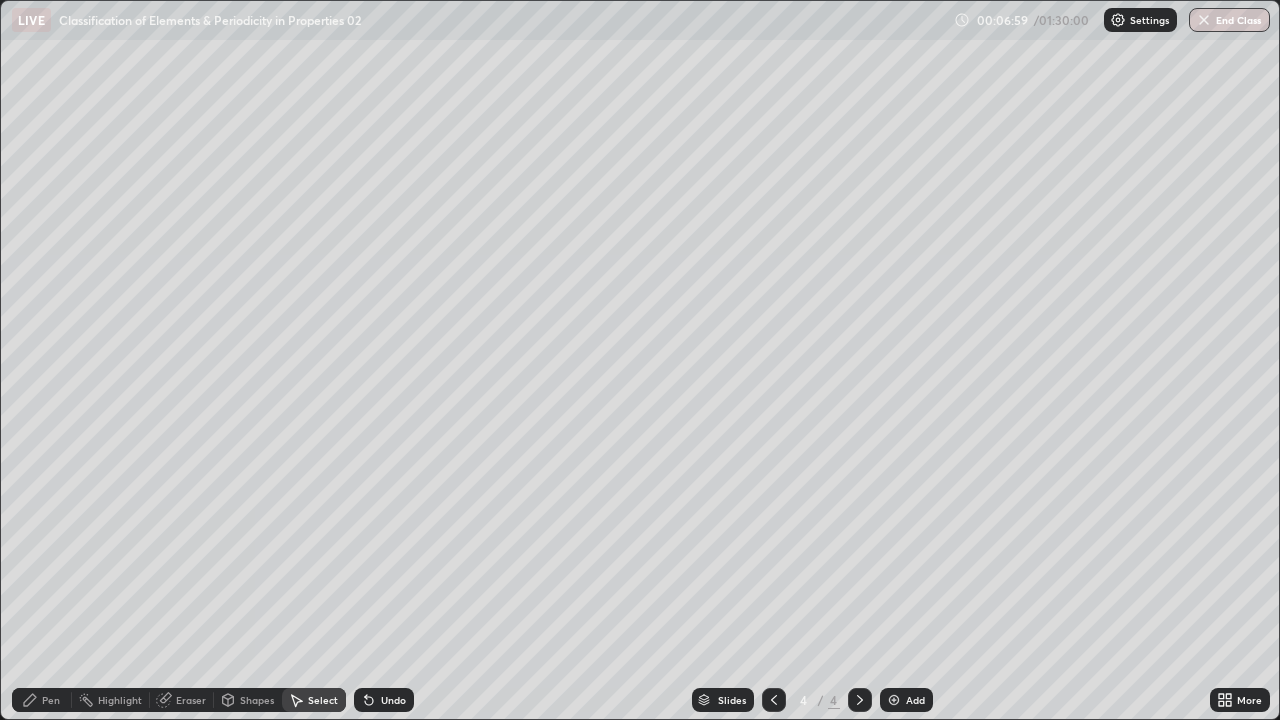 click on "Pen" at bounding box center (42, 700) 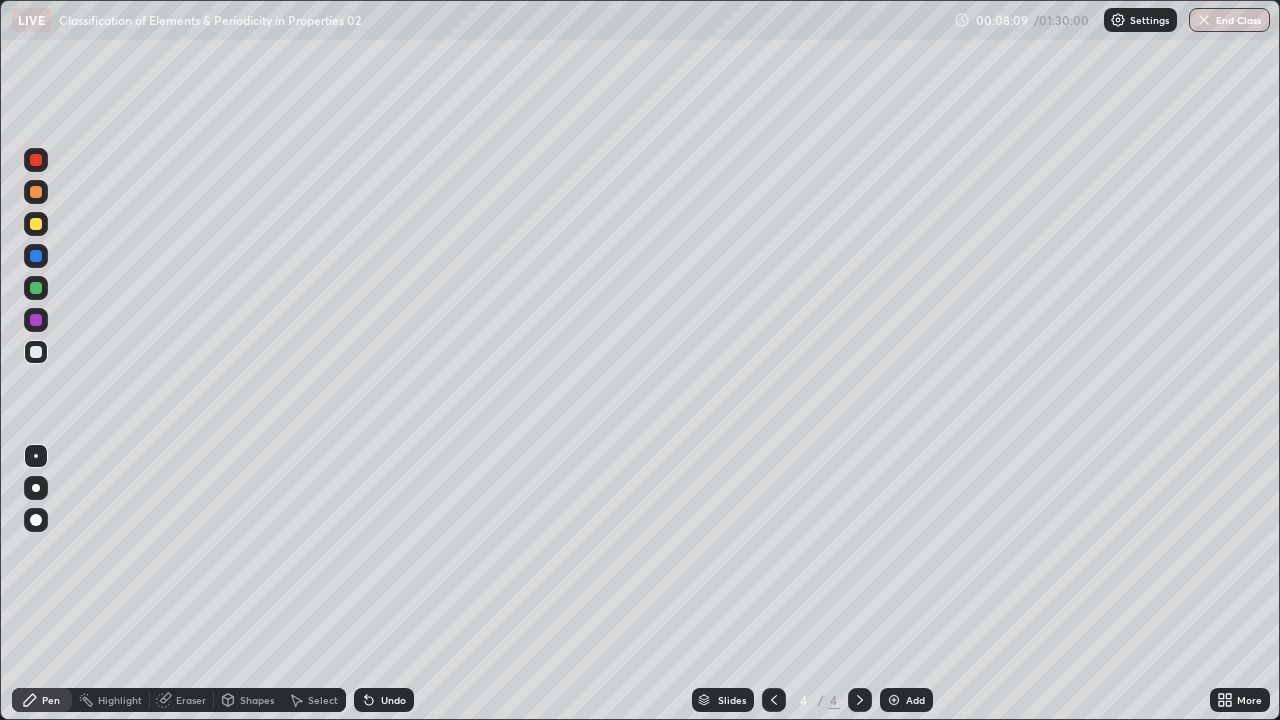 click on "Select" at bounding box center [314, 700] 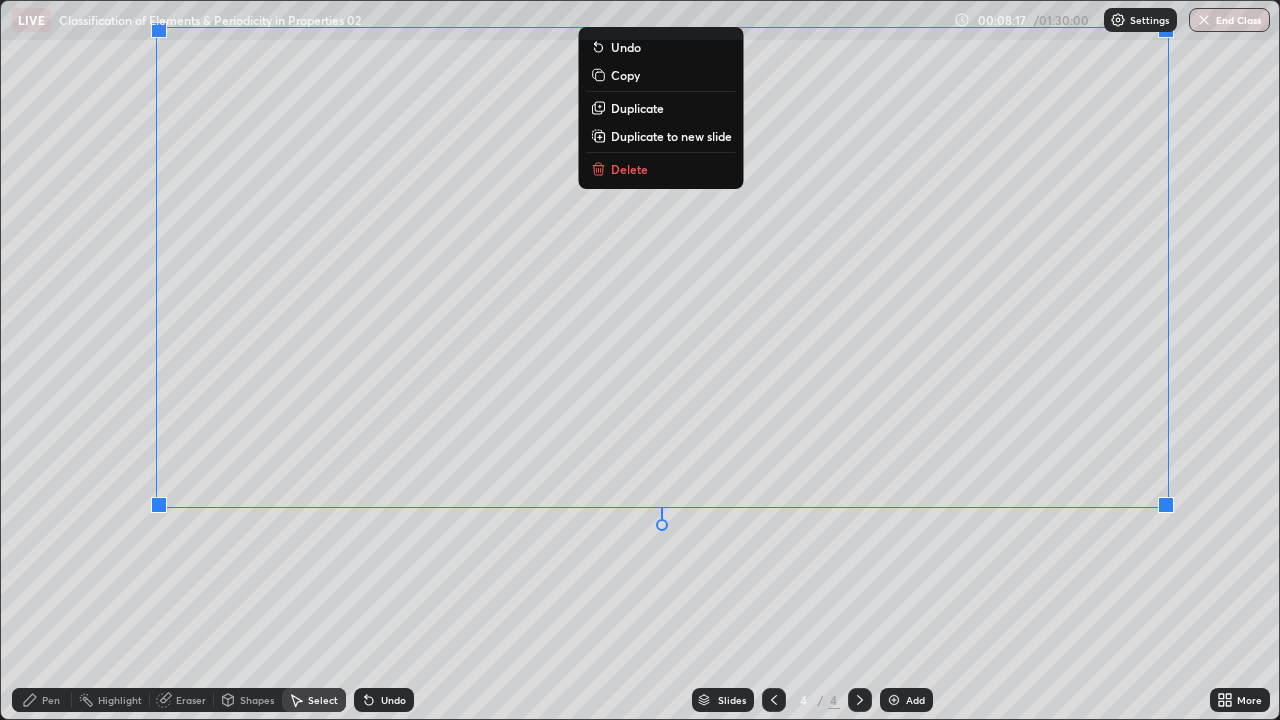 click on "0 ° Undo Copy Duplicate Duplicate to new slide Delete" at bounding box center (640, 360) 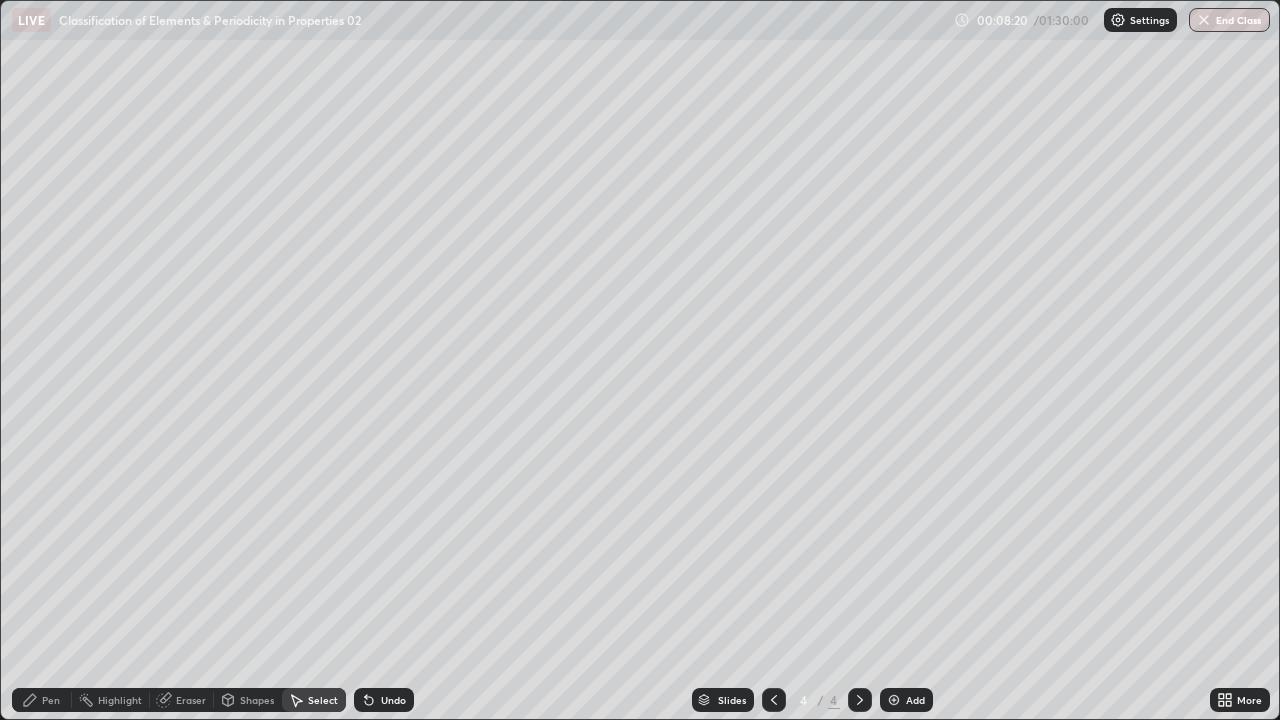 click on "Pen" at bounding box center (51, 700) 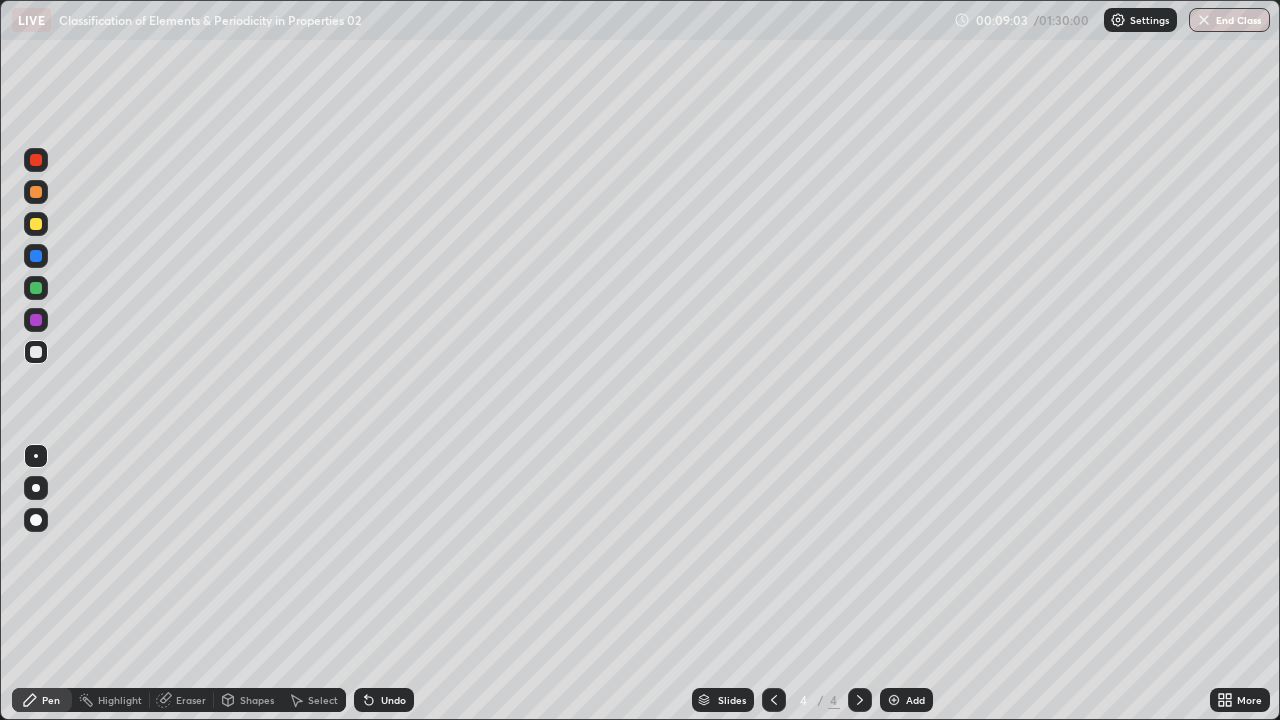 click on "Select" at bounding box center [323, 700] 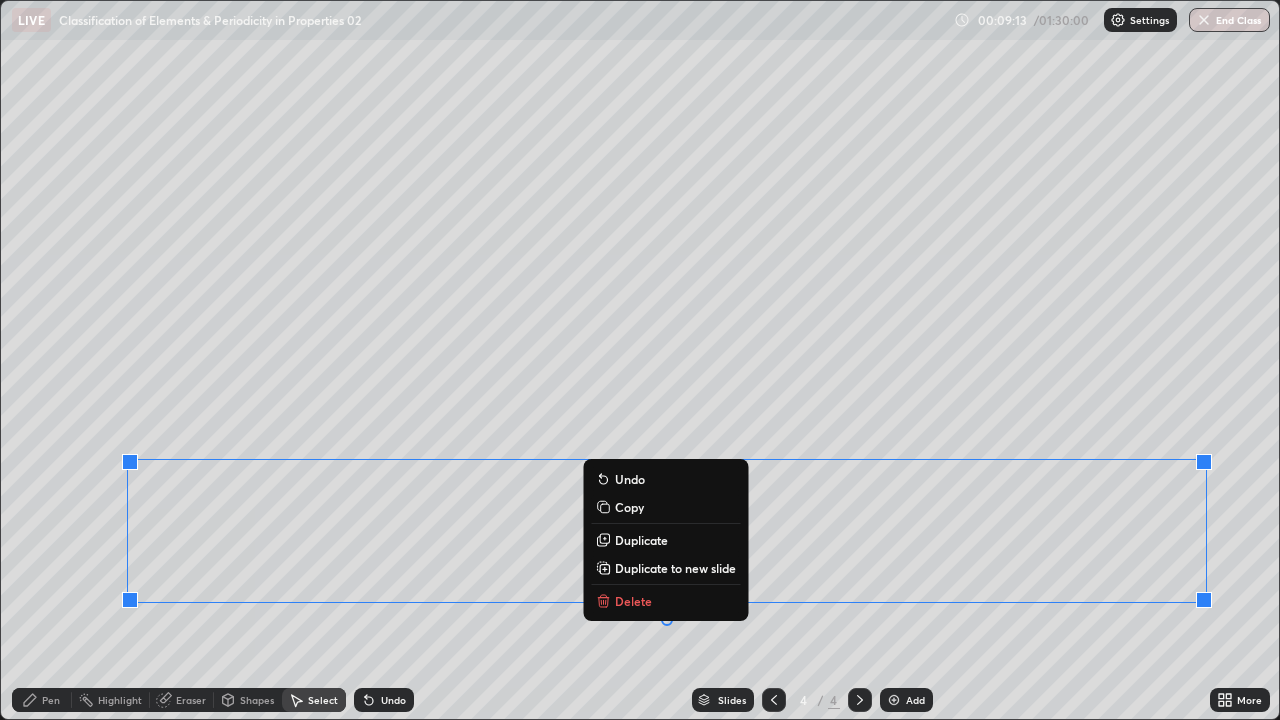 click on "0 ° Undo Copy Duplicate Duplicate to new slide Delete" at bounding box center (640, 360) 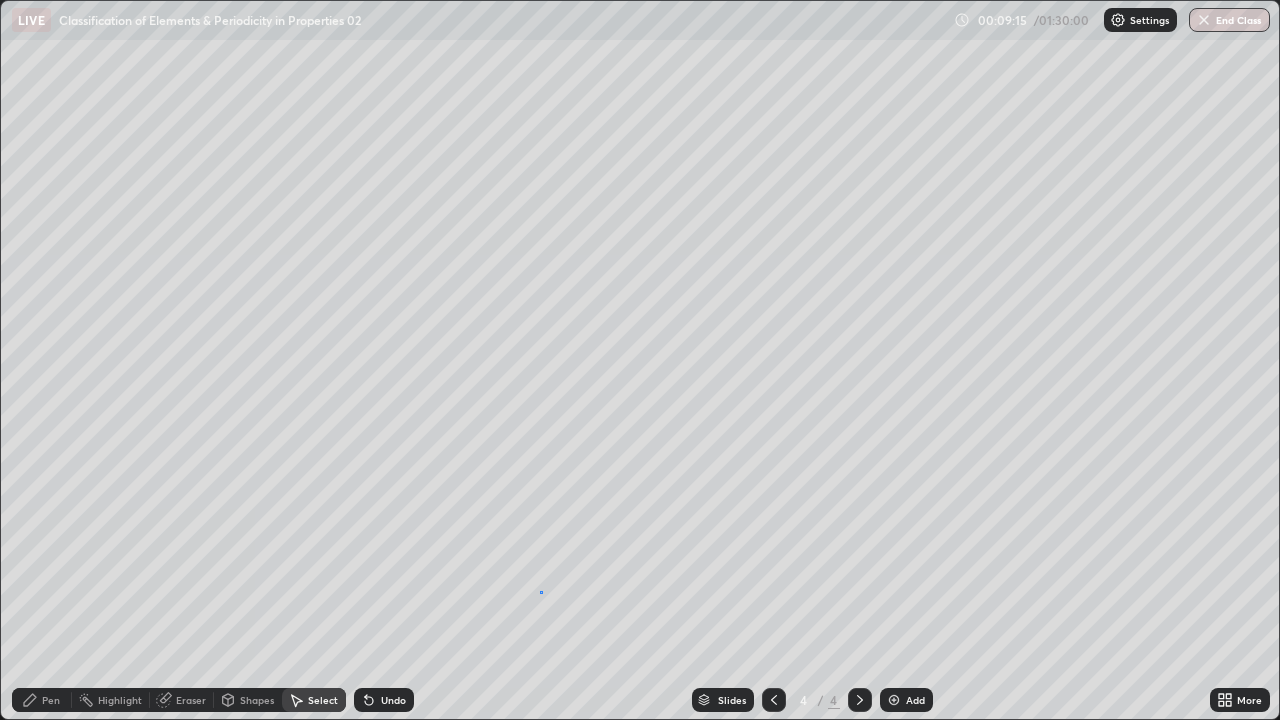 click on "0 ° Undo Copy Duplicate Duplicate to new slide Delete" at bounding box center (640, 360) 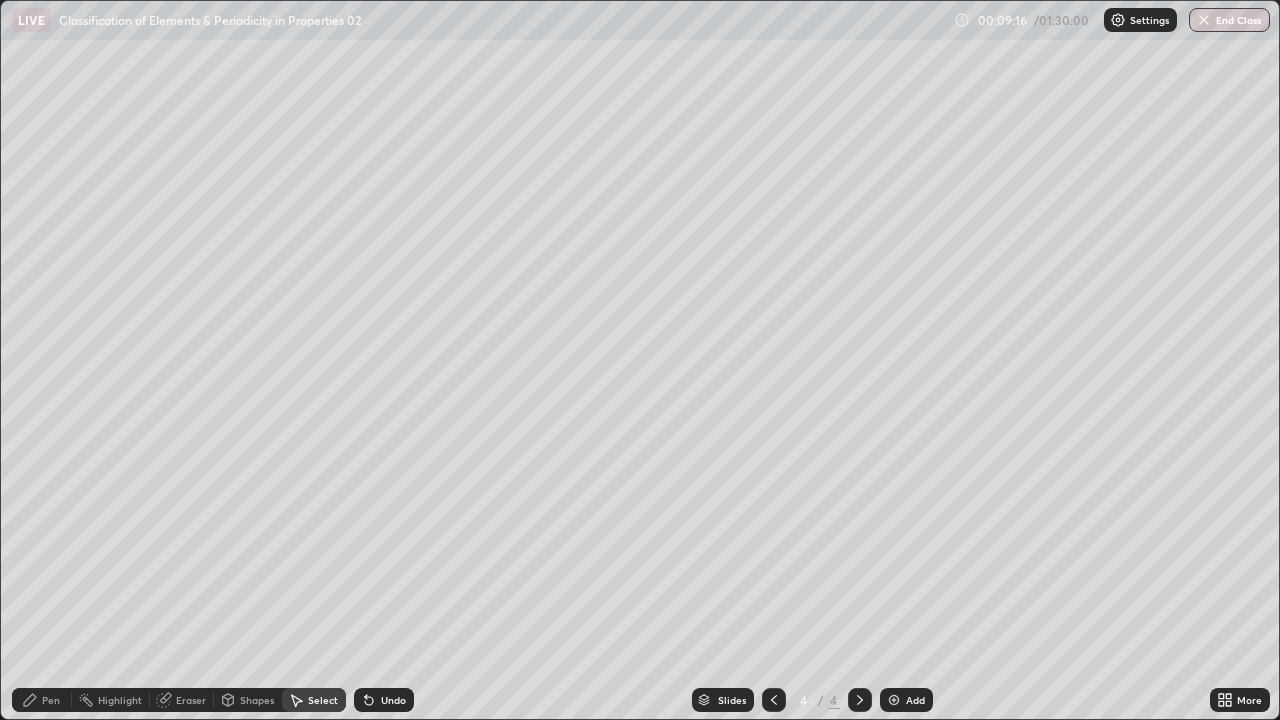 click on "Pen" at bounding box center (51, 700) 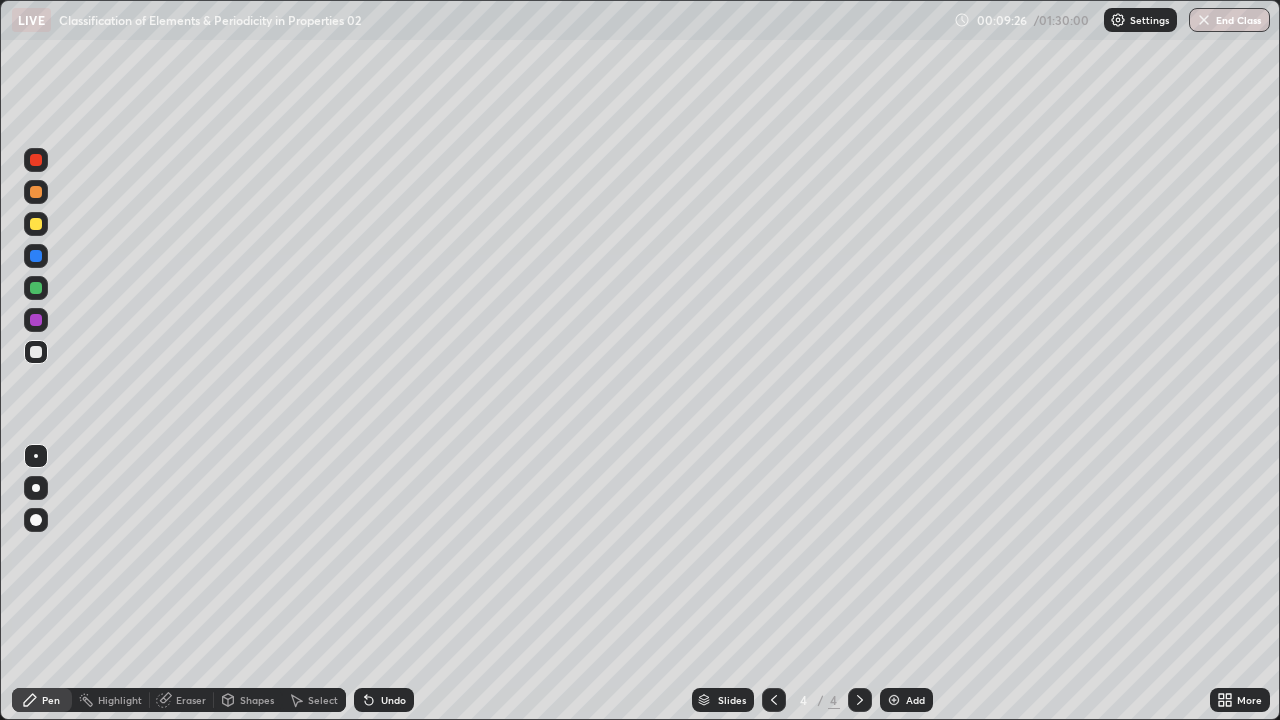 click on "Eraser" at bounding box center (191, 700) 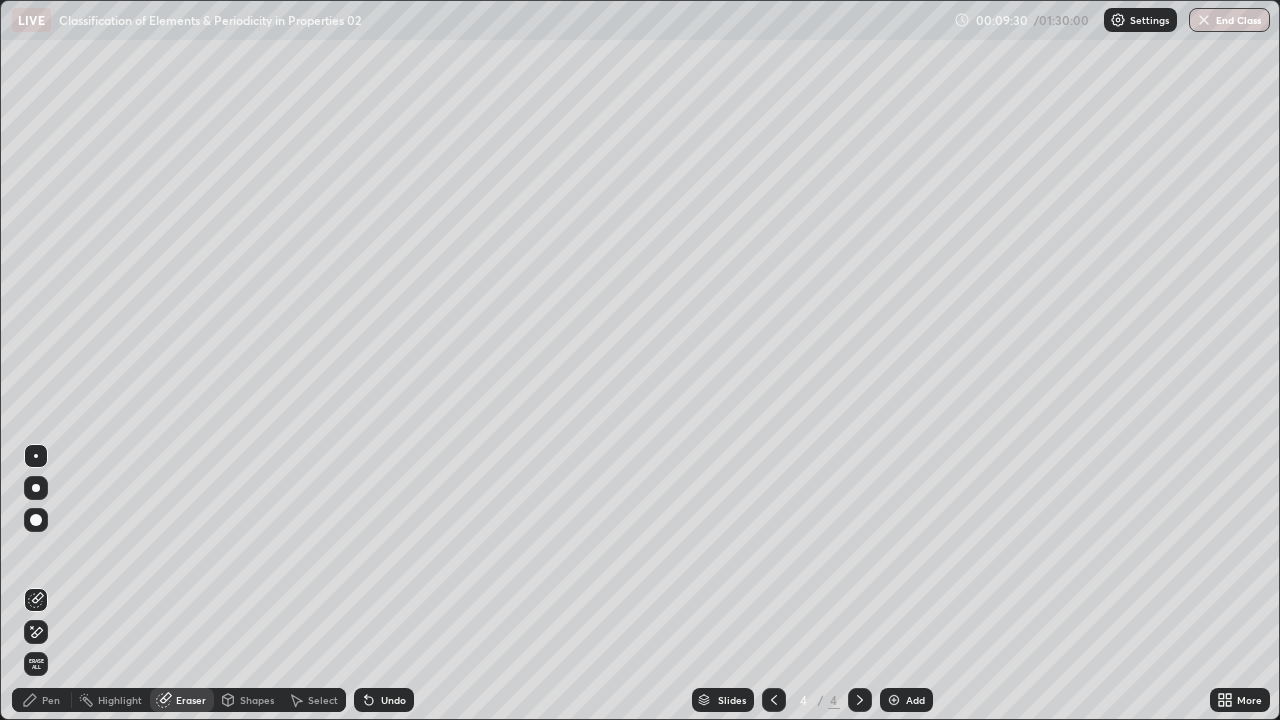 click on "Pen" at bounding box center (42, 700) 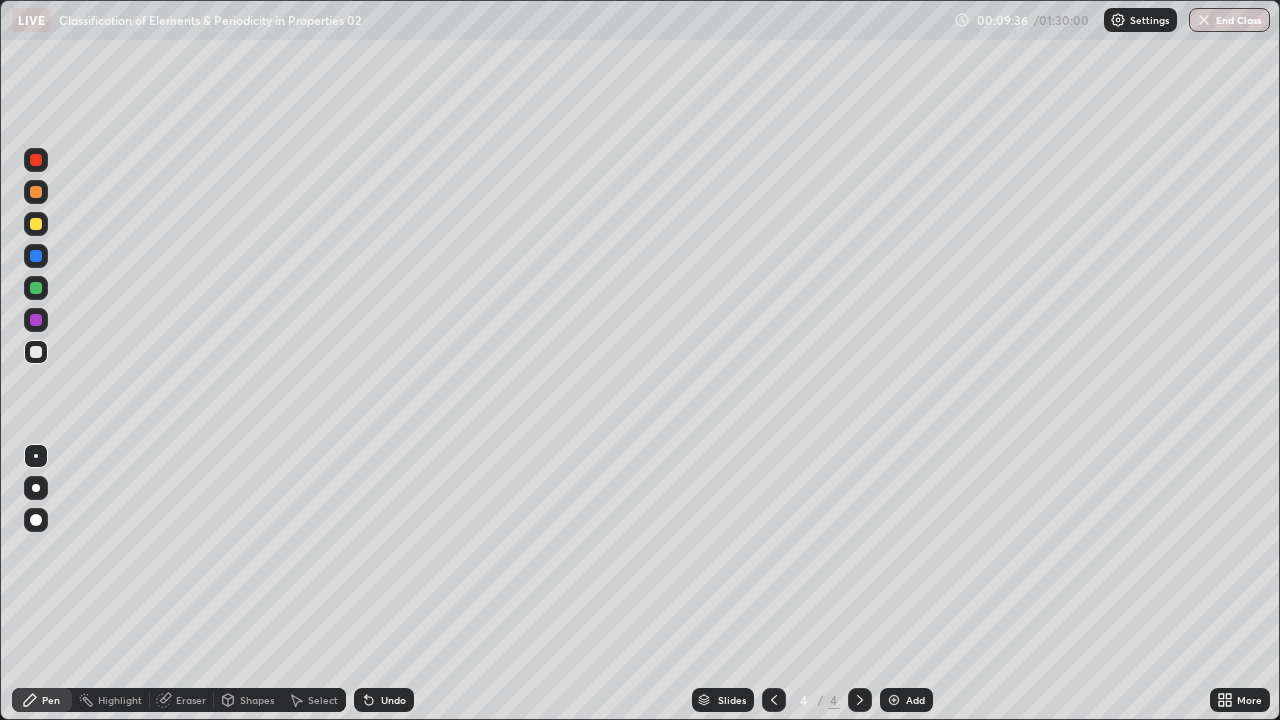 click on "Eraser" at bounding box center (191, 700) 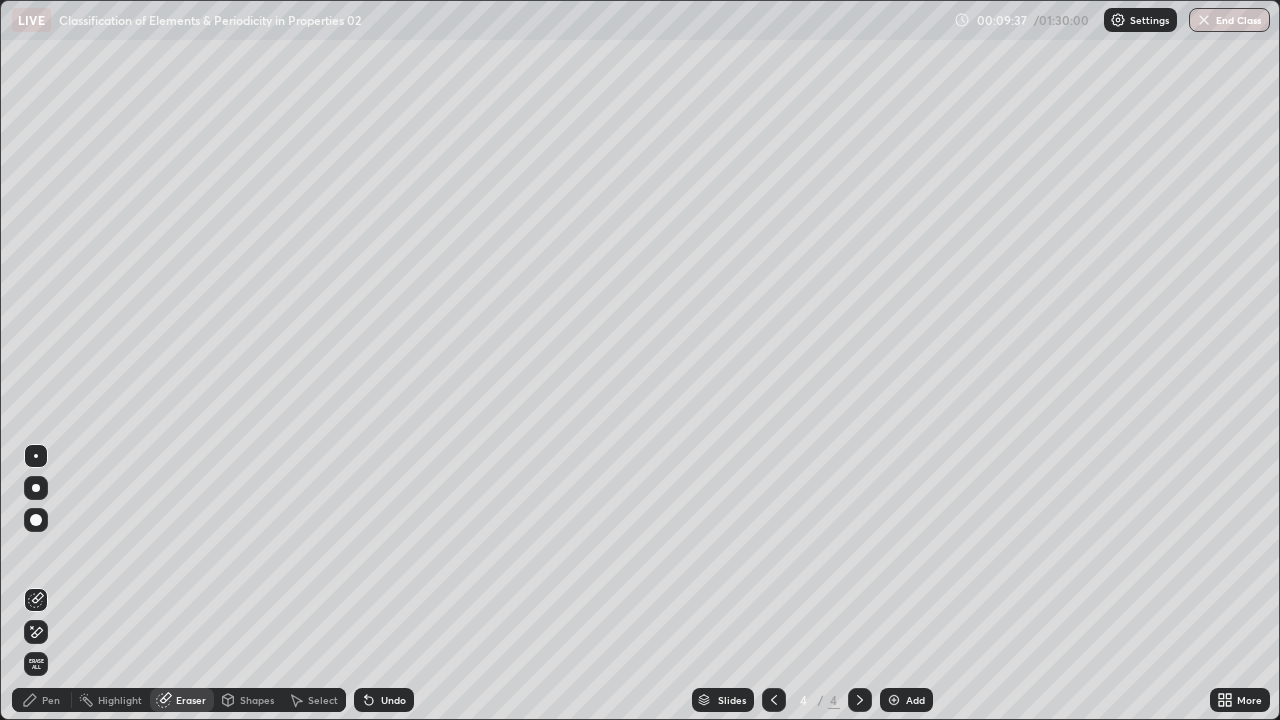 click 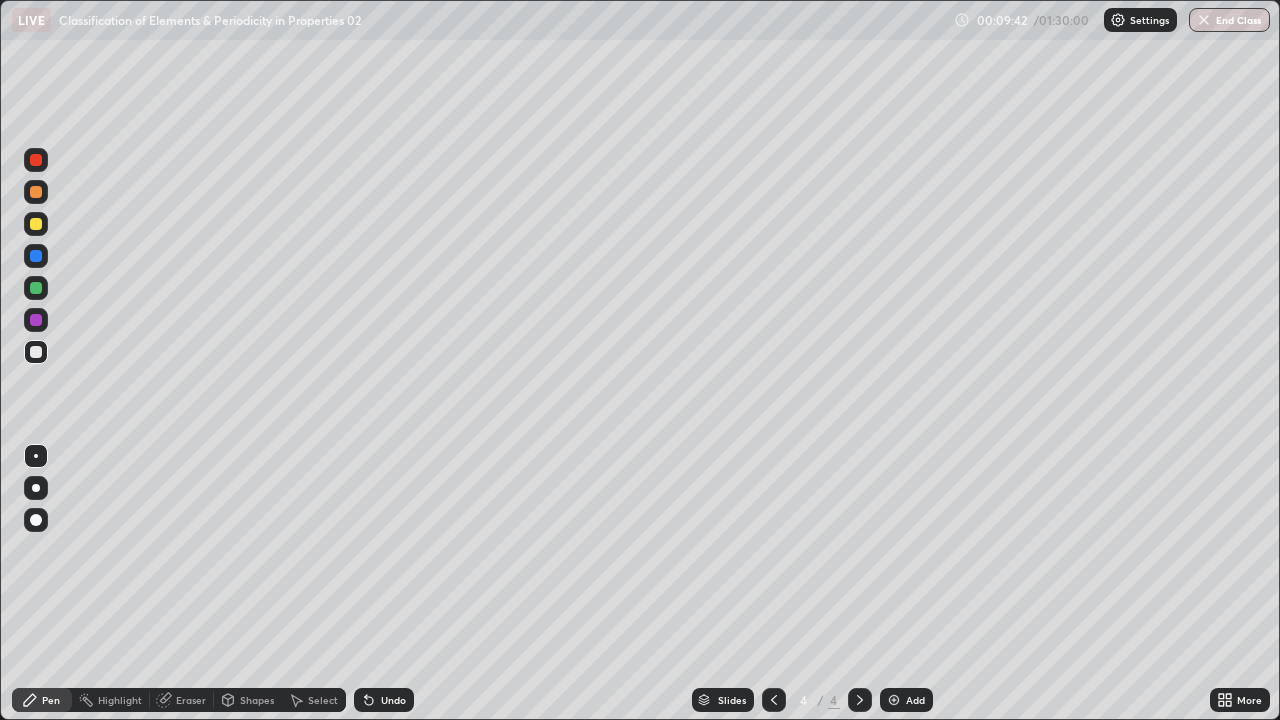 click on "Slides 4 / 4 Add" at bounding box center (812, 700) 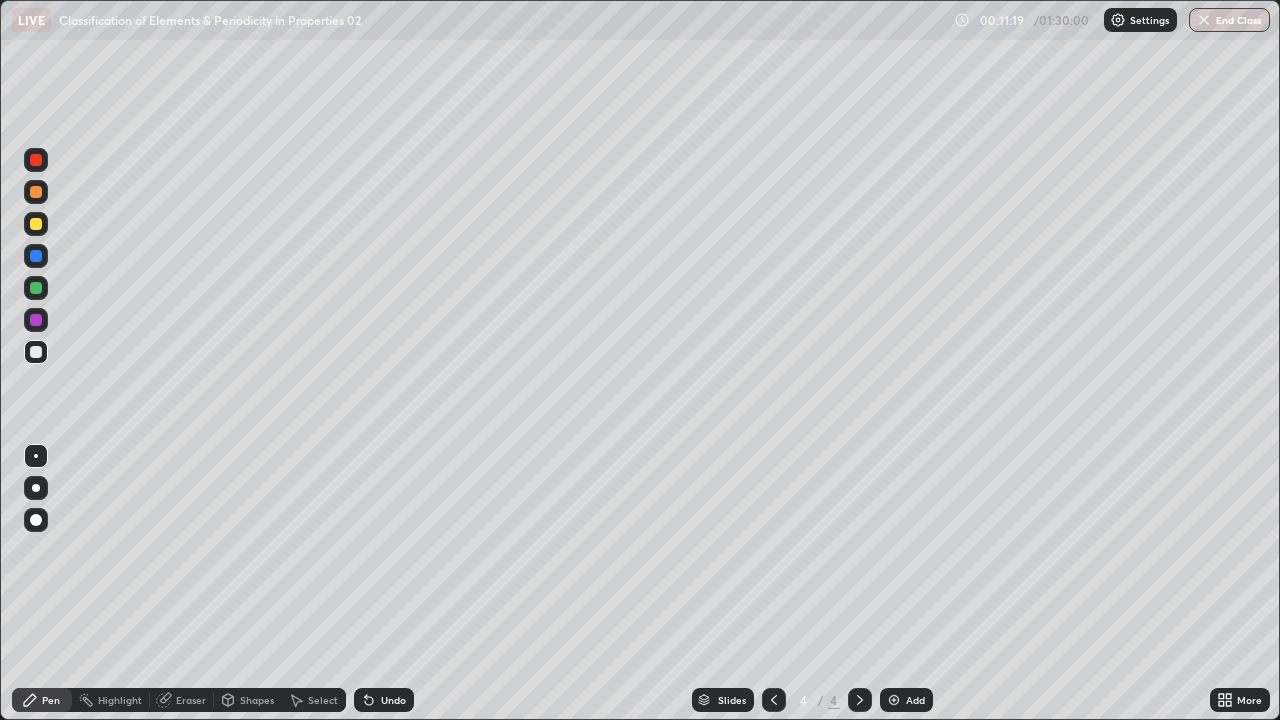 click on "Select" at bounding box center (323, 700) 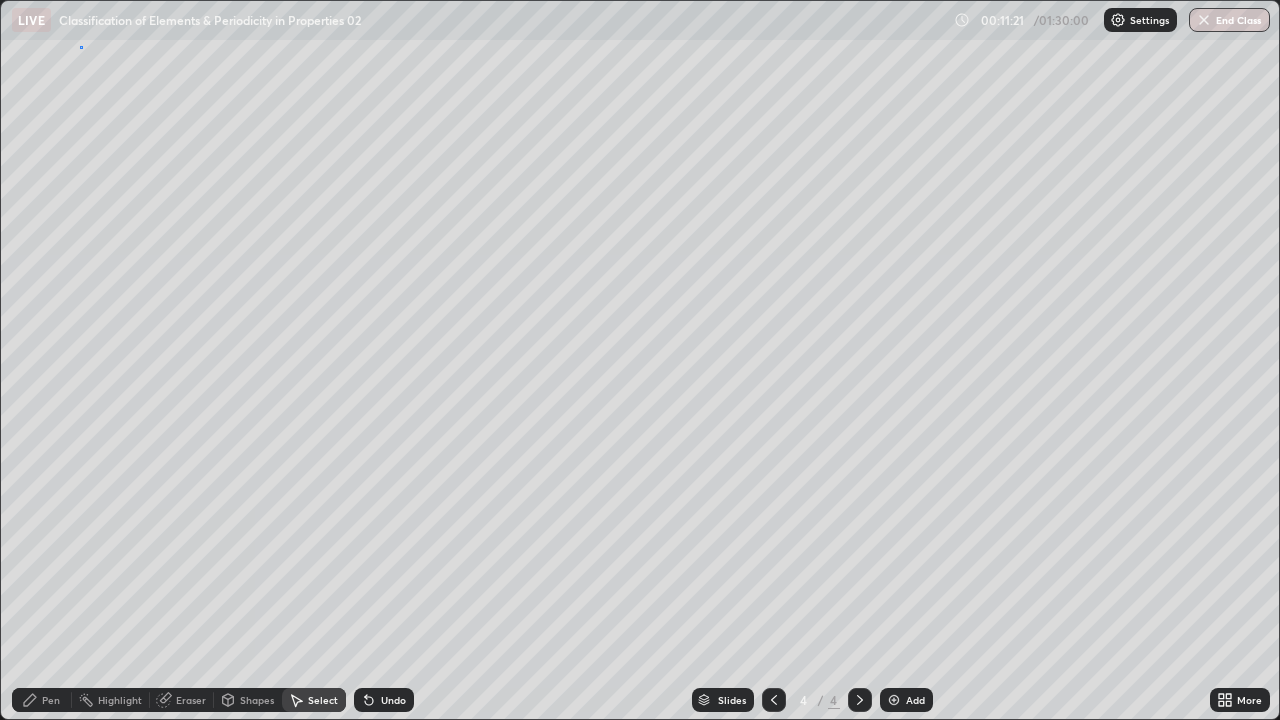 click on "0 ° Undo Copy Duplicate Duplicate to new slide Delete" at bounding box center (640, 360) 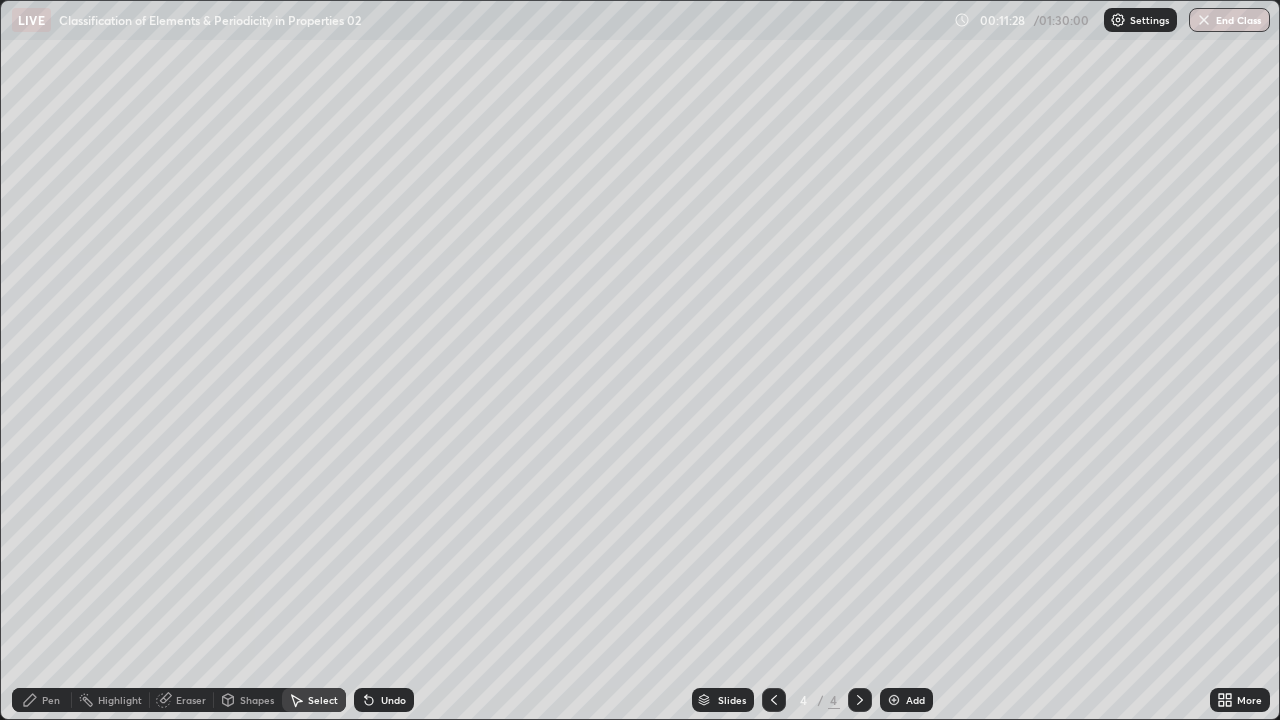 click on "Pen" at bounding box center (51, 700) 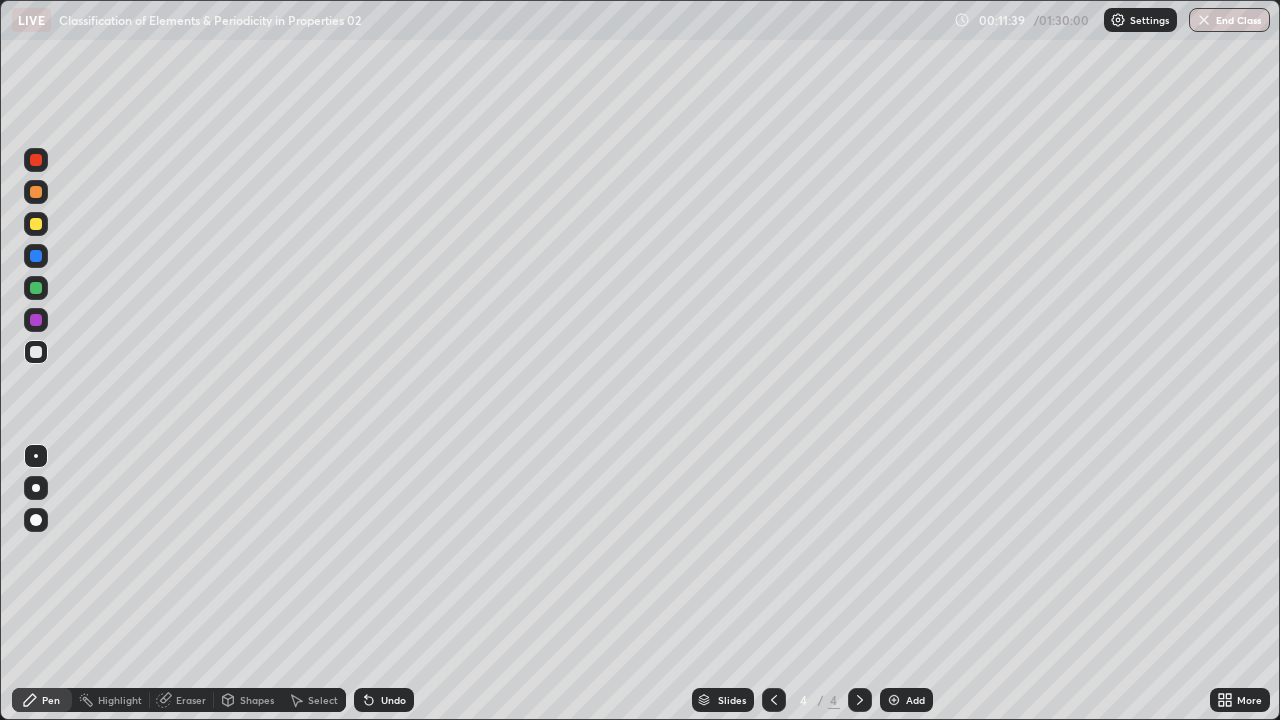 click at bounding box center (894, 700) 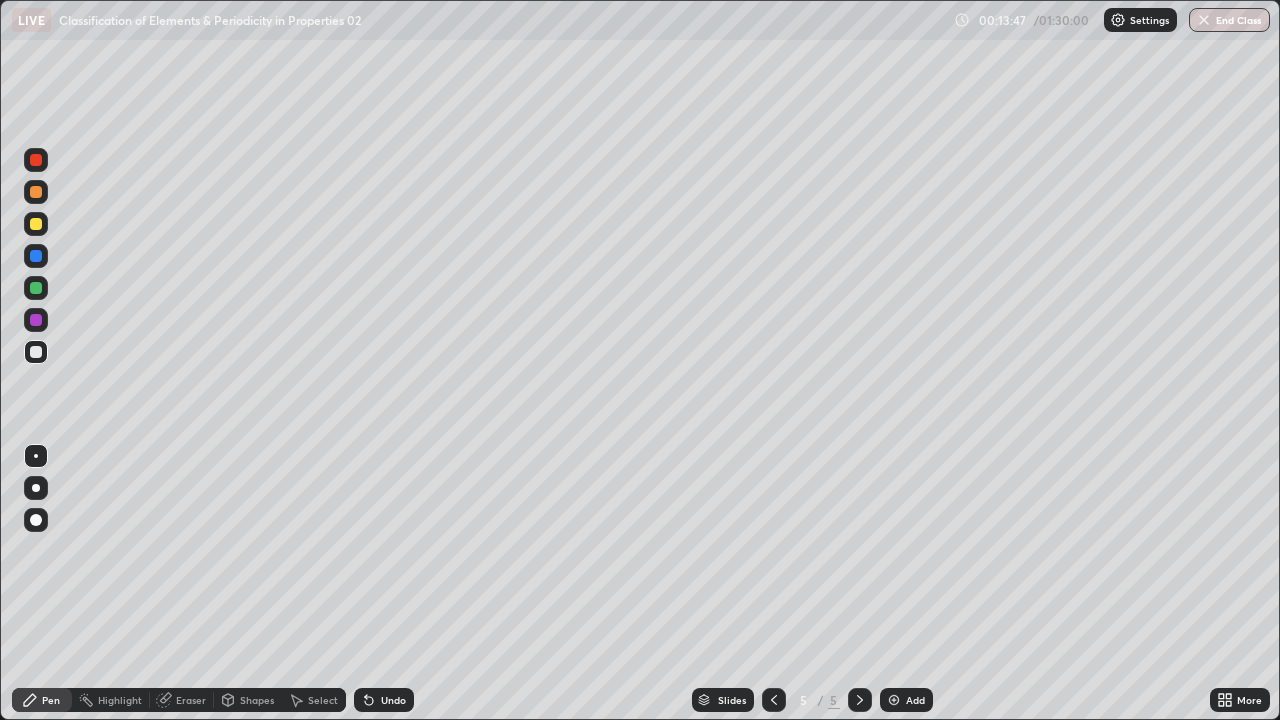 click on "Select" at bounding box center [323, 700] 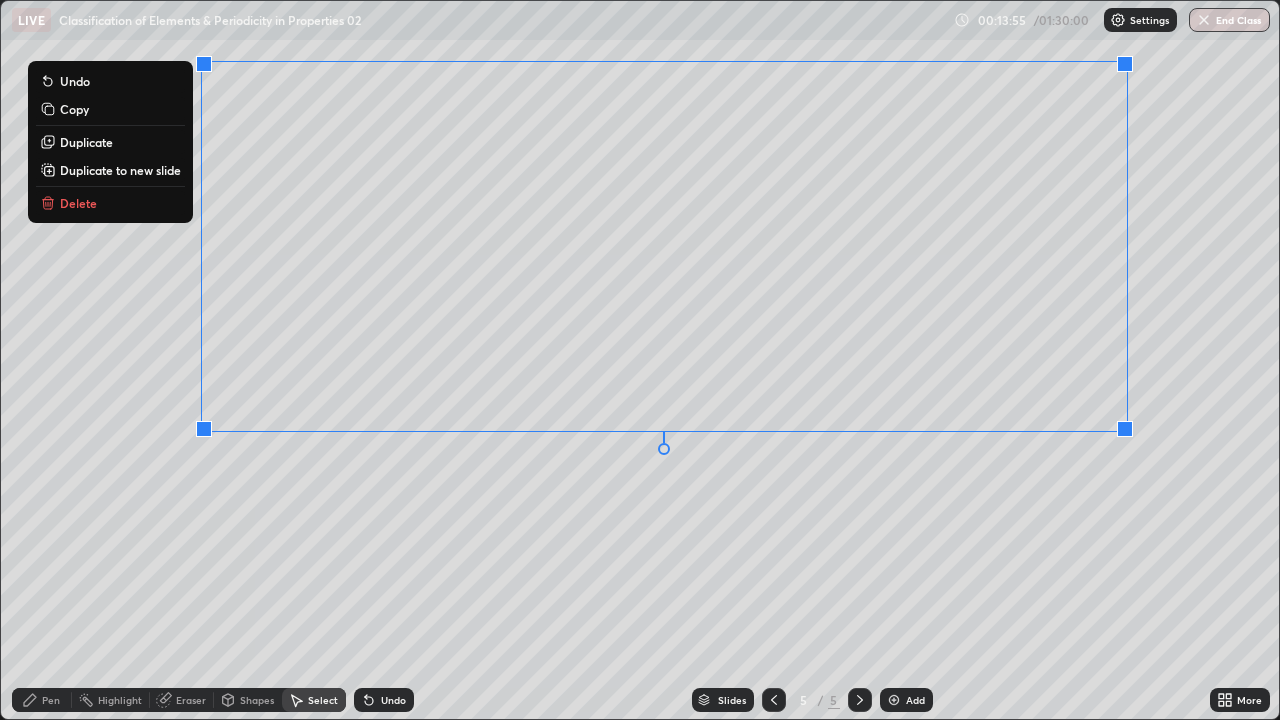 click on "0 ° Undo Copy Duplicate Duplicate to new slide Delete" at bounding box center [640, 360] 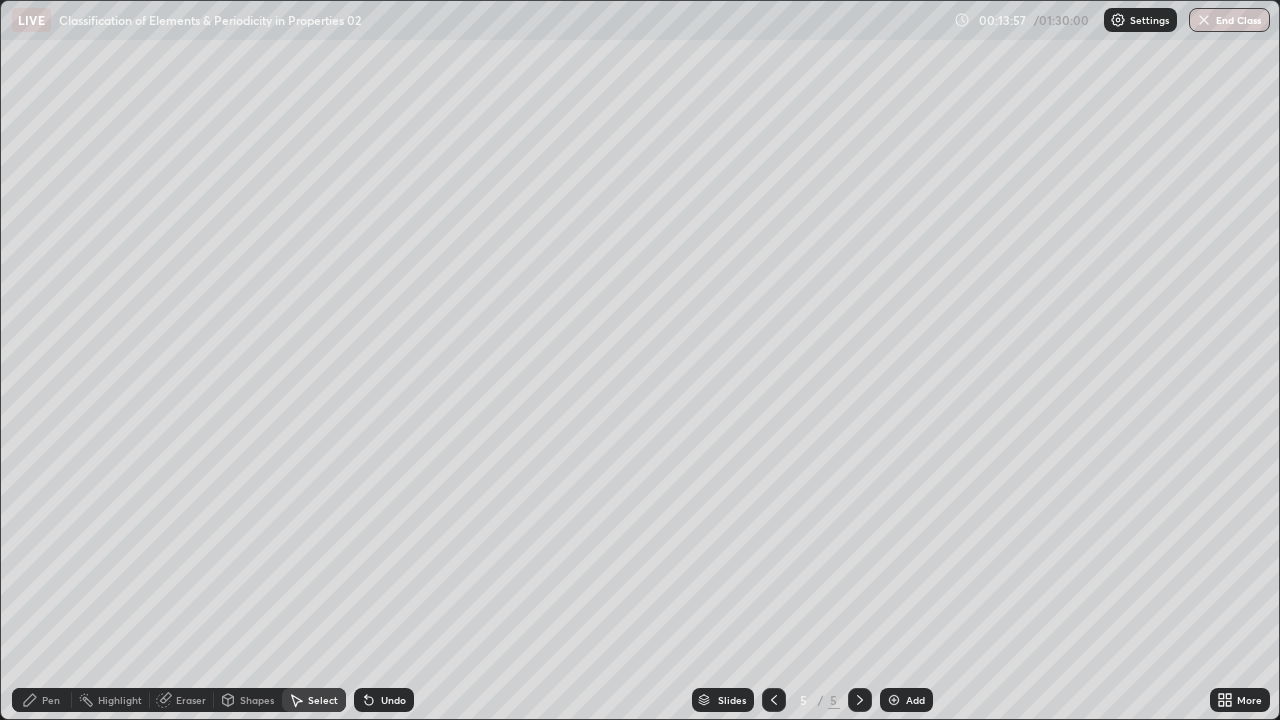 click on "Pen" at bounding box center (51, 700) 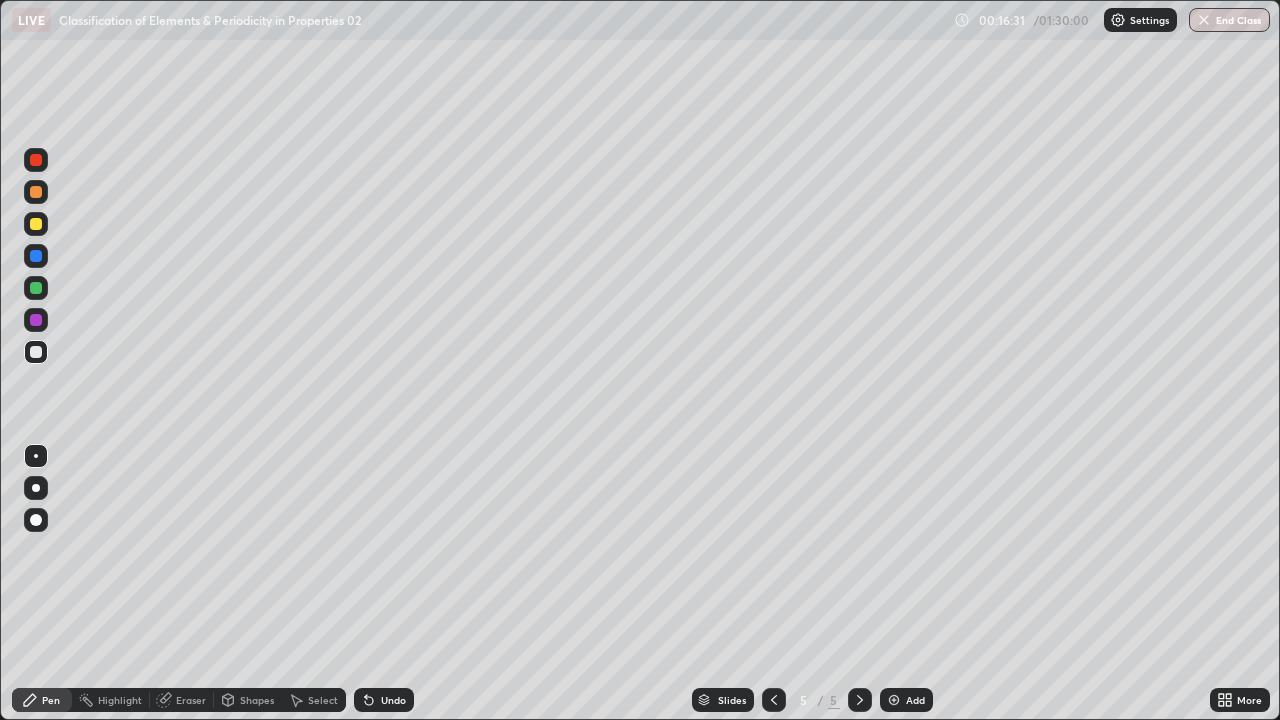 click at bounding box center [894, 700] 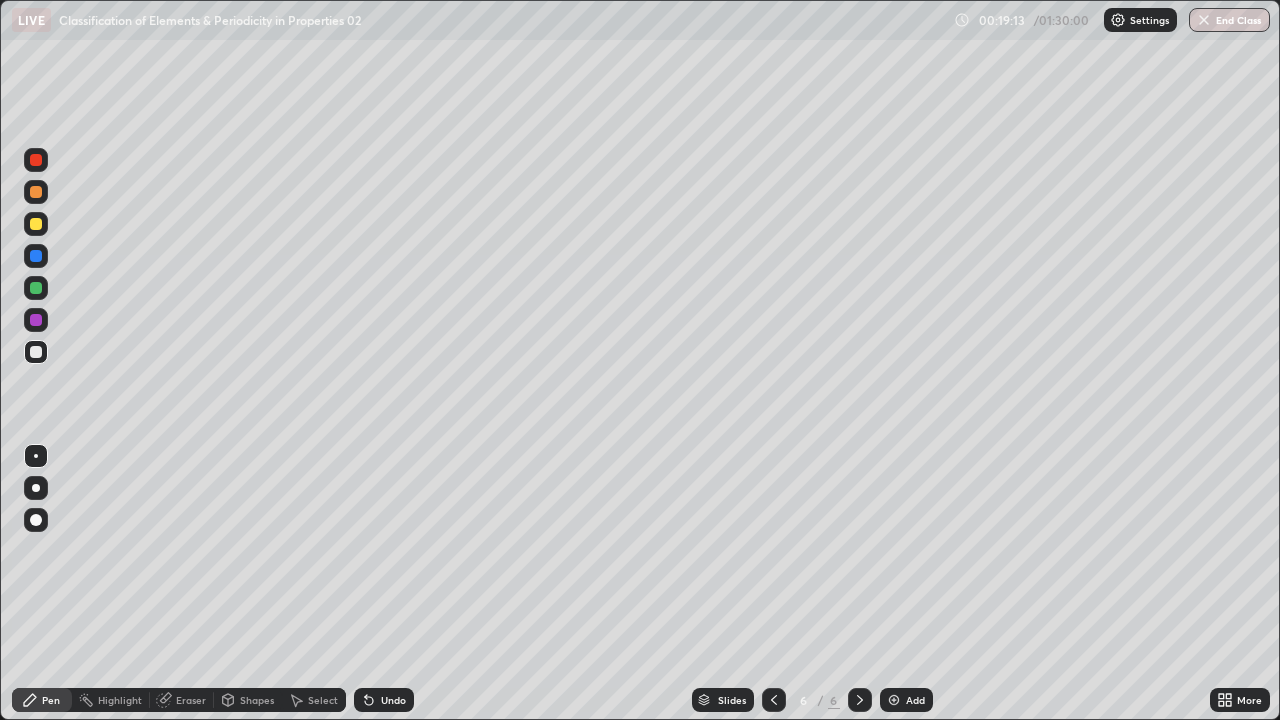 click at bounding box center [894, 700] 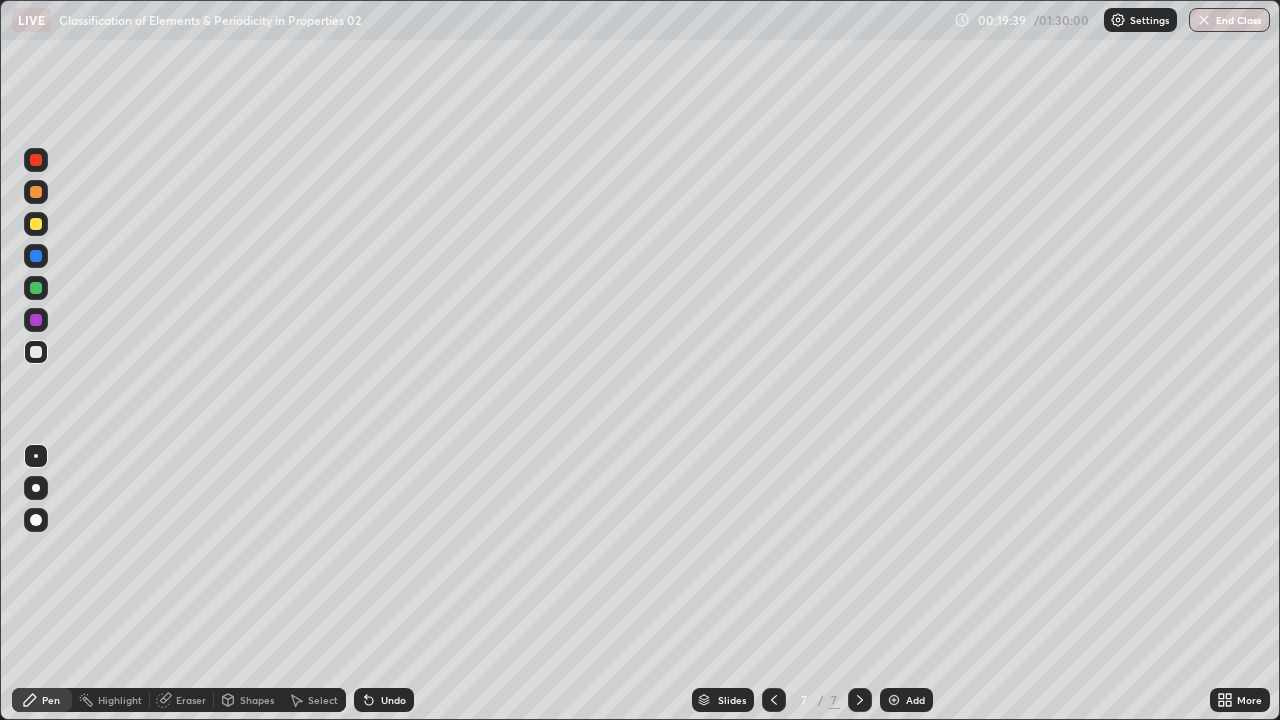 click on "Eraser" at bounding box center [191, 700] 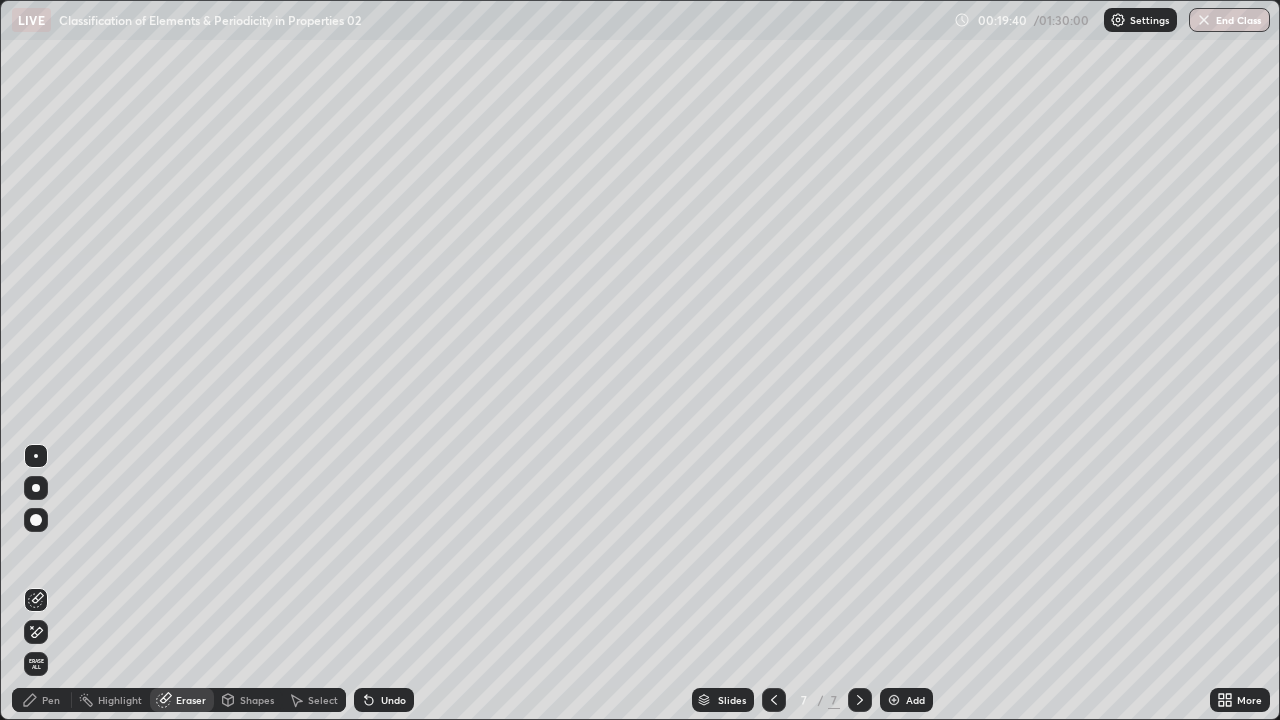 click on "Pen" at bounding box center [42, 700] 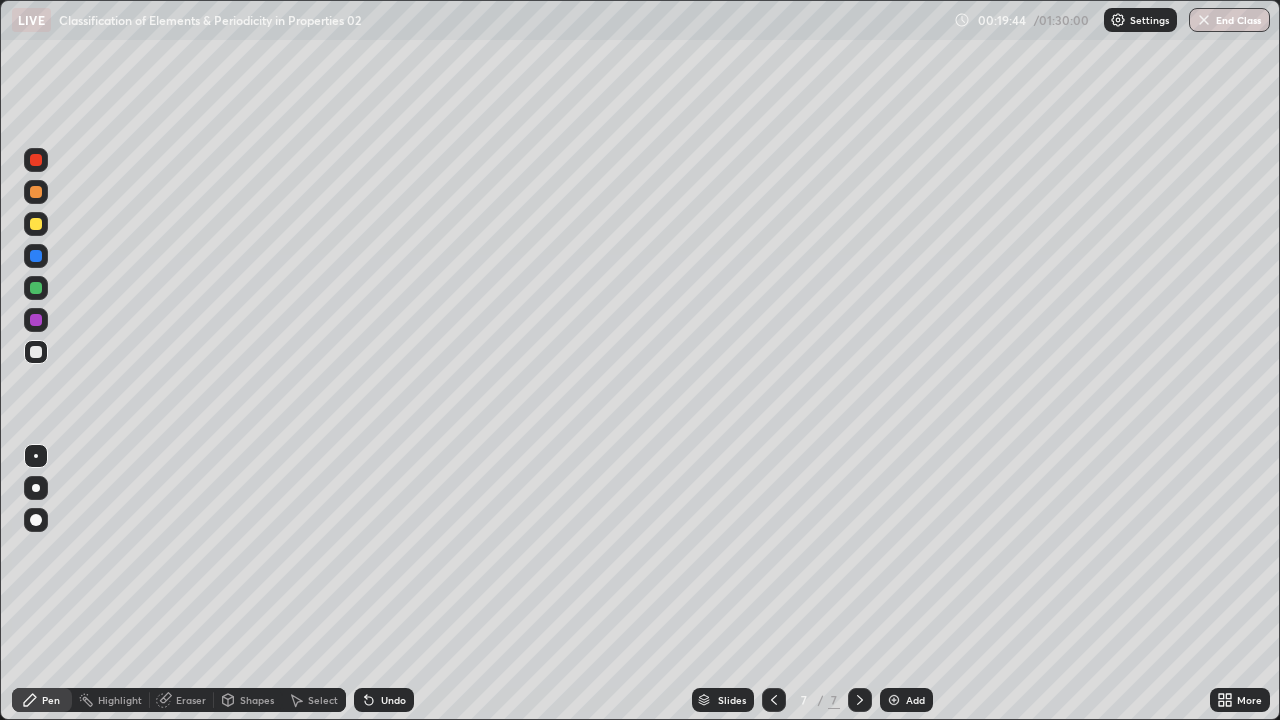 click on "Eraser" at bounding box center [191, 700] 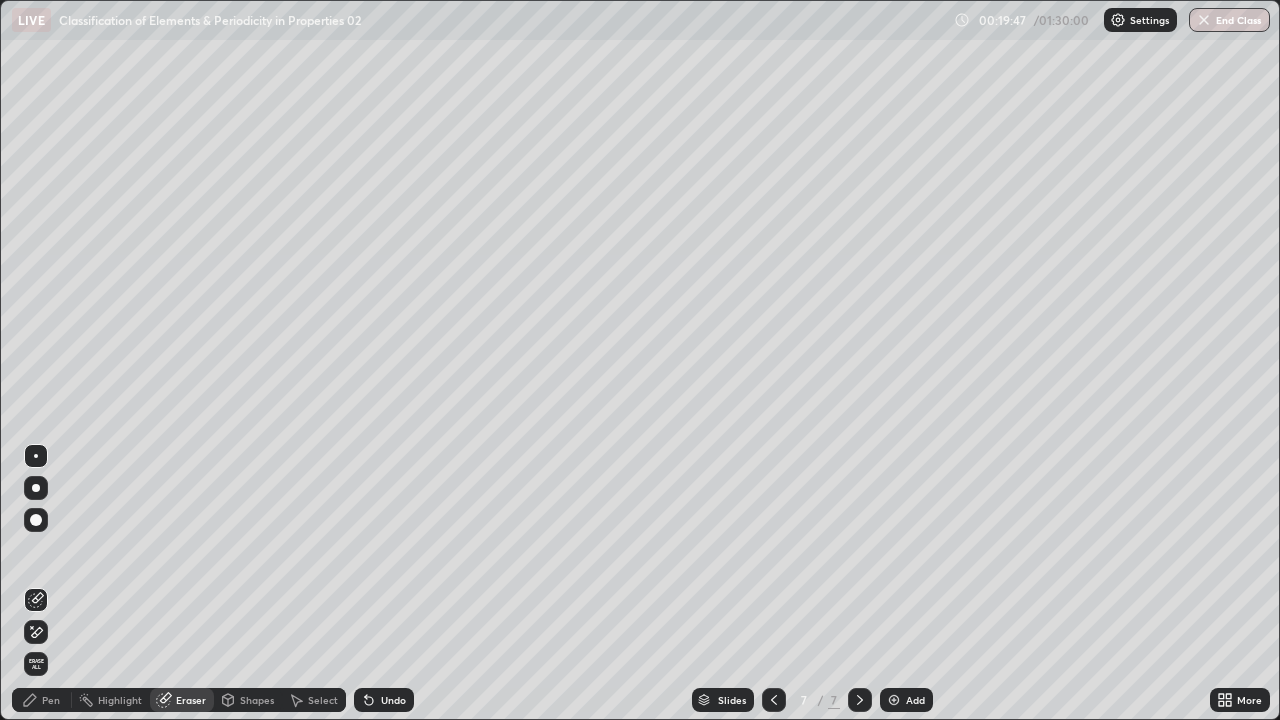 click on "Pen" at bounding box center (42, 700) 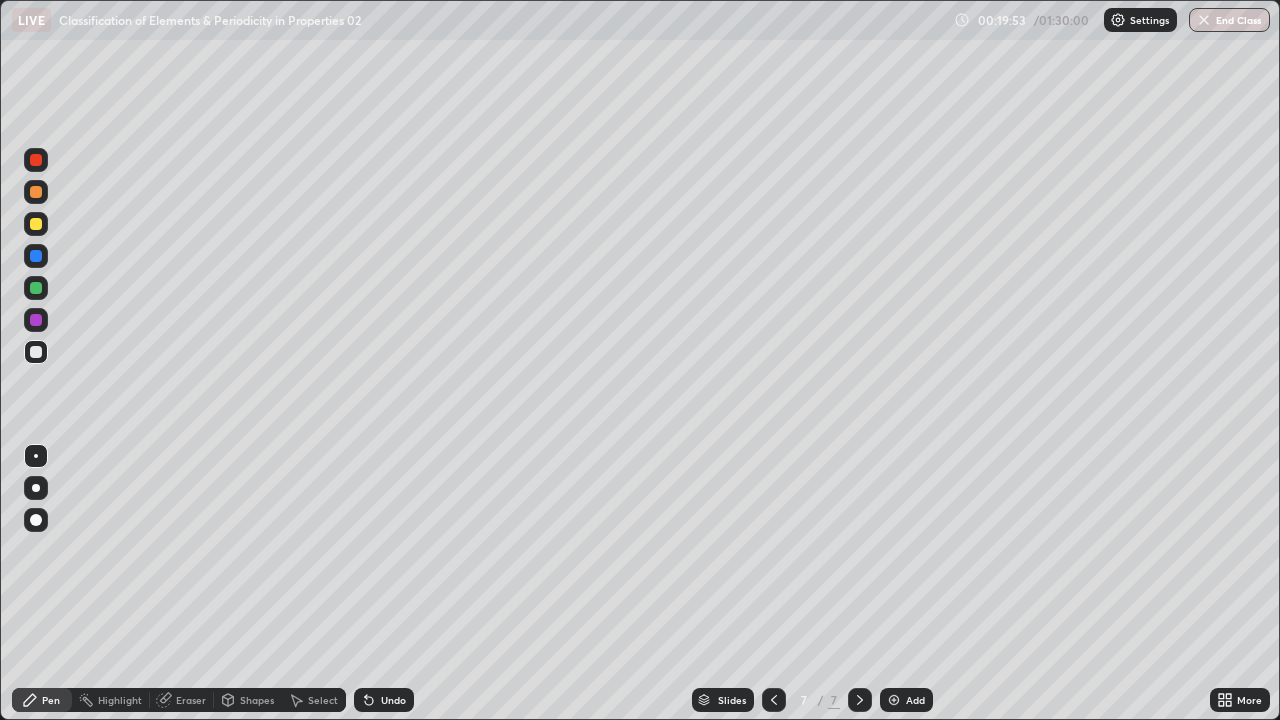 click on "Eraser" at bounding box center (191, 700) 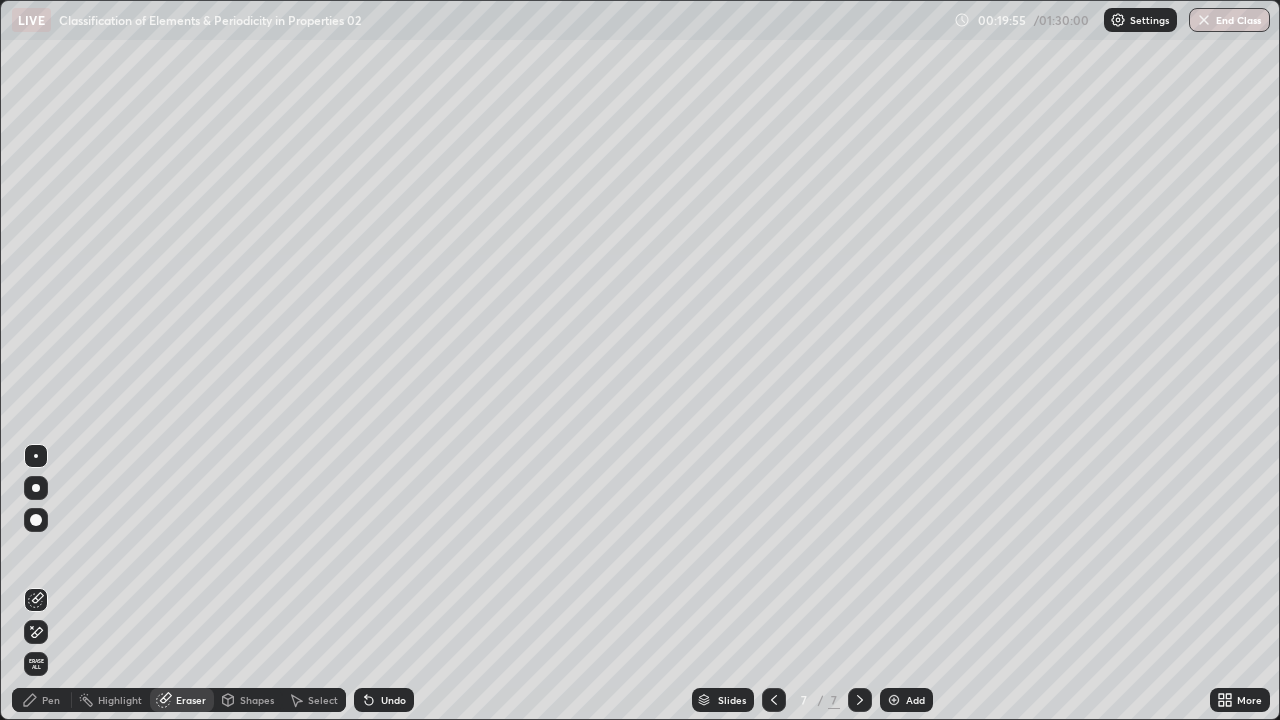 click on "Pen" at bounding box center [42, 700] 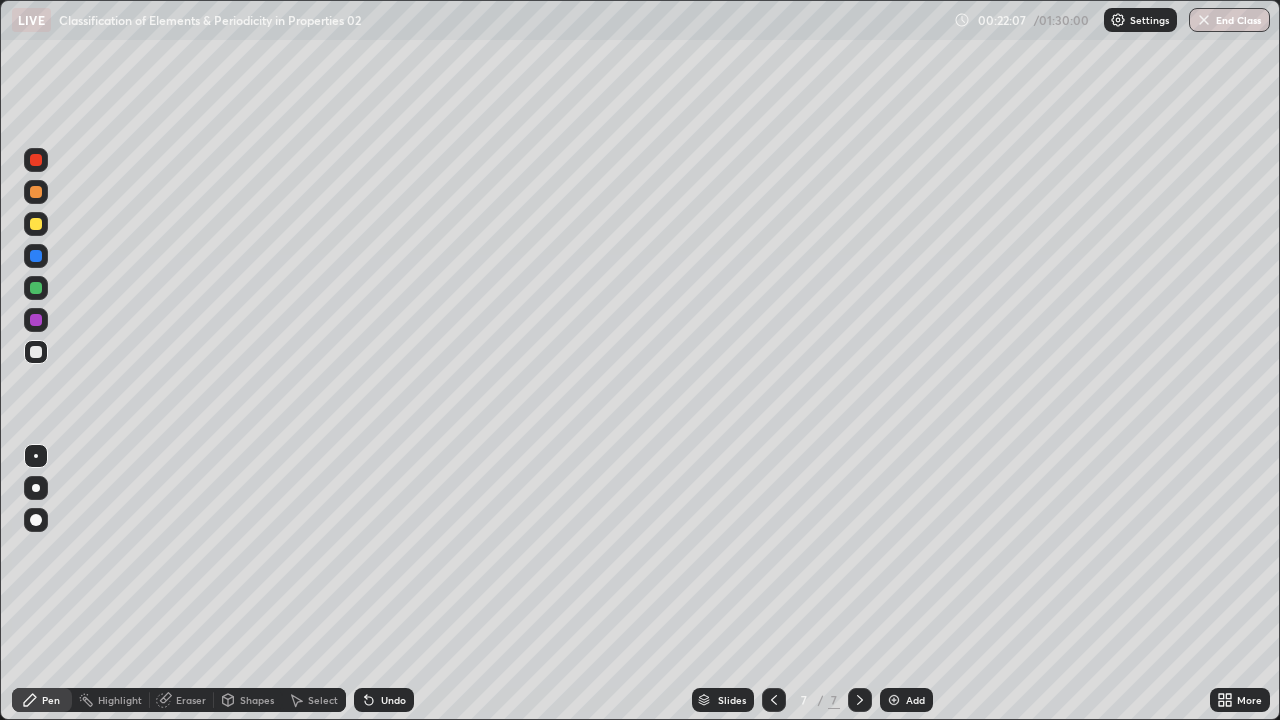 click on "Select" at bounding box center [323, 700] 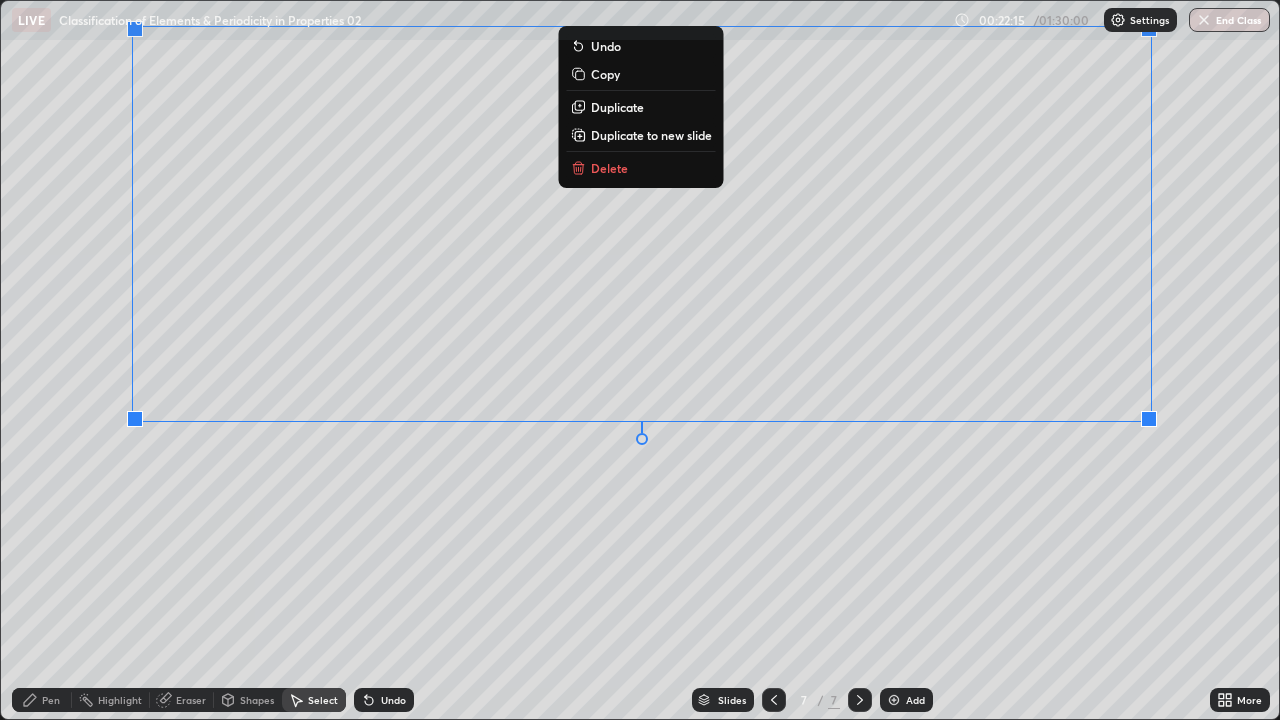 click on "0 ° Undo Copy Duplicate Duplicate to new slide Delete" at bounding box center [640, 360] 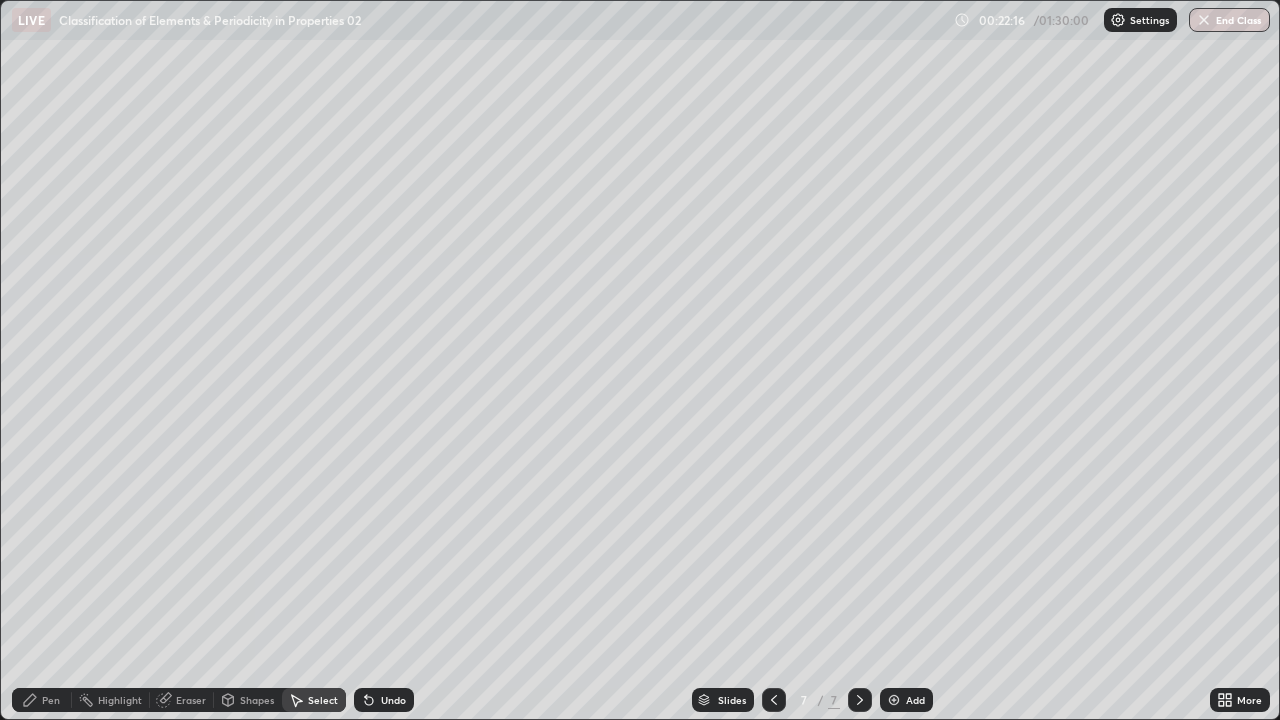click on "Pen" at bounding box center [51, 700] 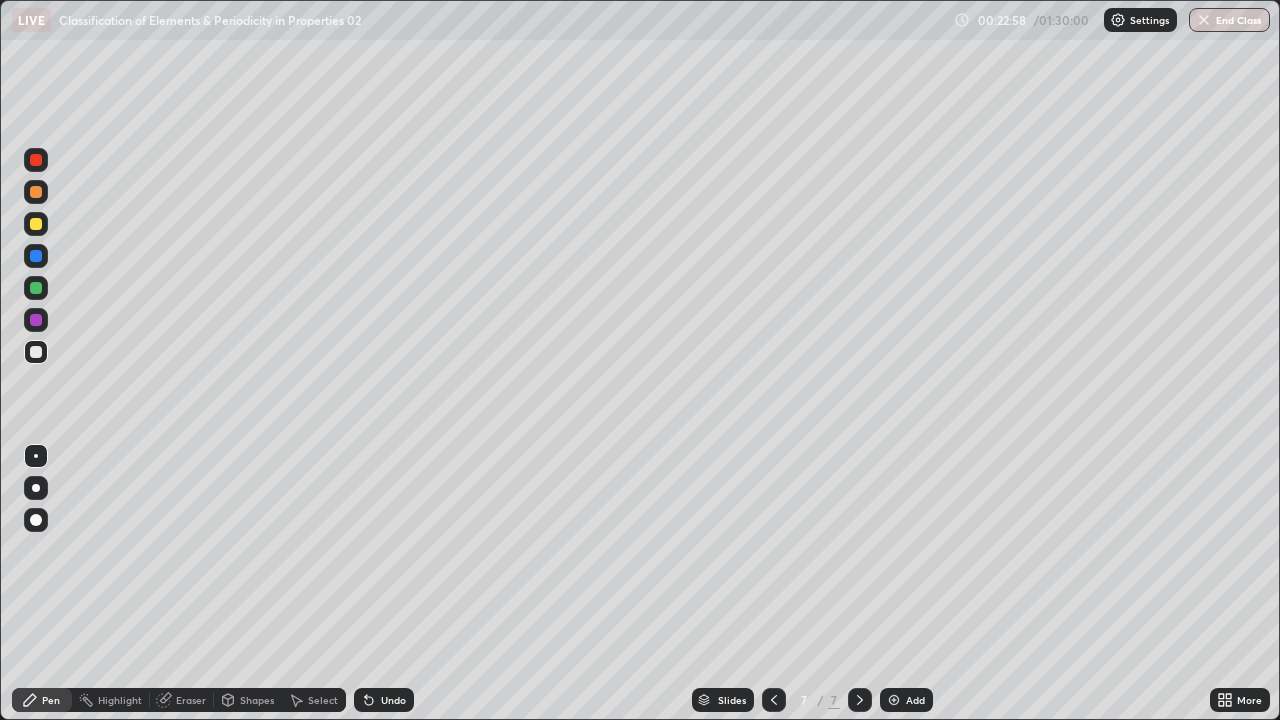 click on "Select" at bounding box center [323, 700] 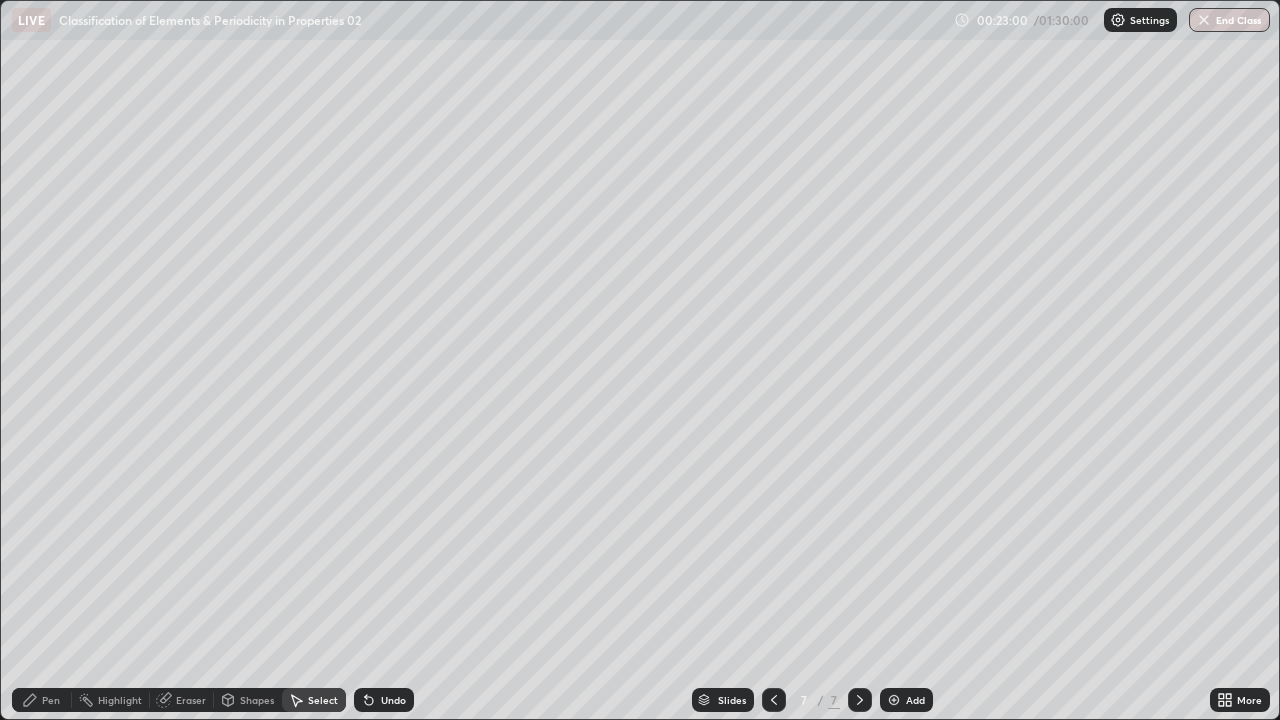 click on "0 ° Undo Copy Duplicate Duplicate to new slide Delete" at bounding box center [640, 360] 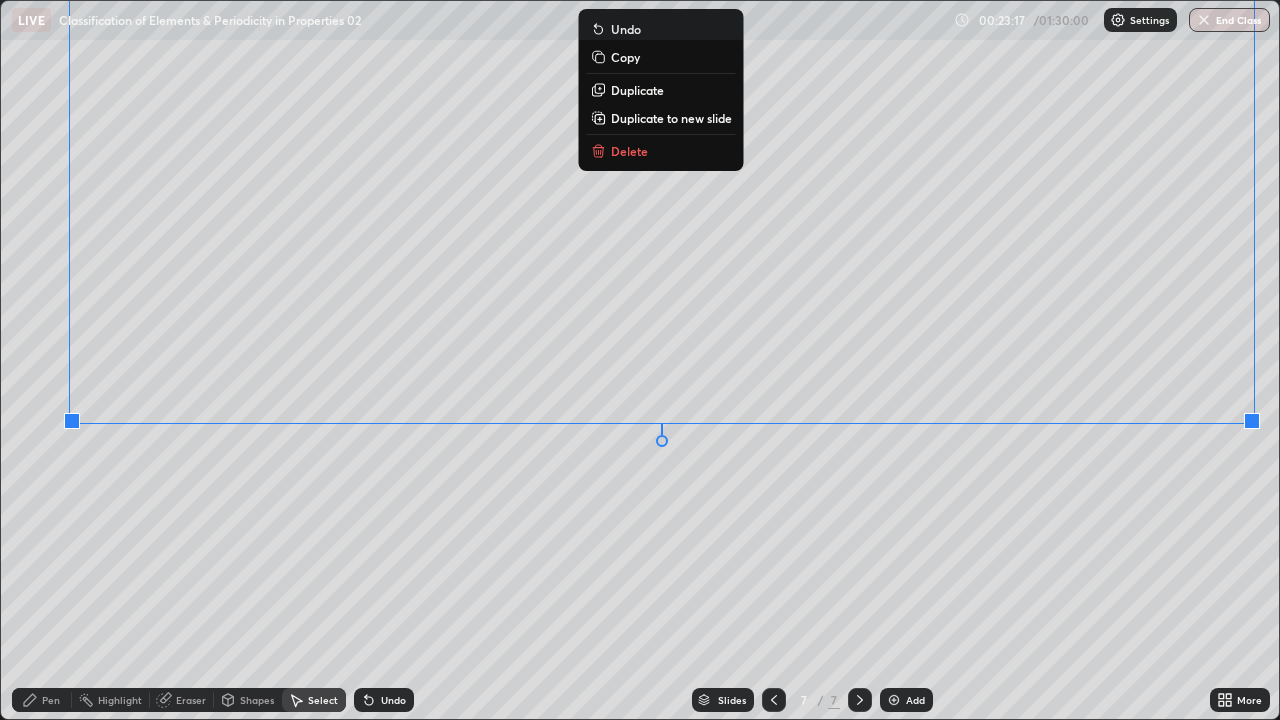 click on "0 ° Undo Copy Duplicate Duplicate to new slide Delete" at bounding box center [640, 360] 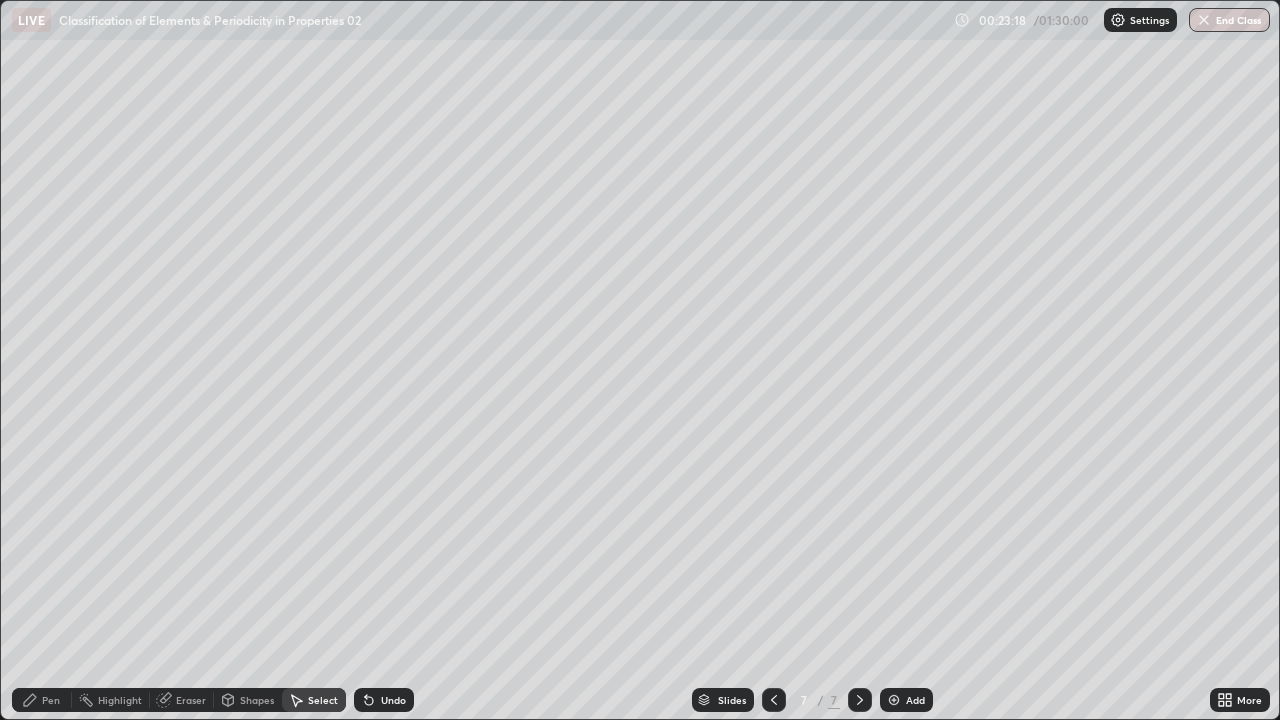click on "Pen" at bounding box center [51, 700] 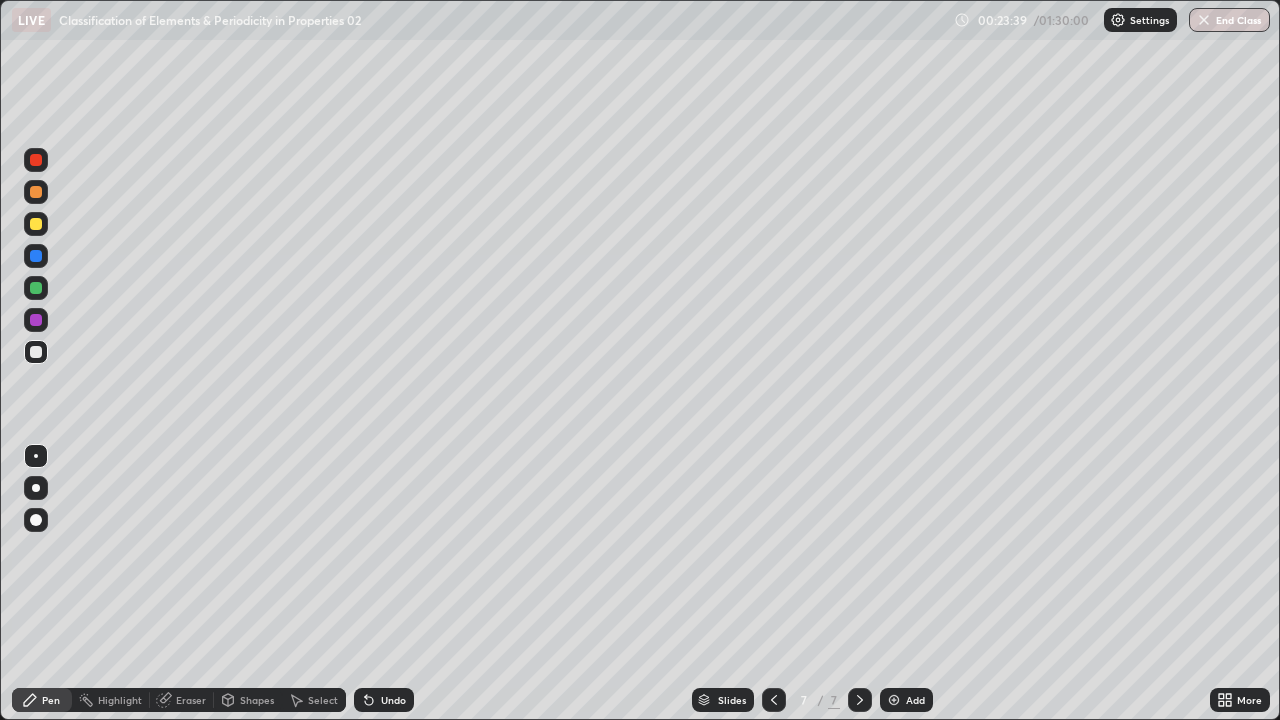 click on "Shapes" at bounding box center [248, 700] 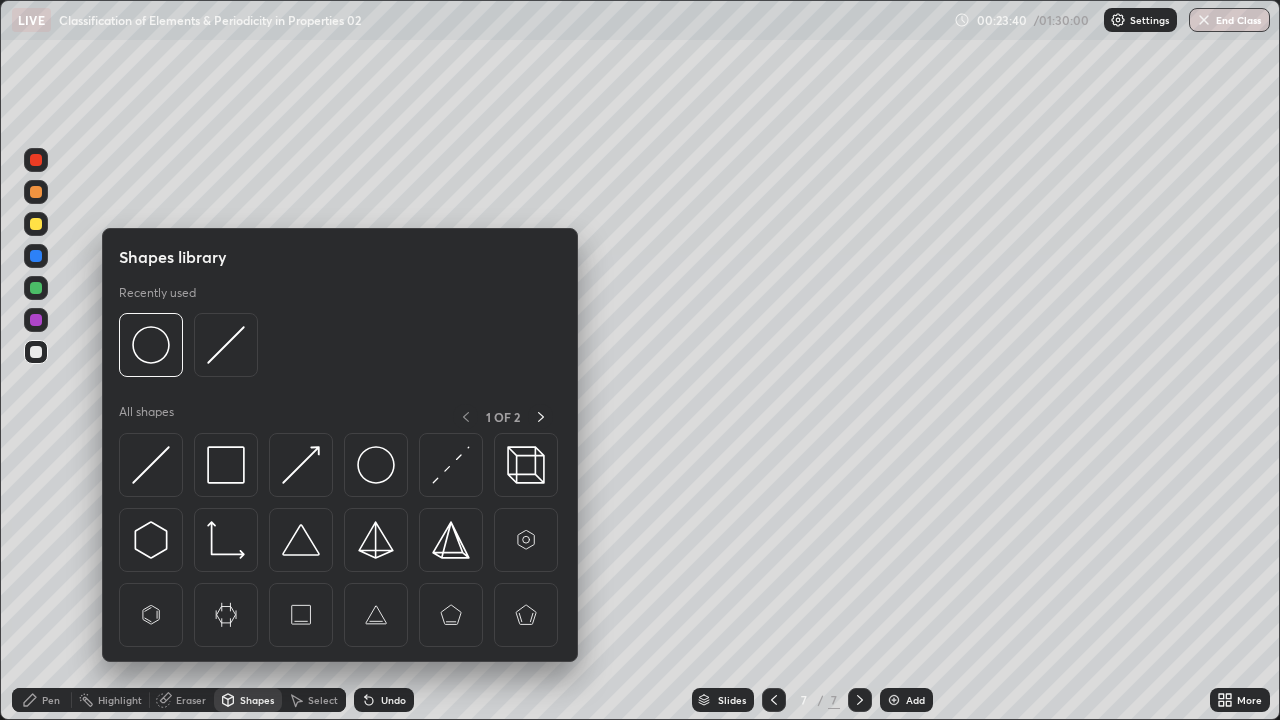 click on "Eraser" at bounding box center [191, 700] 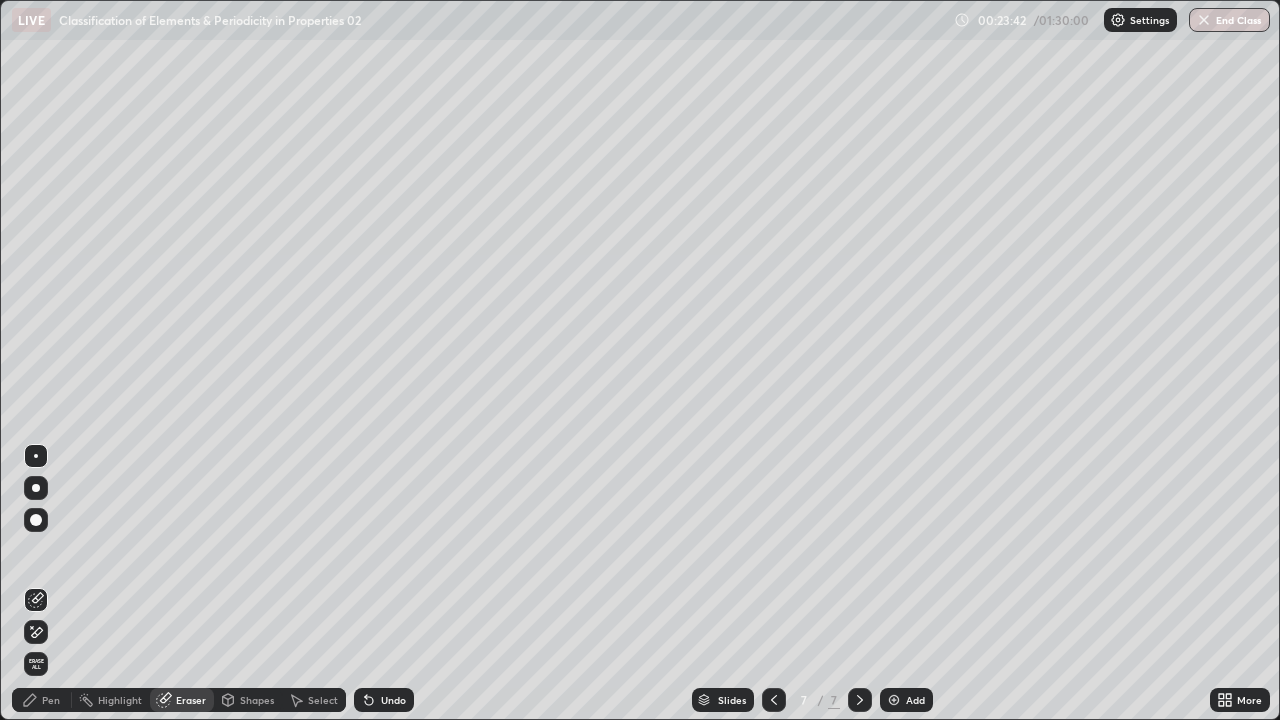 click on "Pen" at bounding box center (51, 700) 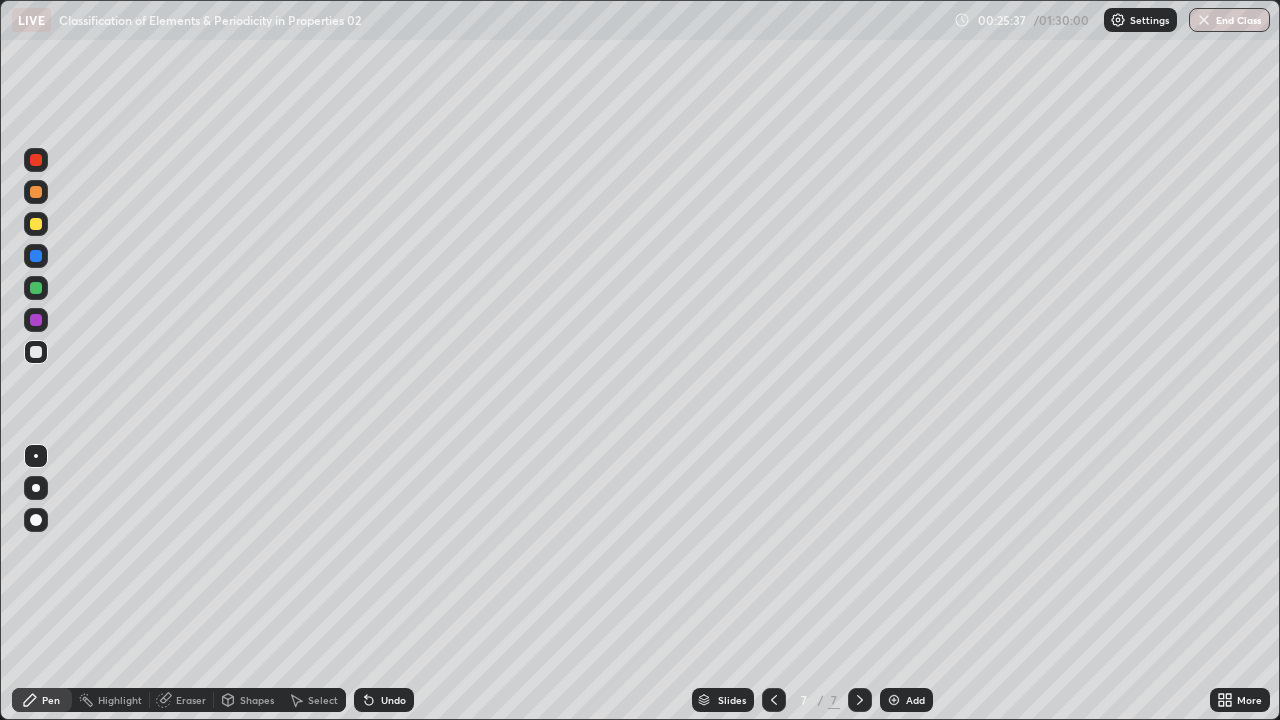 click at bounding box center [894, 700] 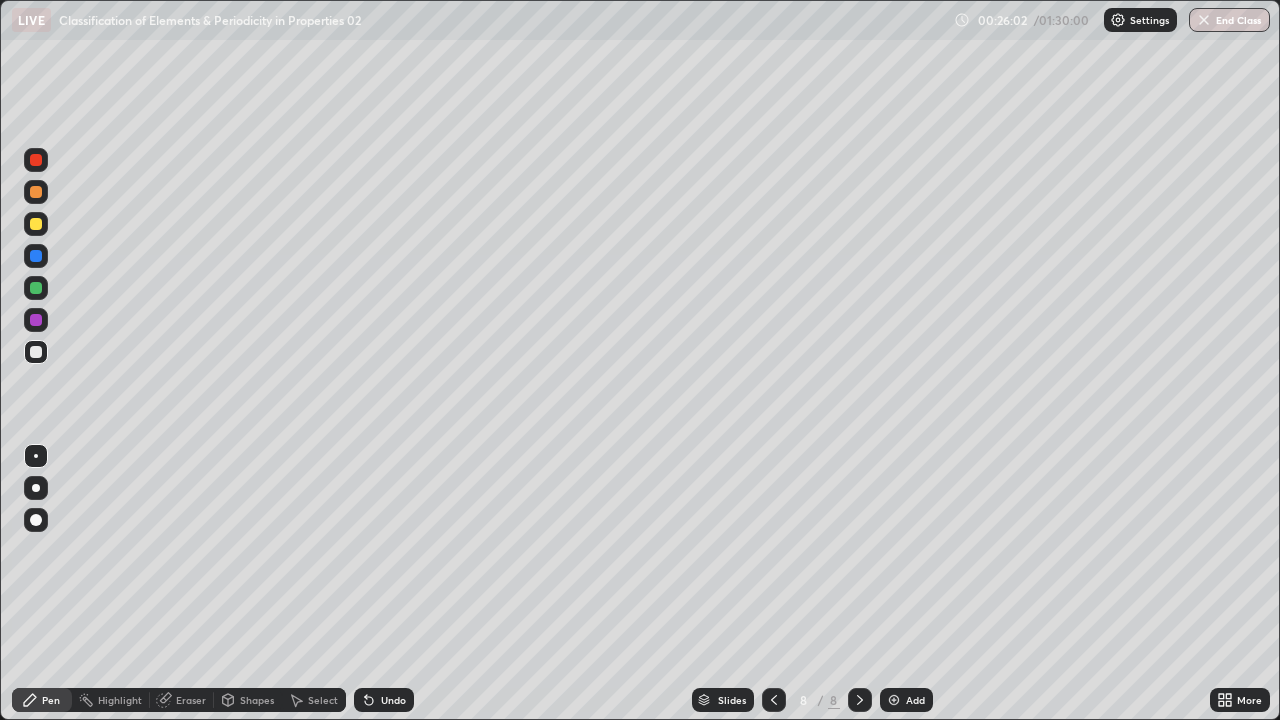 click on "Eraser" at bounding box center [191, 700] 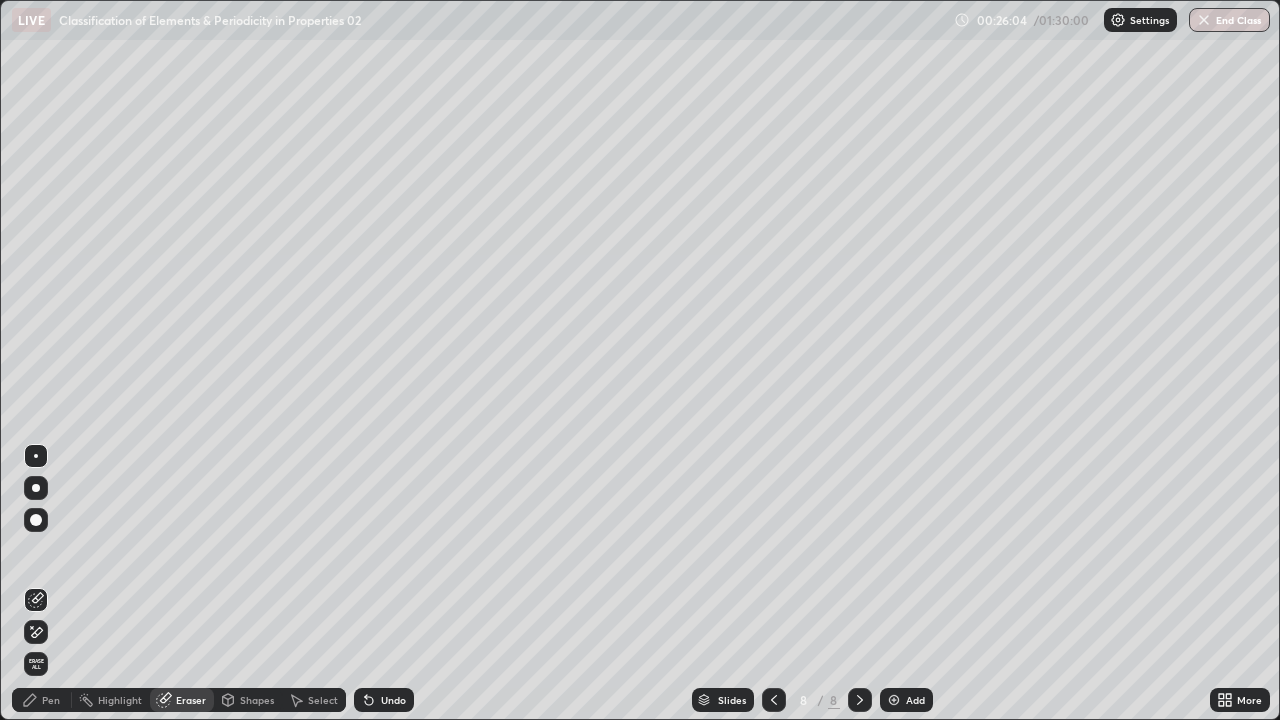 click on "Pen" at bounding box center [42, 700] 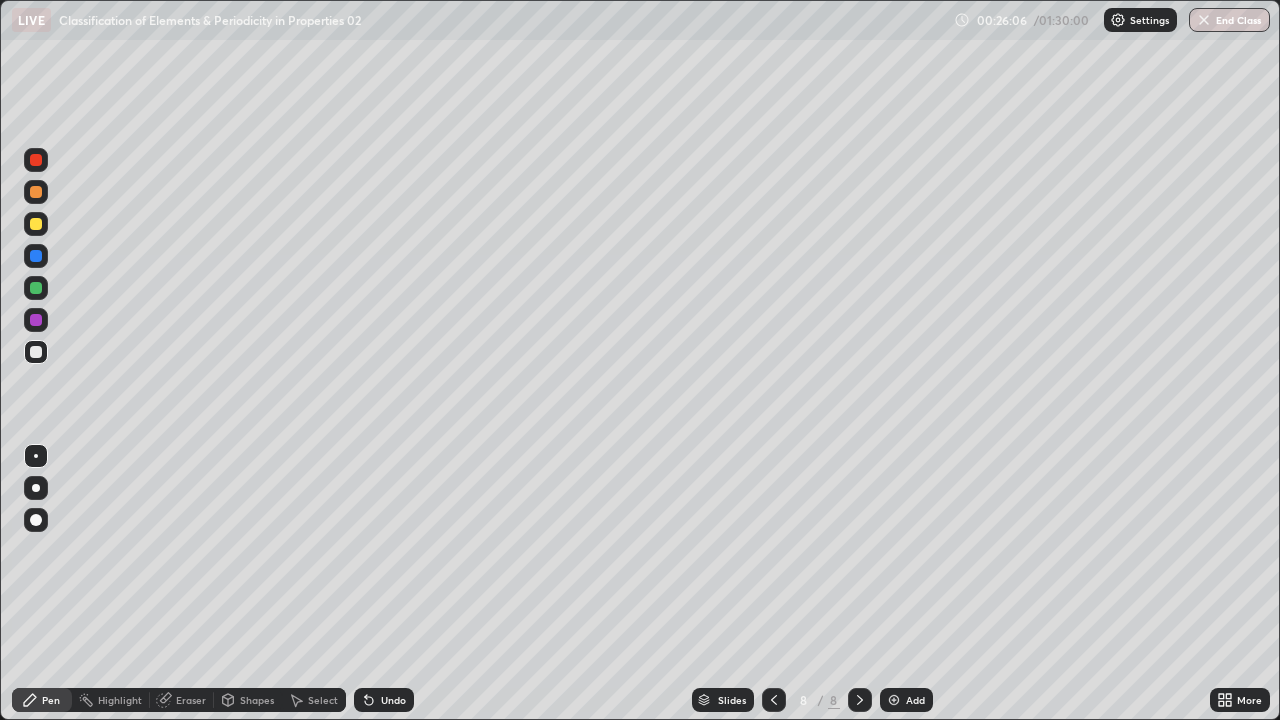 click on "Eraser" at bounding box center [191, 700] 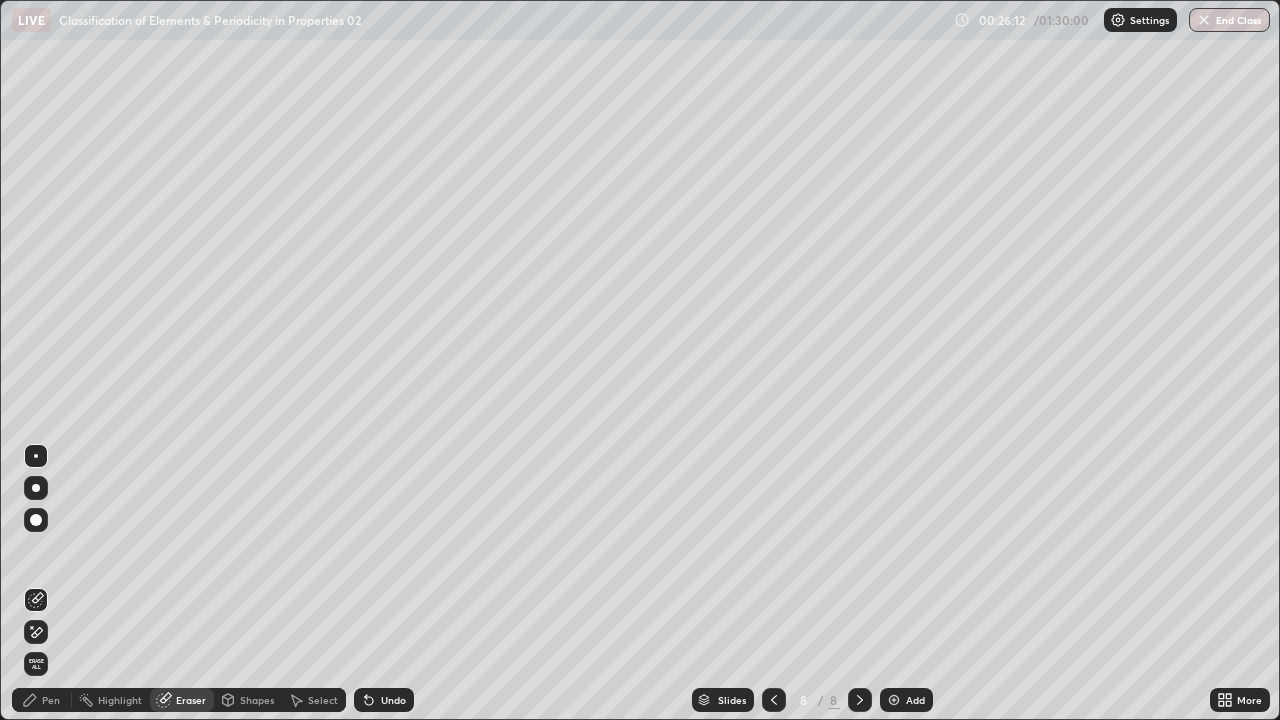 click on "Pen" at bounding box center [42, 700] 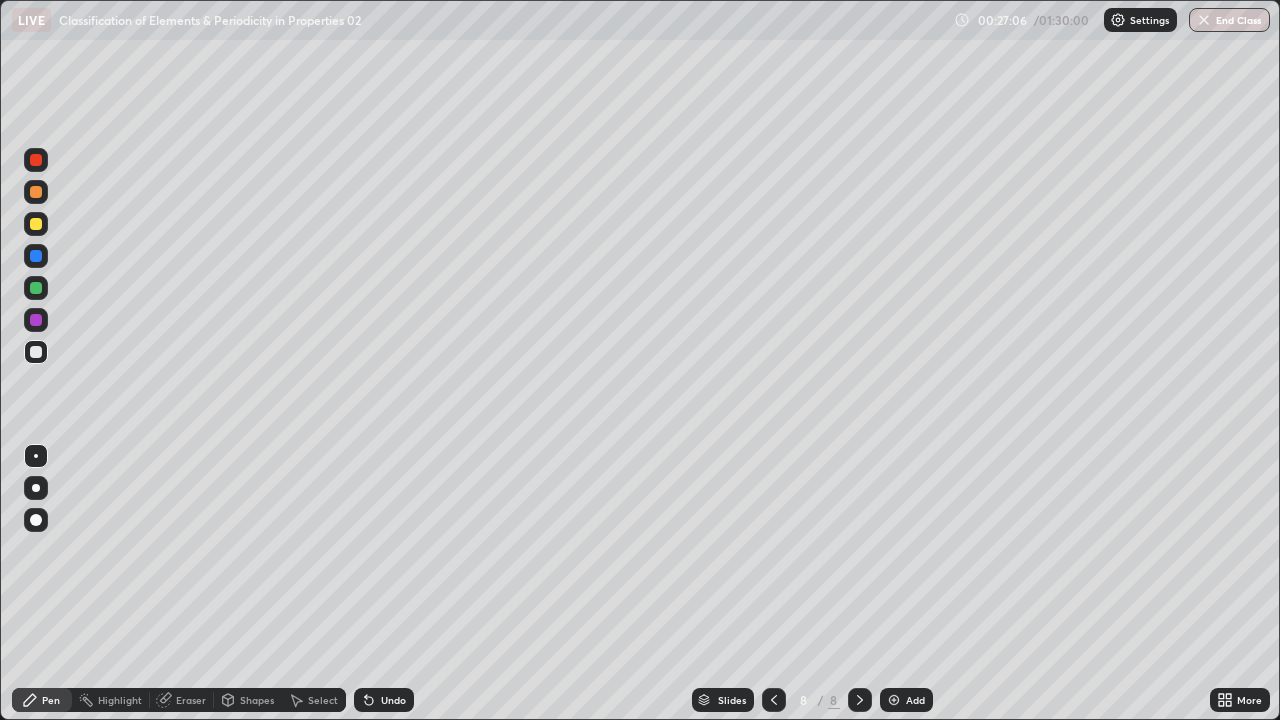 click on "Select" at bounding box center [323, 700] 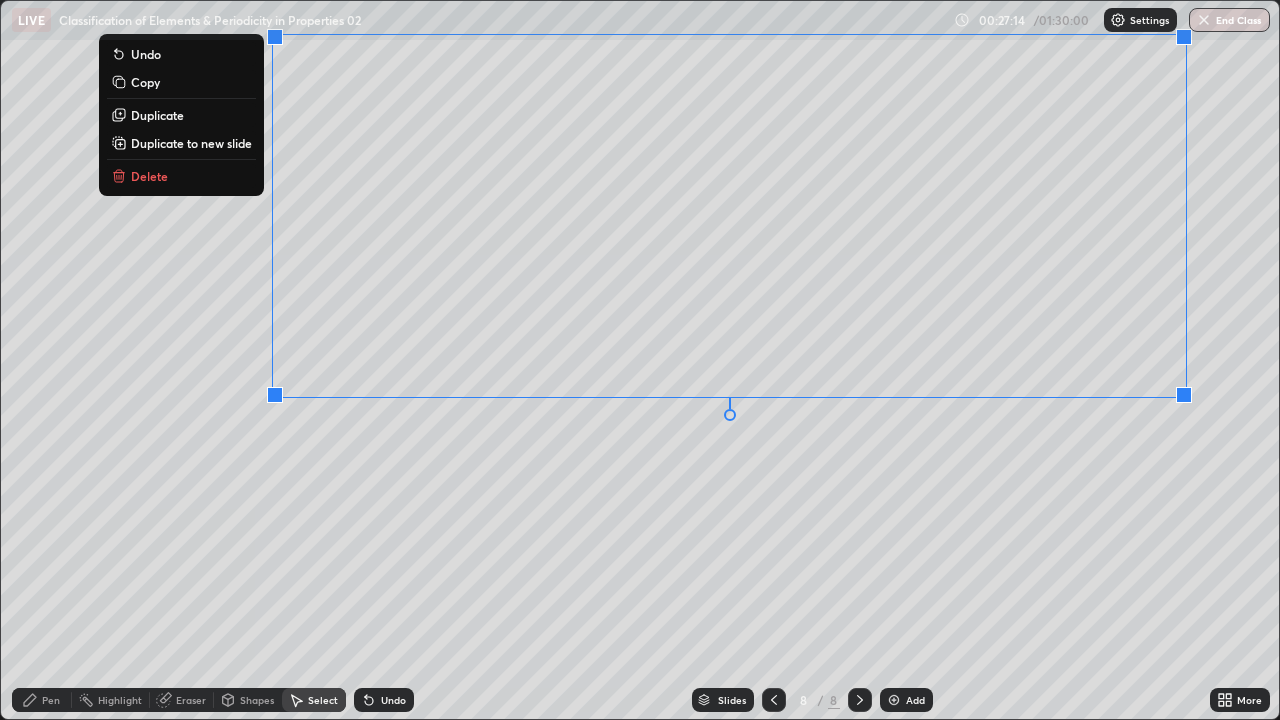 click on "0 ° Undo Copy Duplicate Duplicate to new slide Delete" at bounding box center (640, 360) 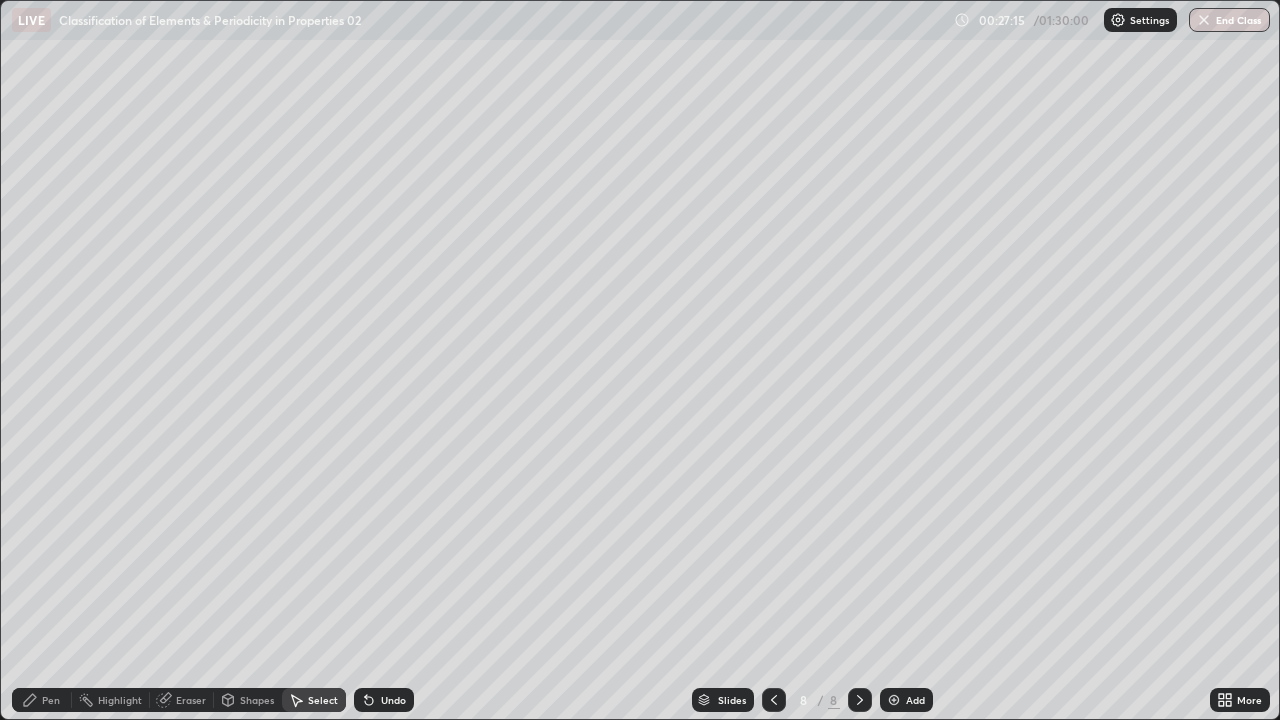 click on "Pen" at bounding box center [51, 700] 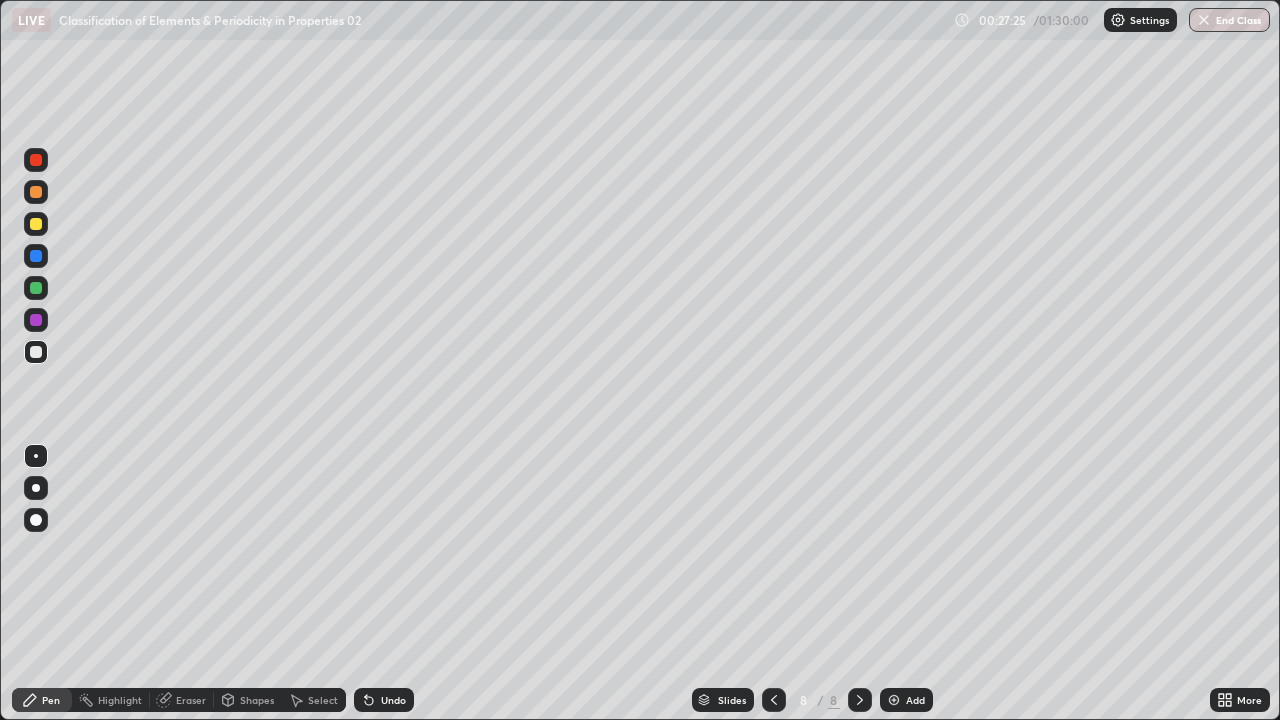 click on "Eraser" at bounding box center (191, 700) 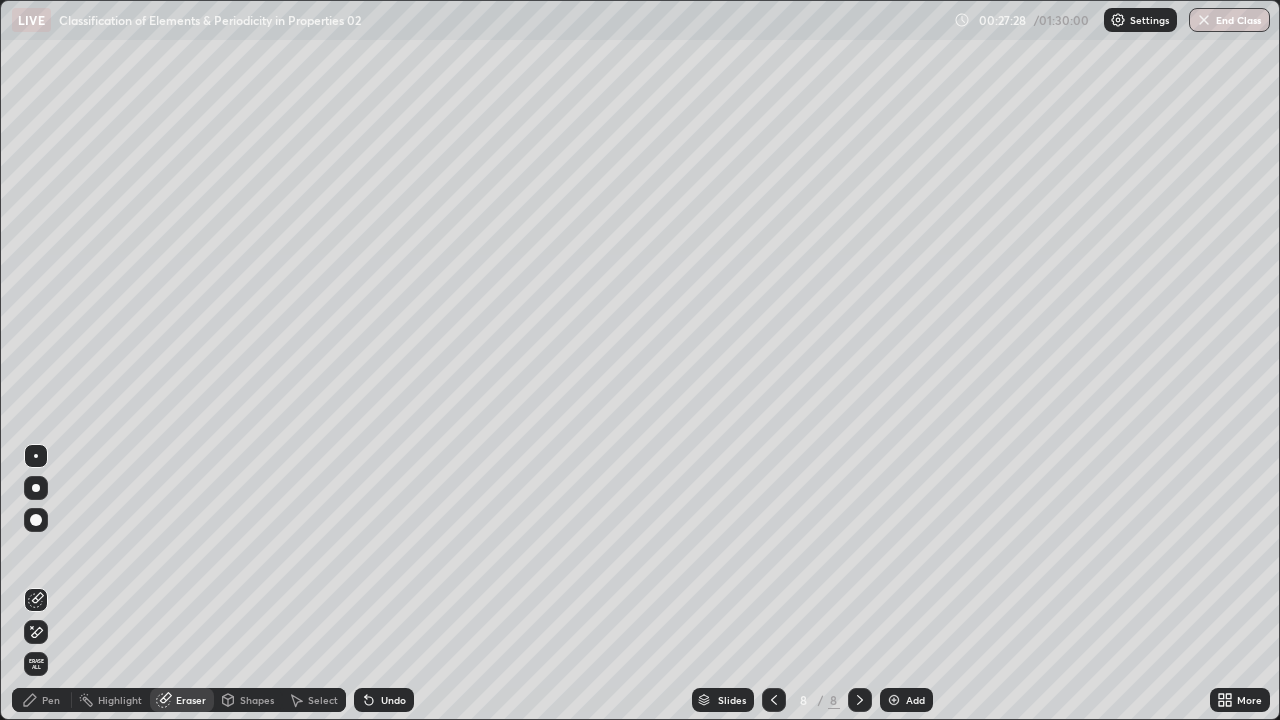 click on "Pen" at bounding box center [42, 700] 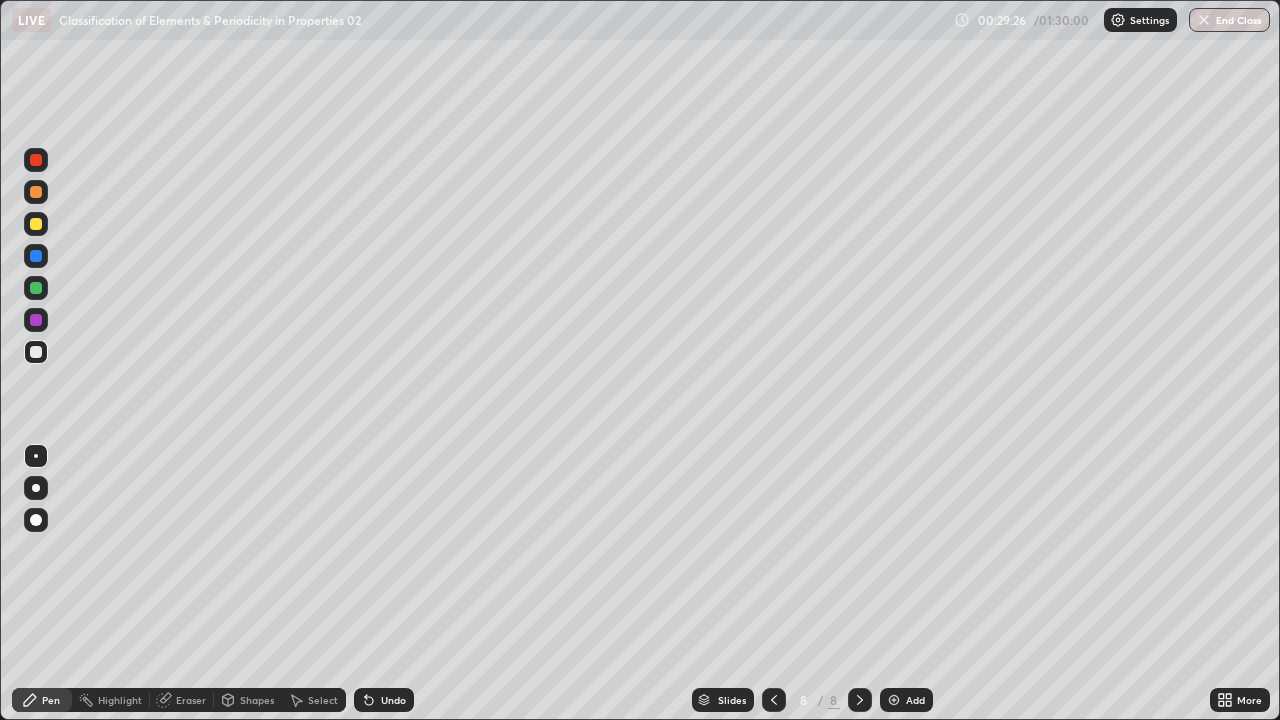 click on "Select" at bounding box center (323, 700) 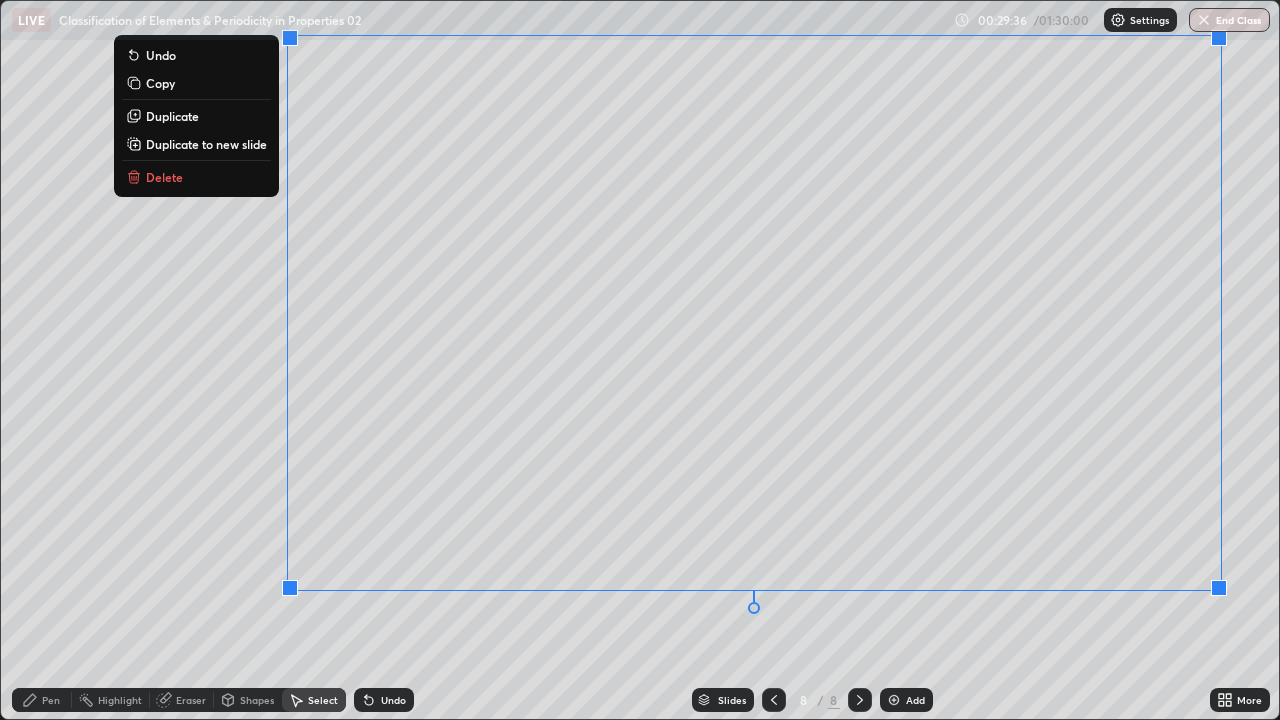 click on "0 ° Undo Copy Duplicate Duplicate to new slide Delete" at bounding box center [640, 360] 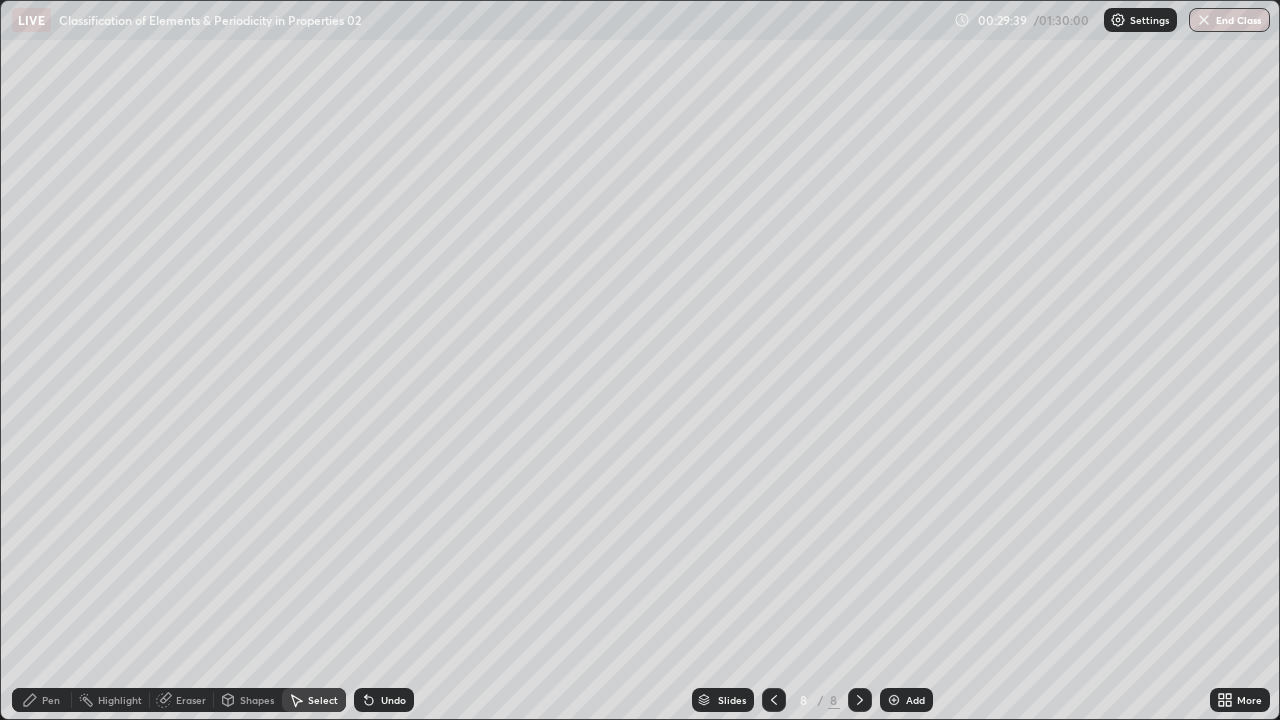 click on "Pen" at bounding box center [51, 700] 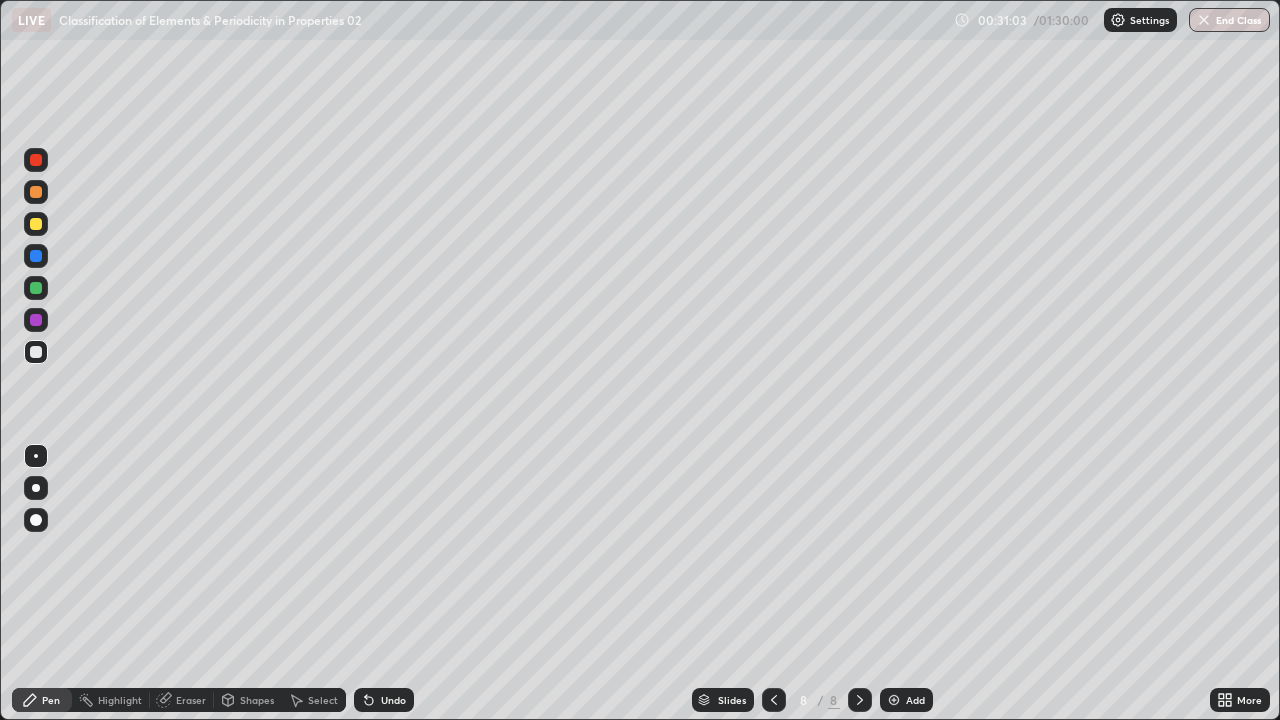 click on "Erase all" at bounding box center (36, 360) 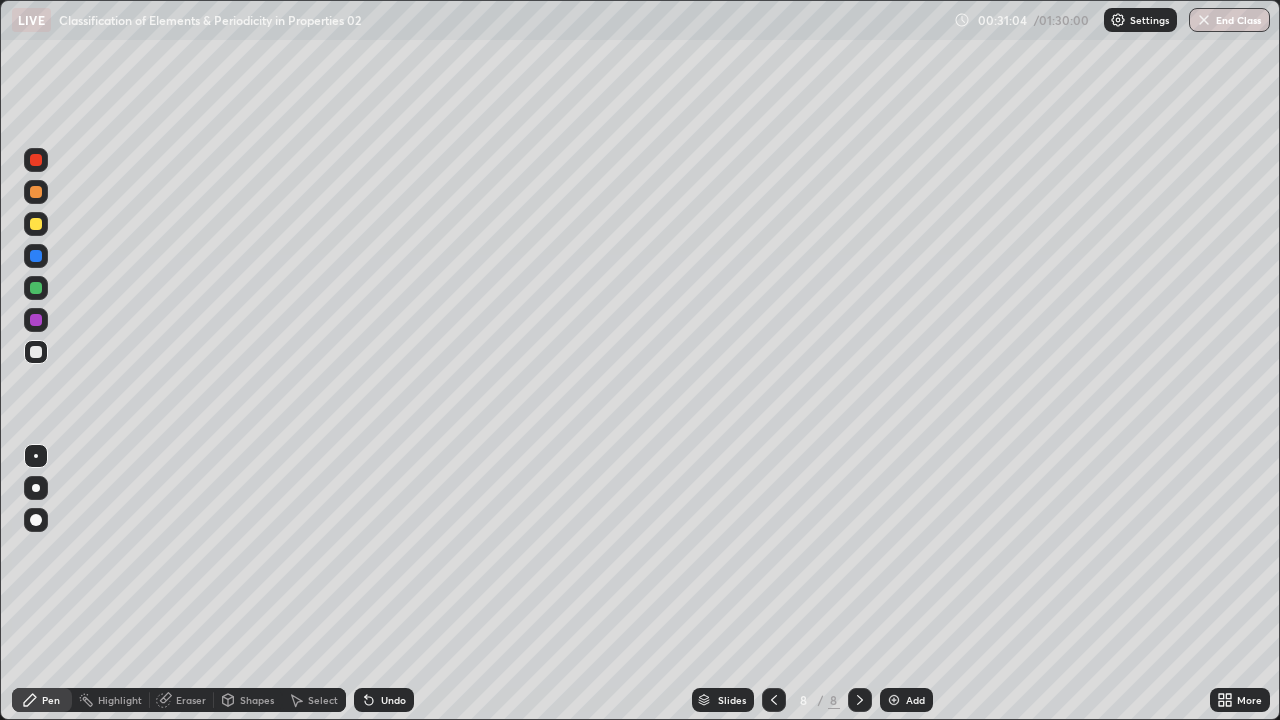 click at bounding box center (36, 352) 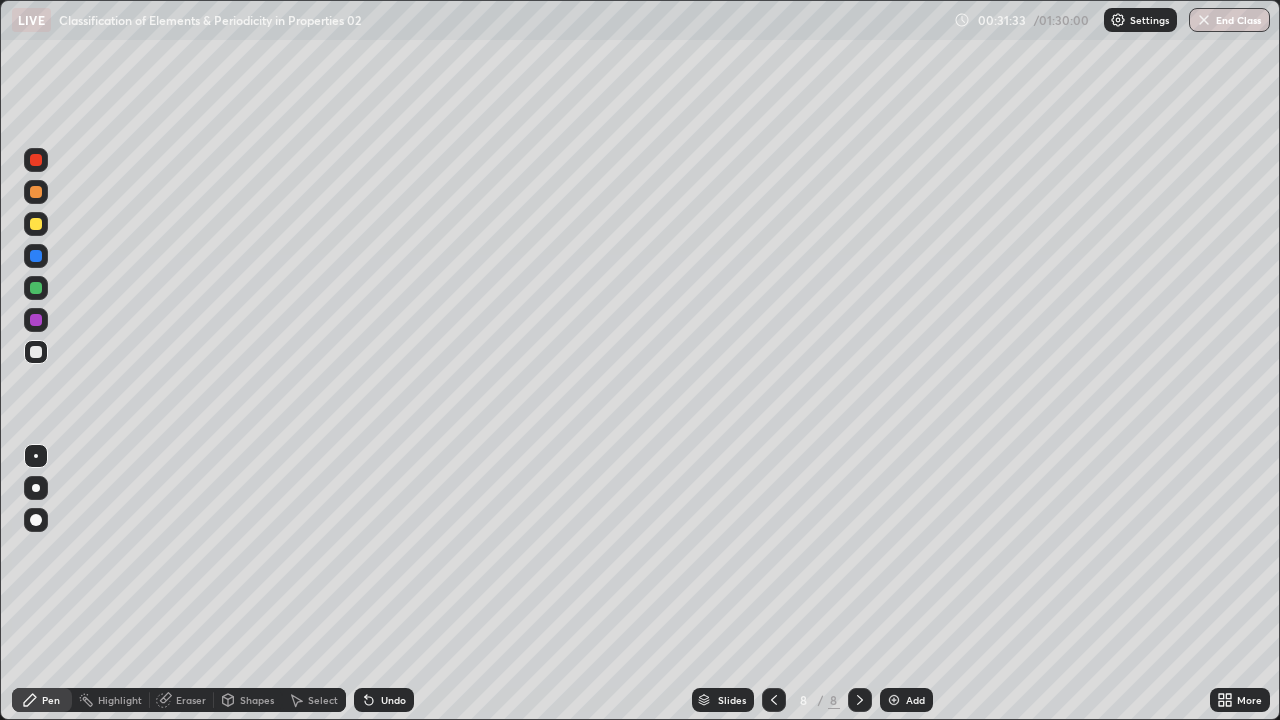 click on "Eraser" at bounding box center (191, 700) 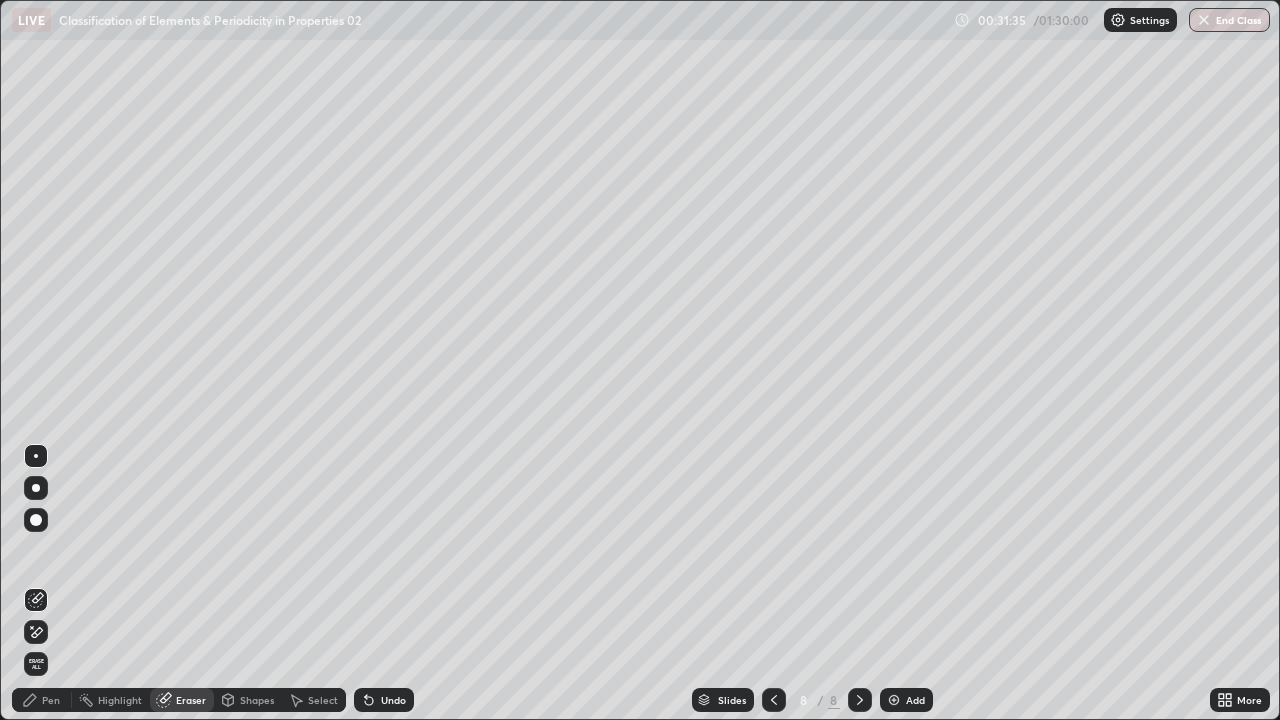 click on "Pen" at bounding box center [51, 700] 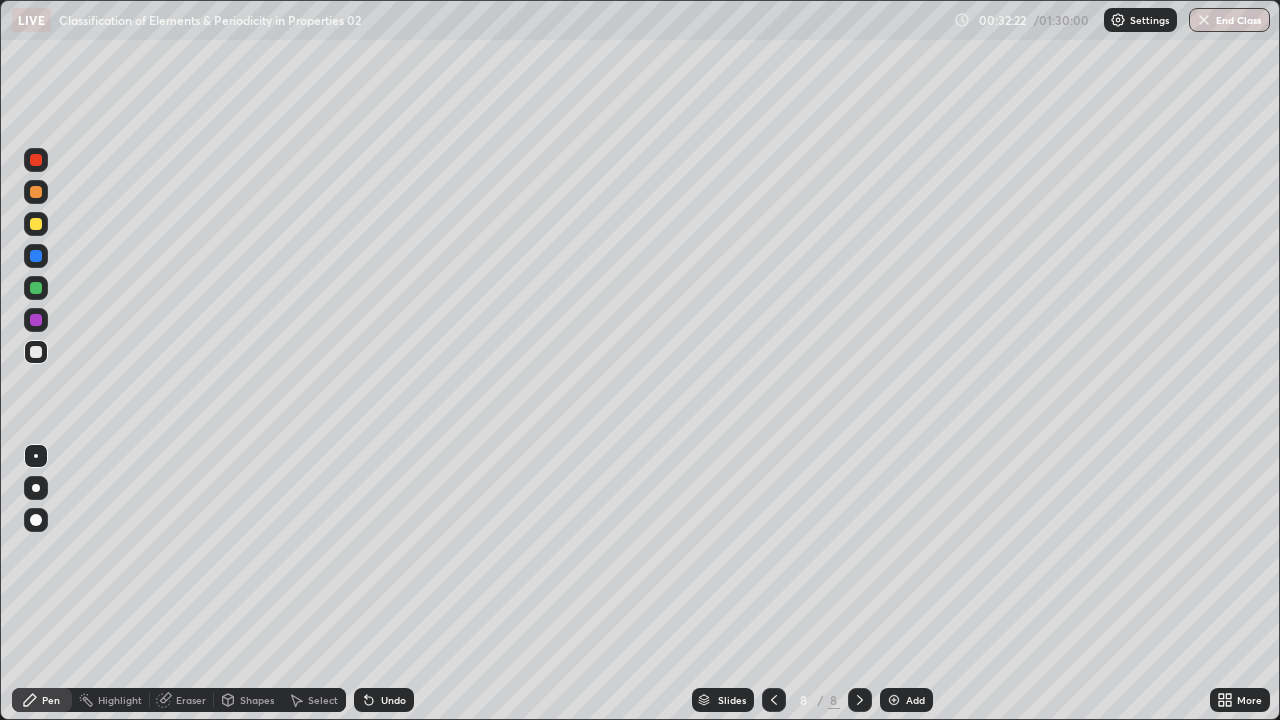 click on "Shapes" at bounding box center (248, 700) 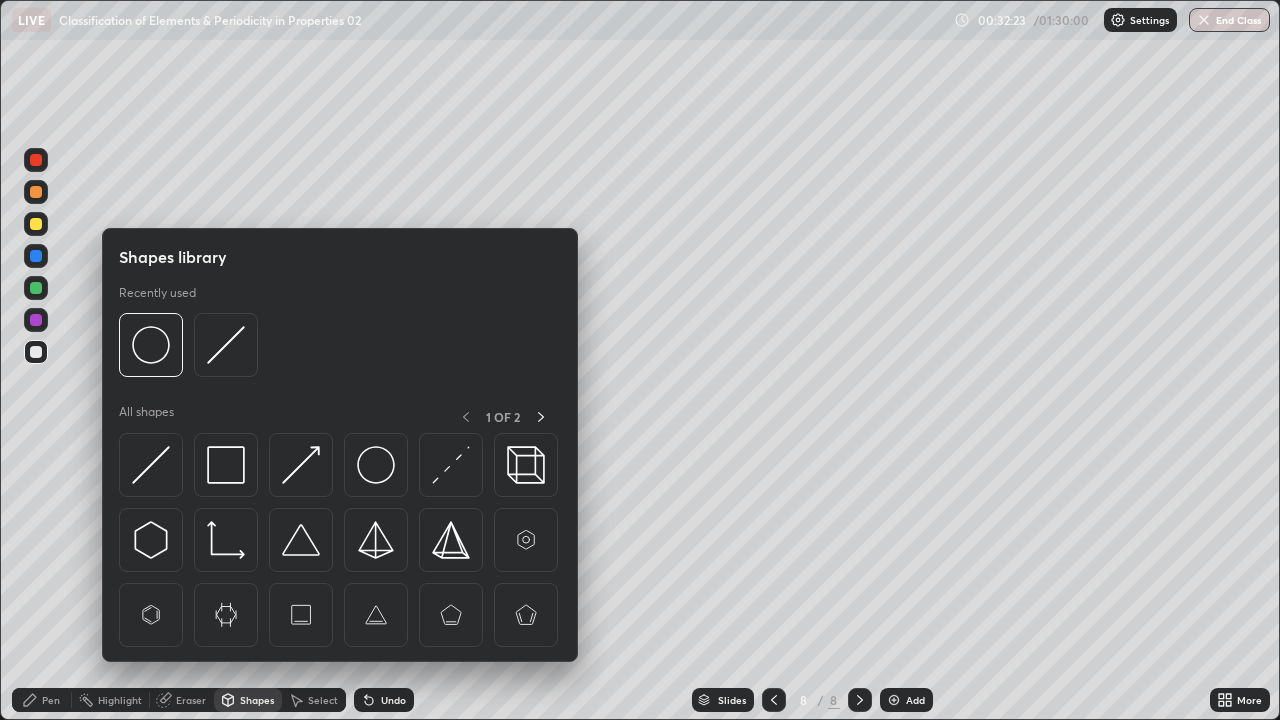 click on "Eraser" at bounding box center (191, 700) 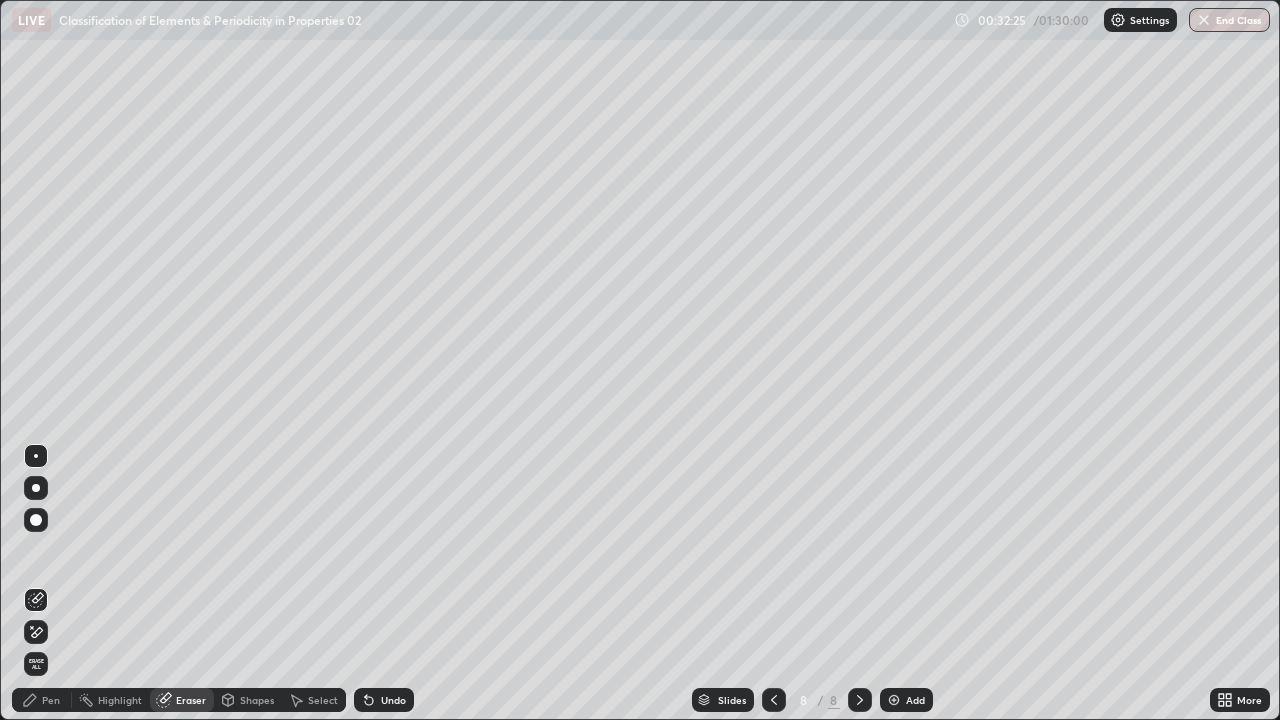 click on "Pen" at bounding box center [51, 700] 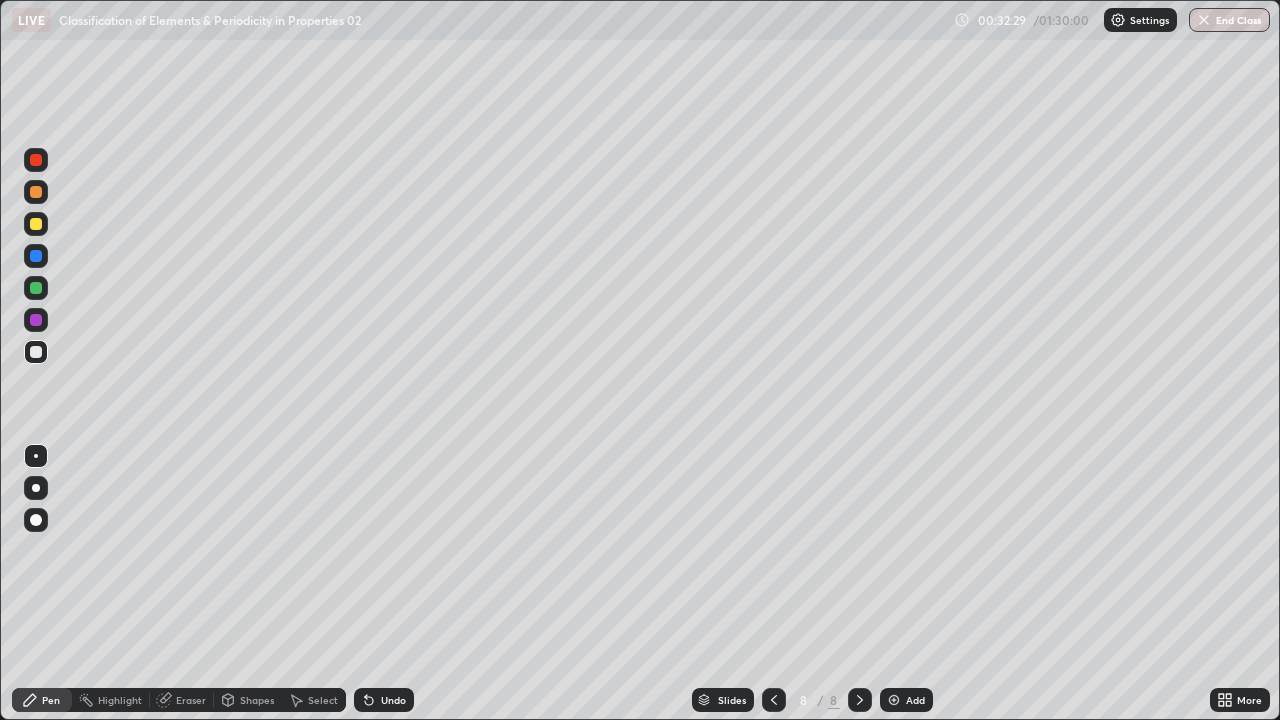 click on "Eraser" at bounding box center [191, 700] 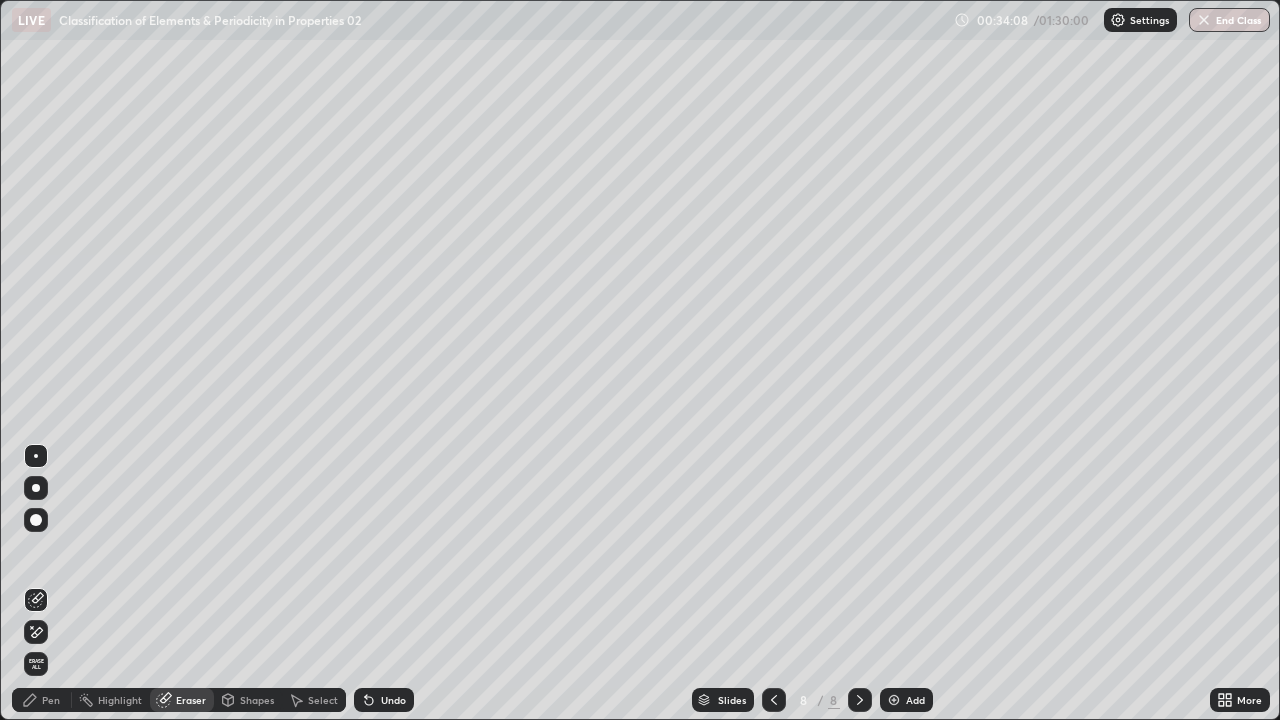 click at bounding box center [894, 700] 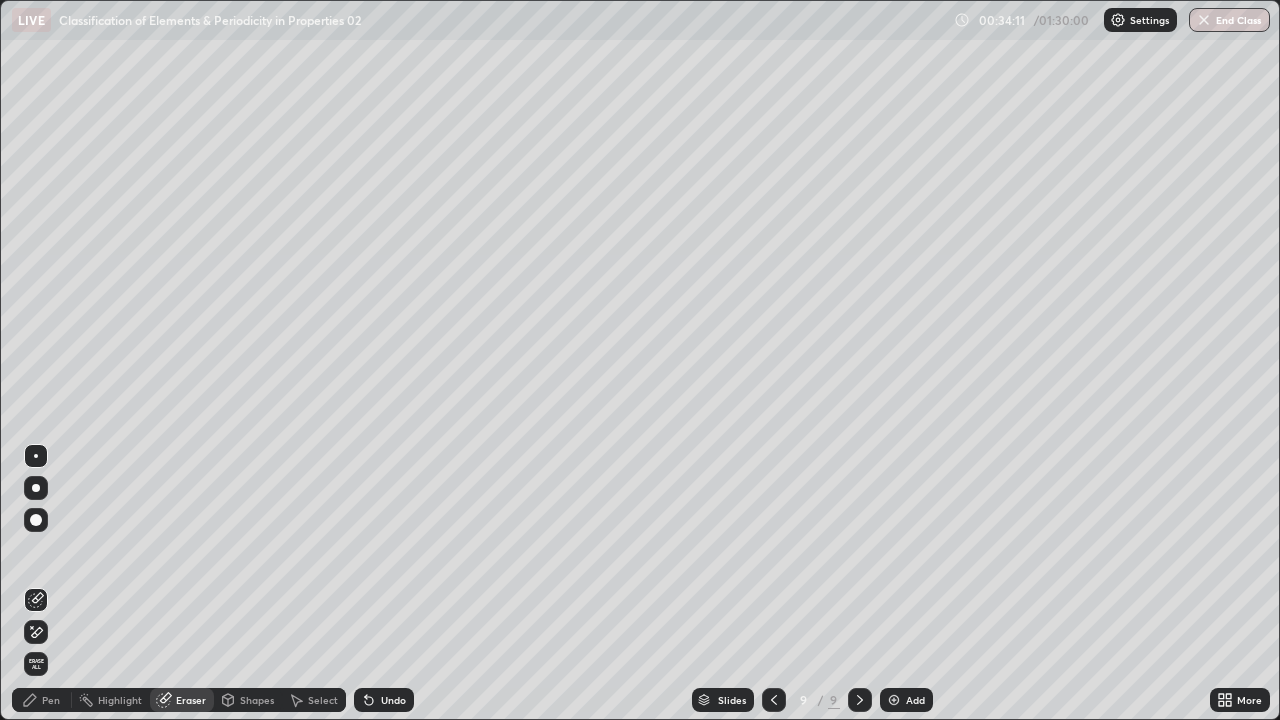 click on "Pen" at bounding box center [42, 700] 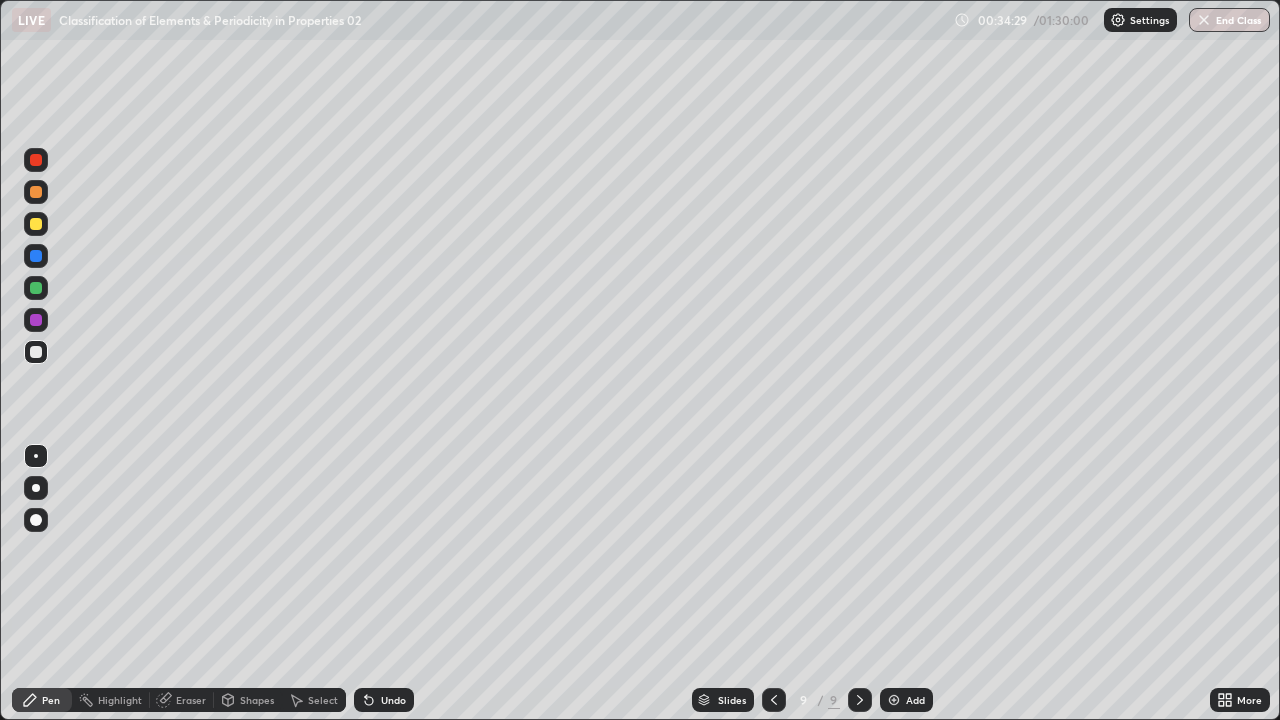 click on "Eraser" at bounding box center (191, 700) 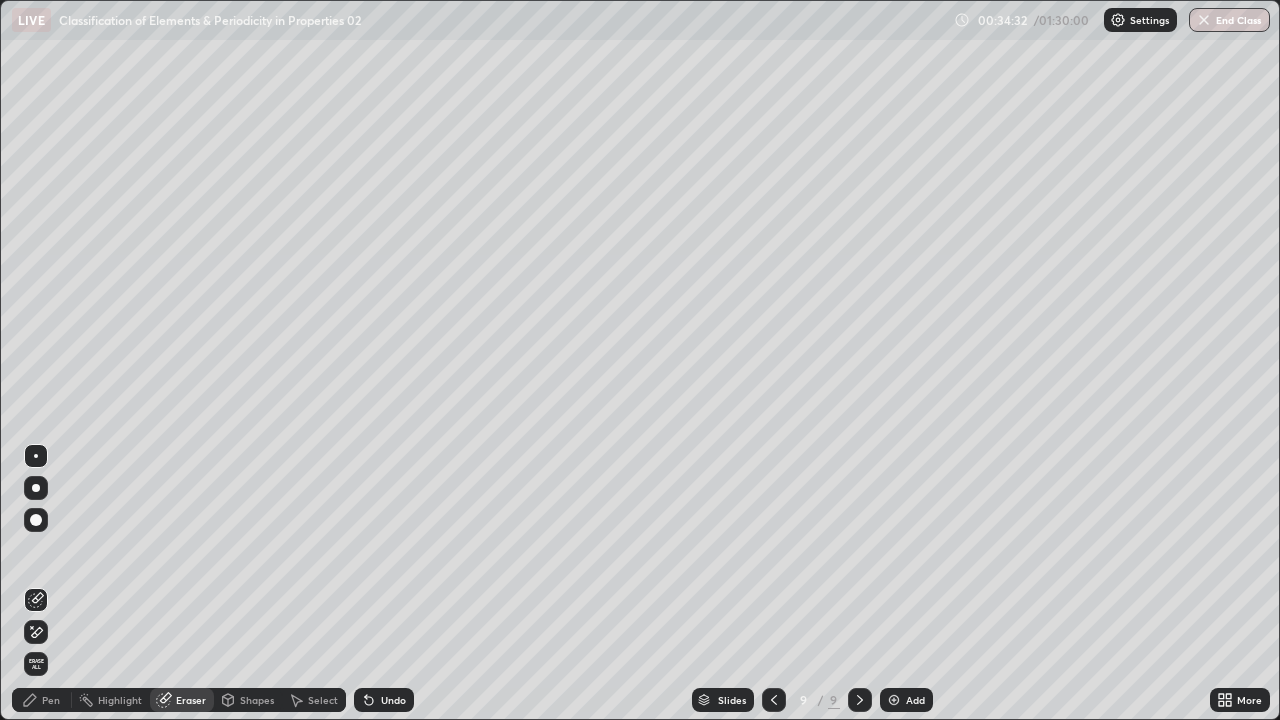 click on "Pen" at bounding box center (51, 700) 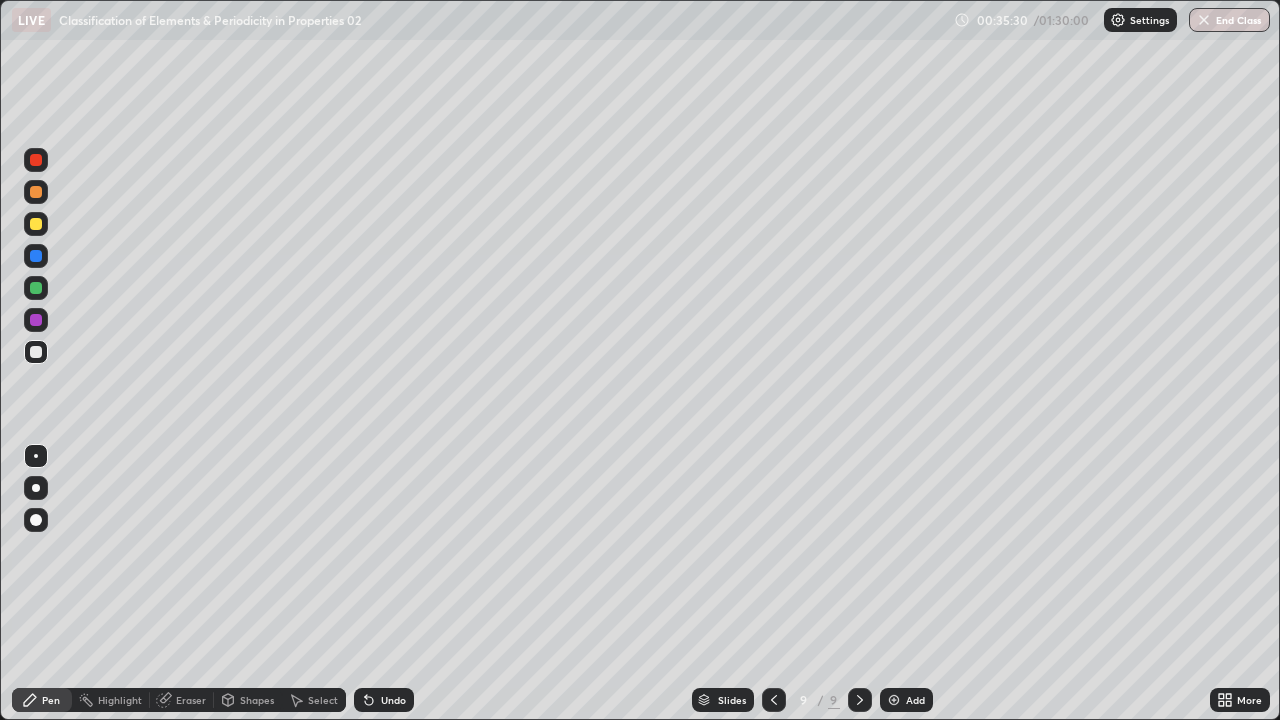 click on "Eraser" at bounding box center [191, 700] 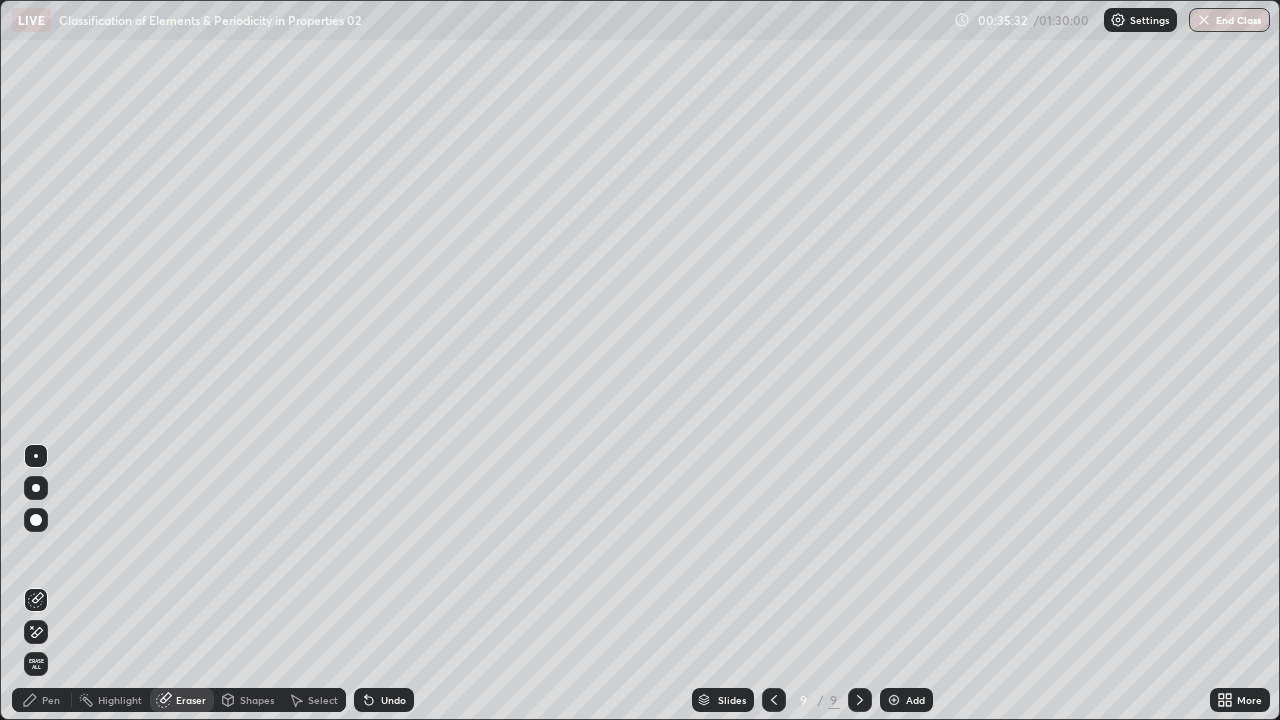 click on "Pen" at bounding box center (42, 700) 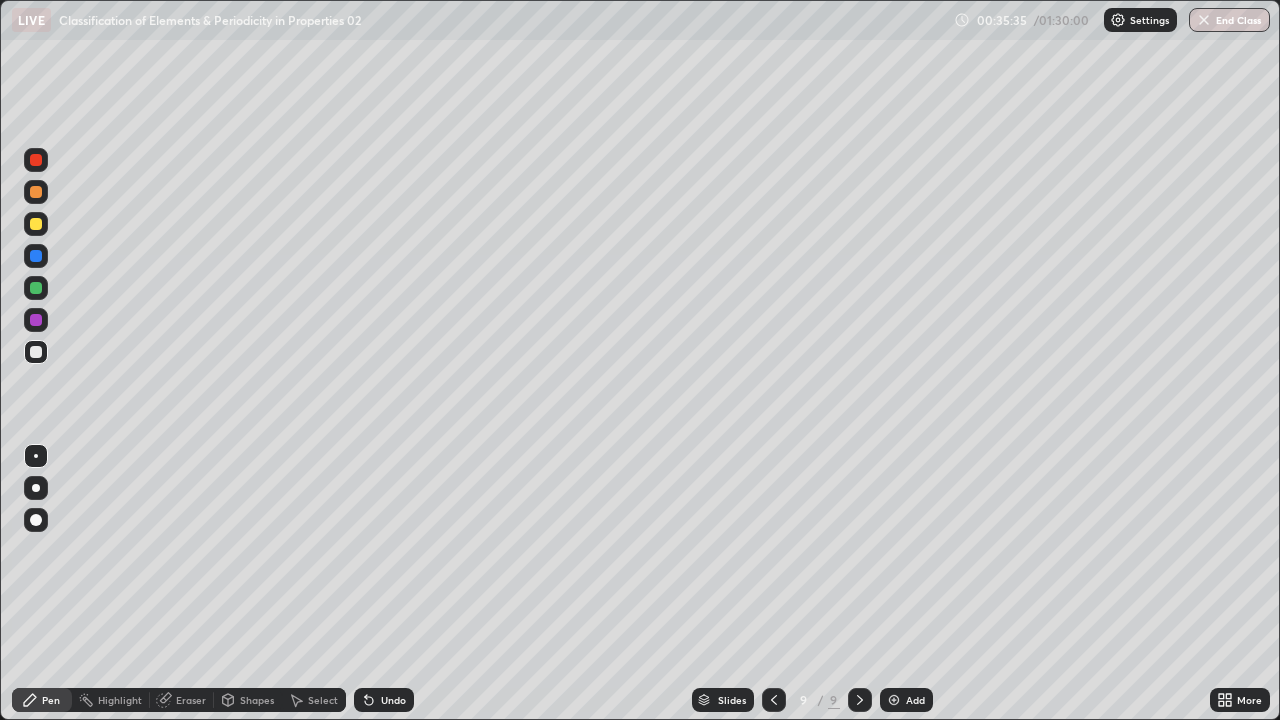 click on "Select" at bounding box center (323, 700) 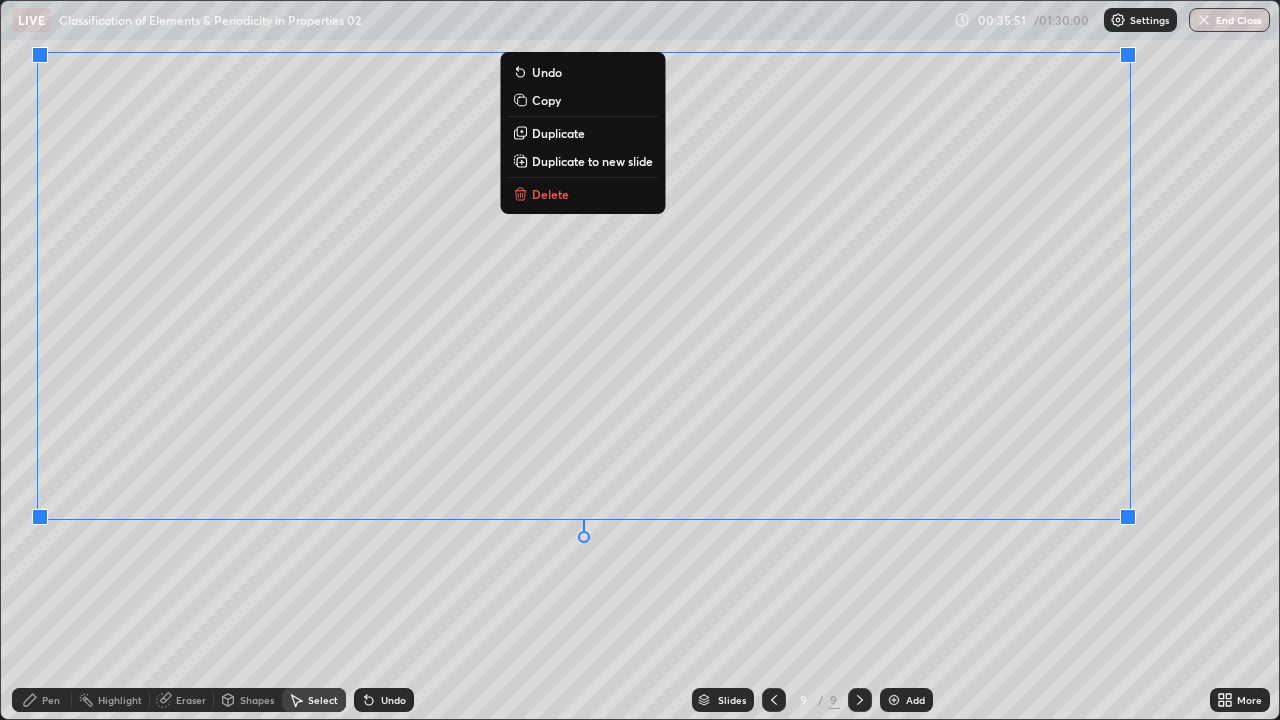 click on "0 ° Undo Copy Duplicate Duplicate to new slide Delete" at bounding box center (640, 360) 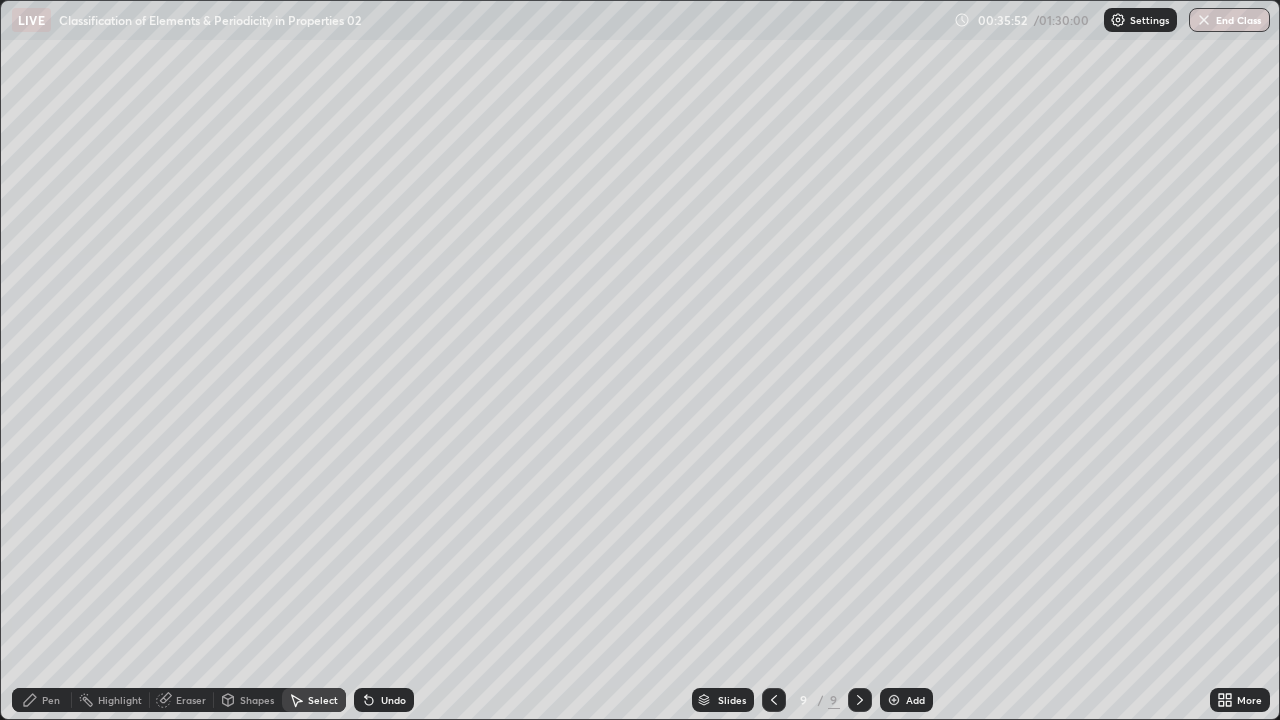 click on "Pen" at bounding box center [51, 700] 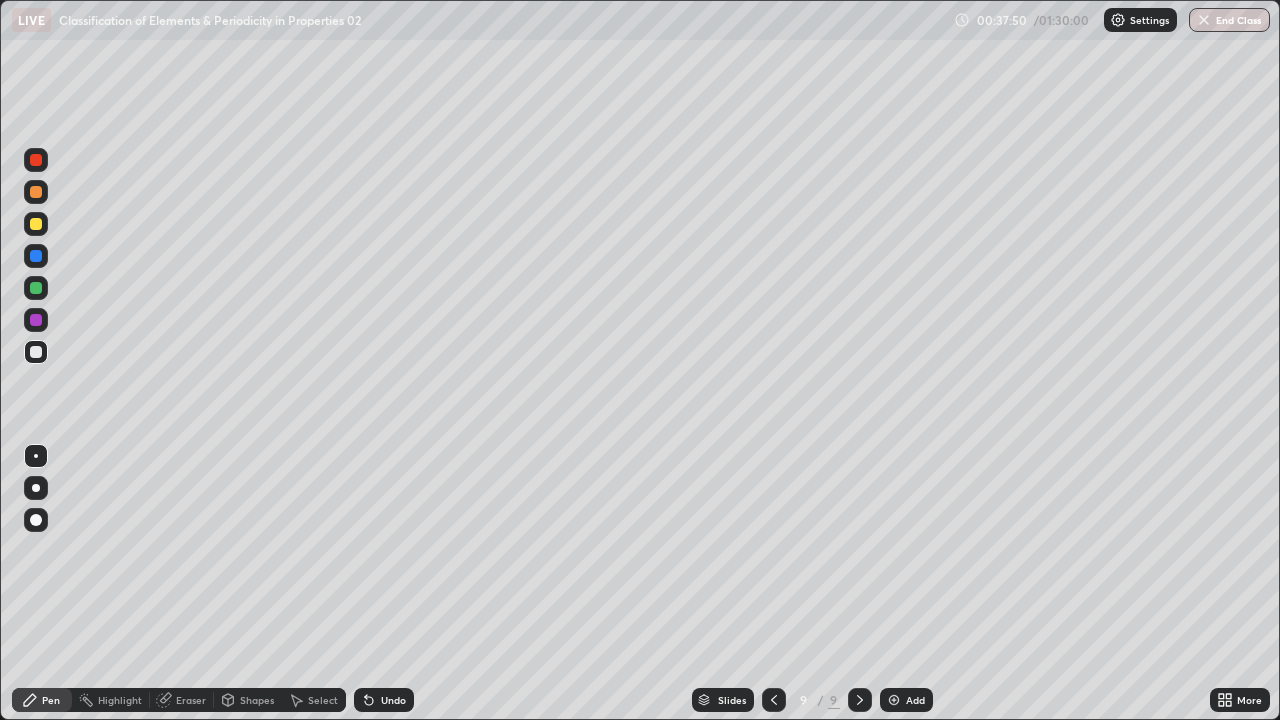 click on "Select" at bounding box center [323, 700] 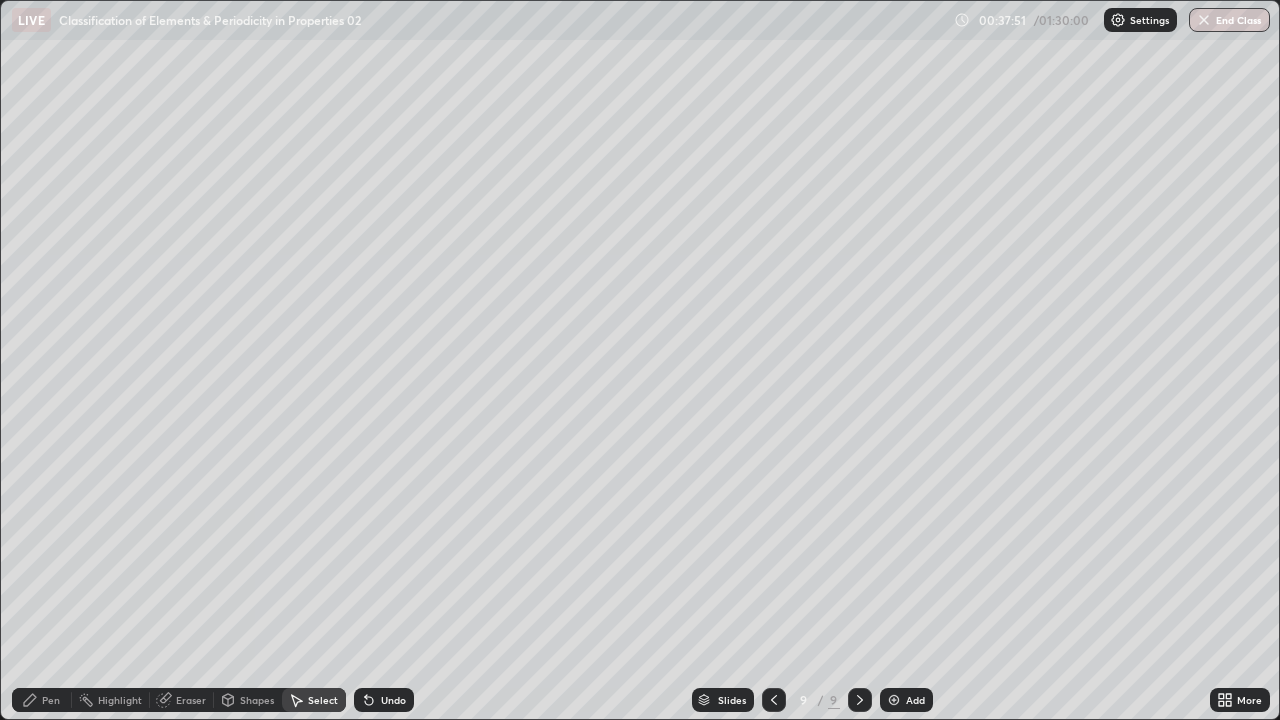 click on "Pen" at bounding box center (42, 700) 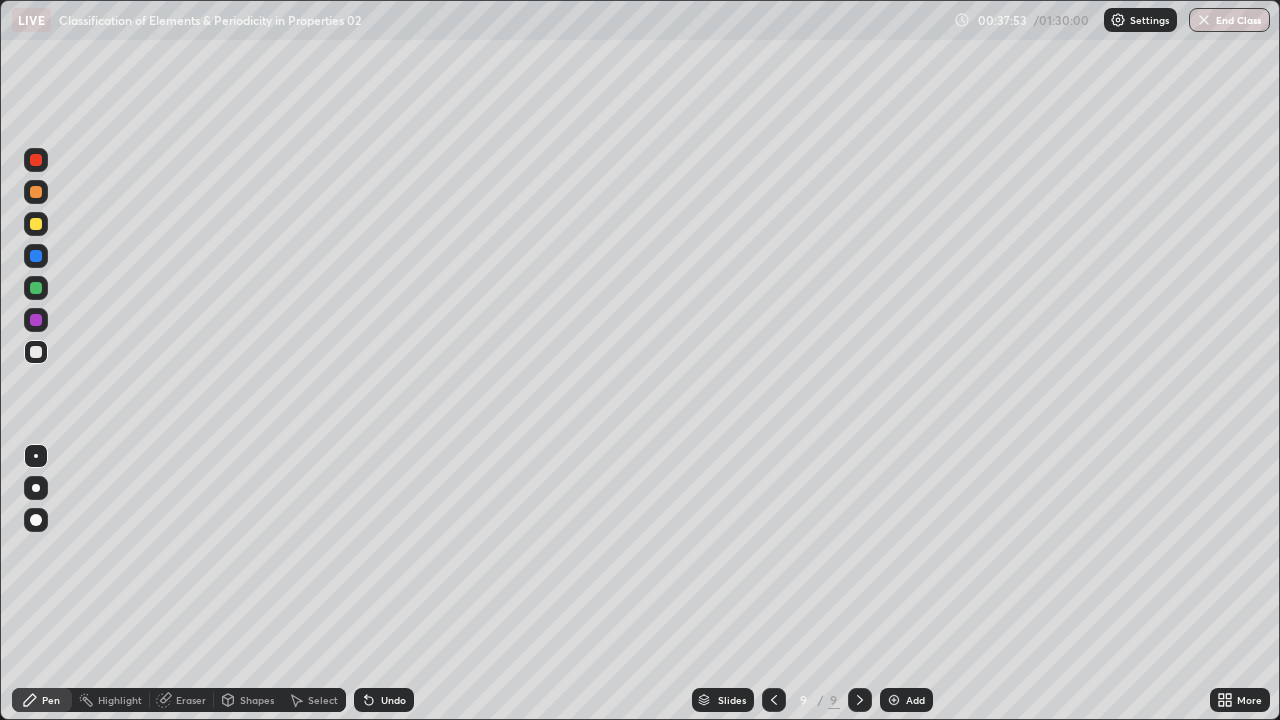 click at bounding box center (894, 700) 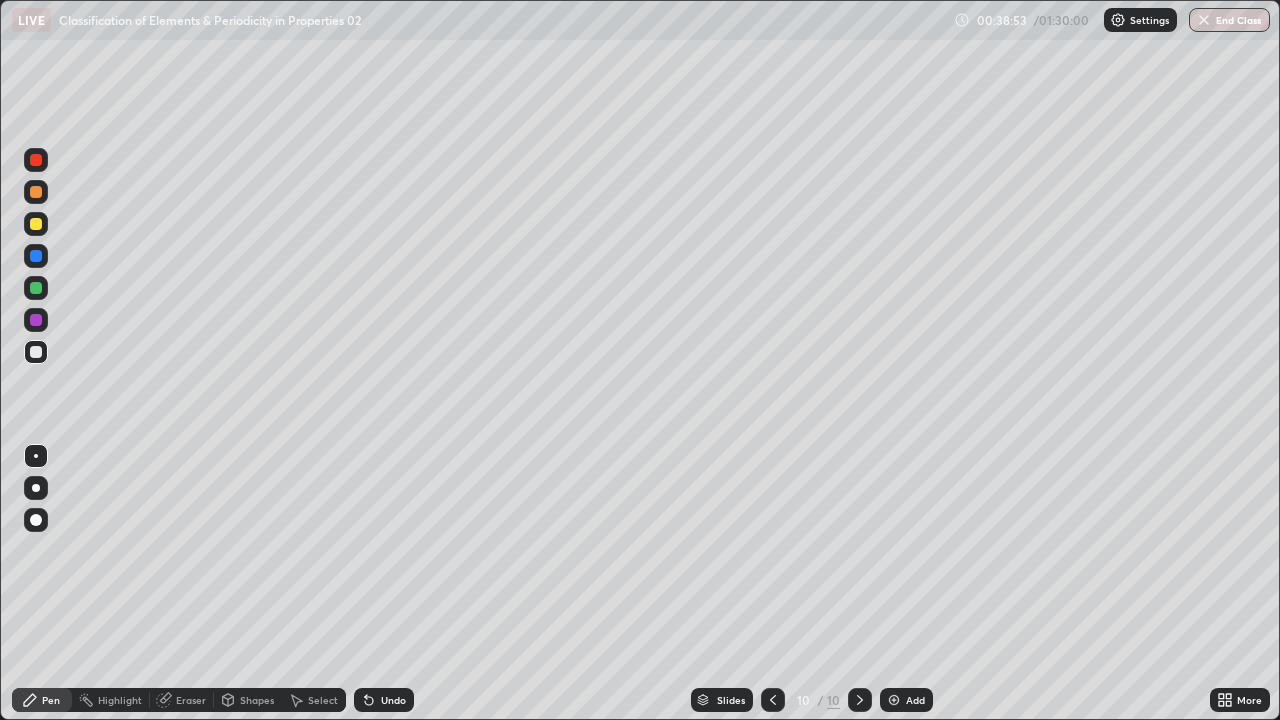 click on "Eraser" at bounding box center [182, 700] 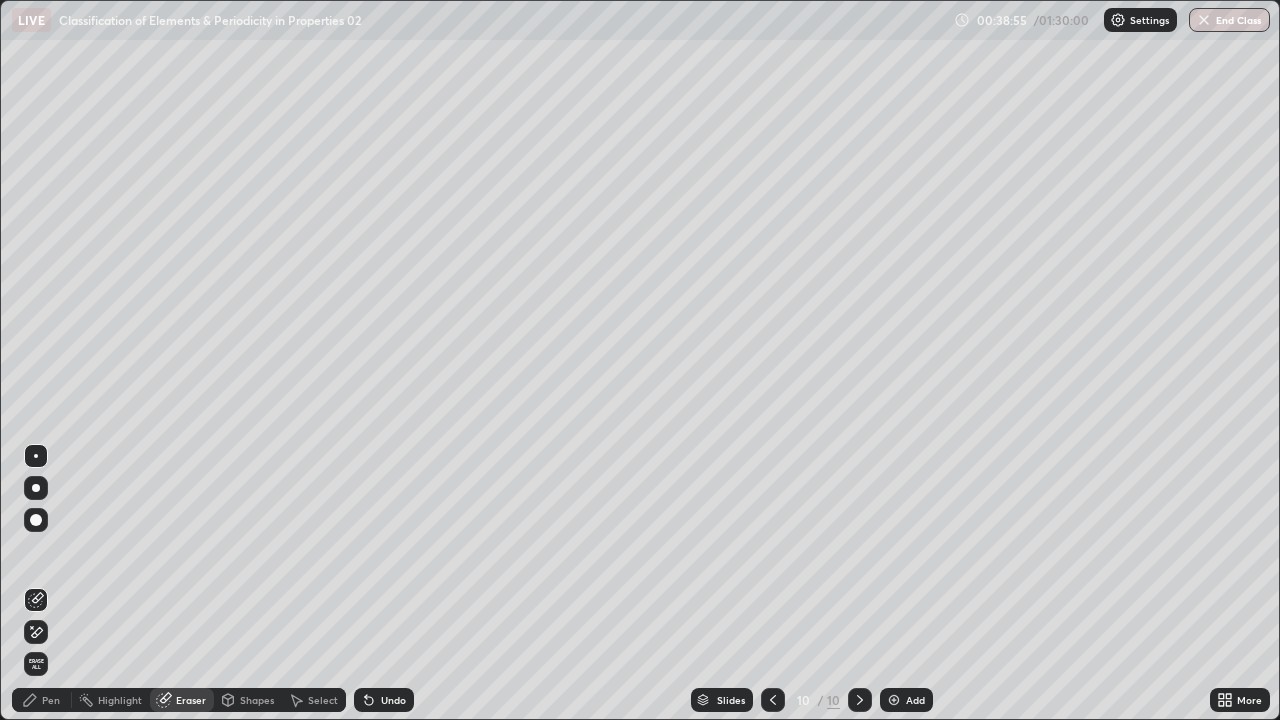 click on "Pen" at bounding box center (42, 700) 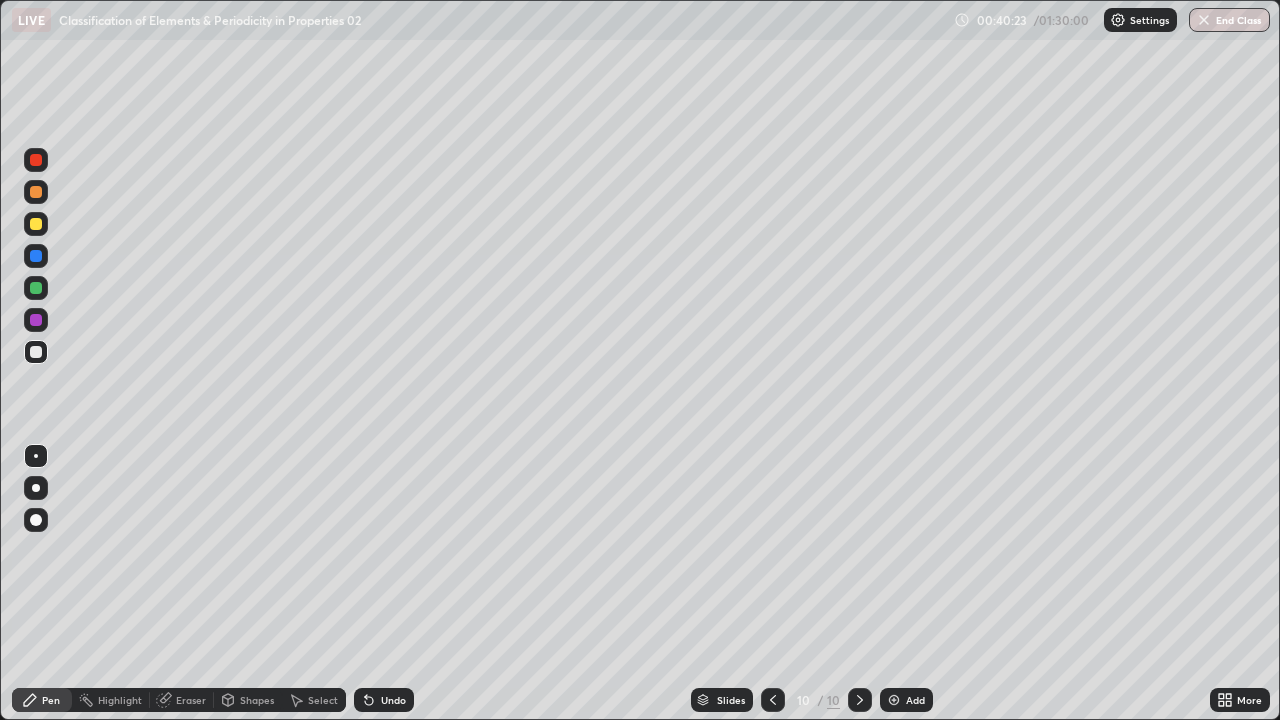 click on "Select" at bounding box center (323, 700) 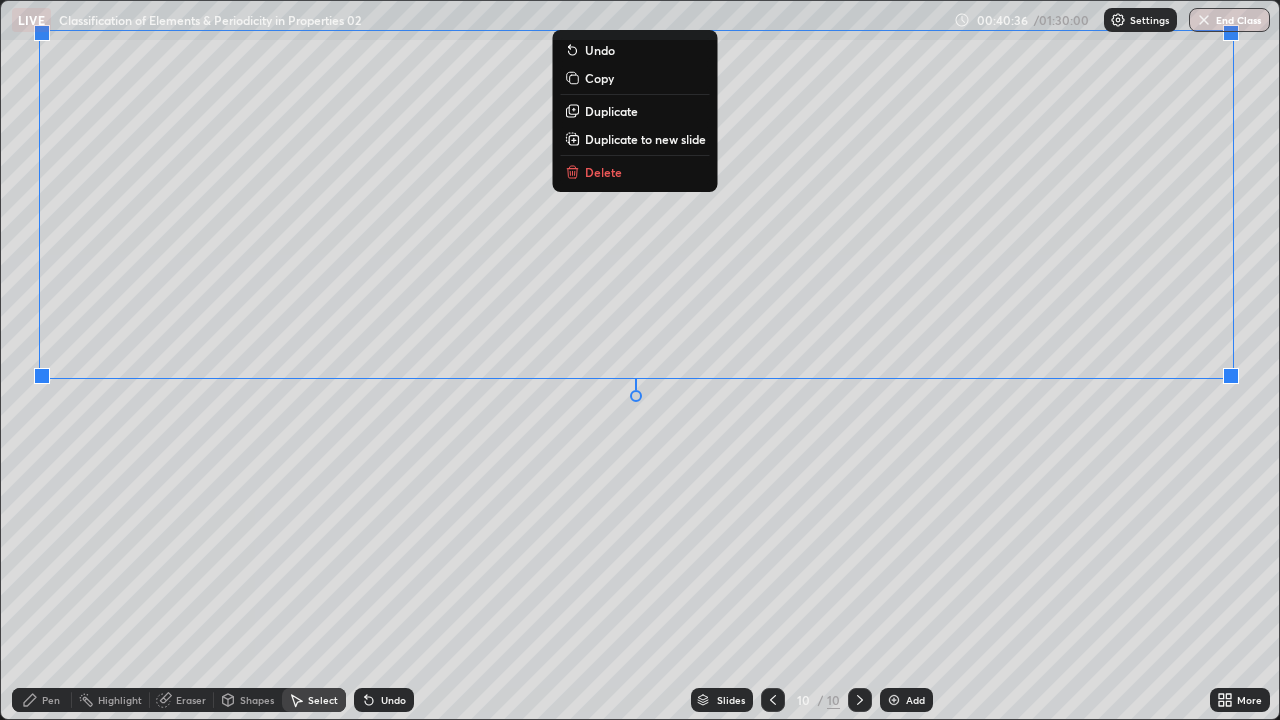 click on "0 ° Undo Copy Duplicate Duplicate to new slide Delete" at bounding box center (640, 360) 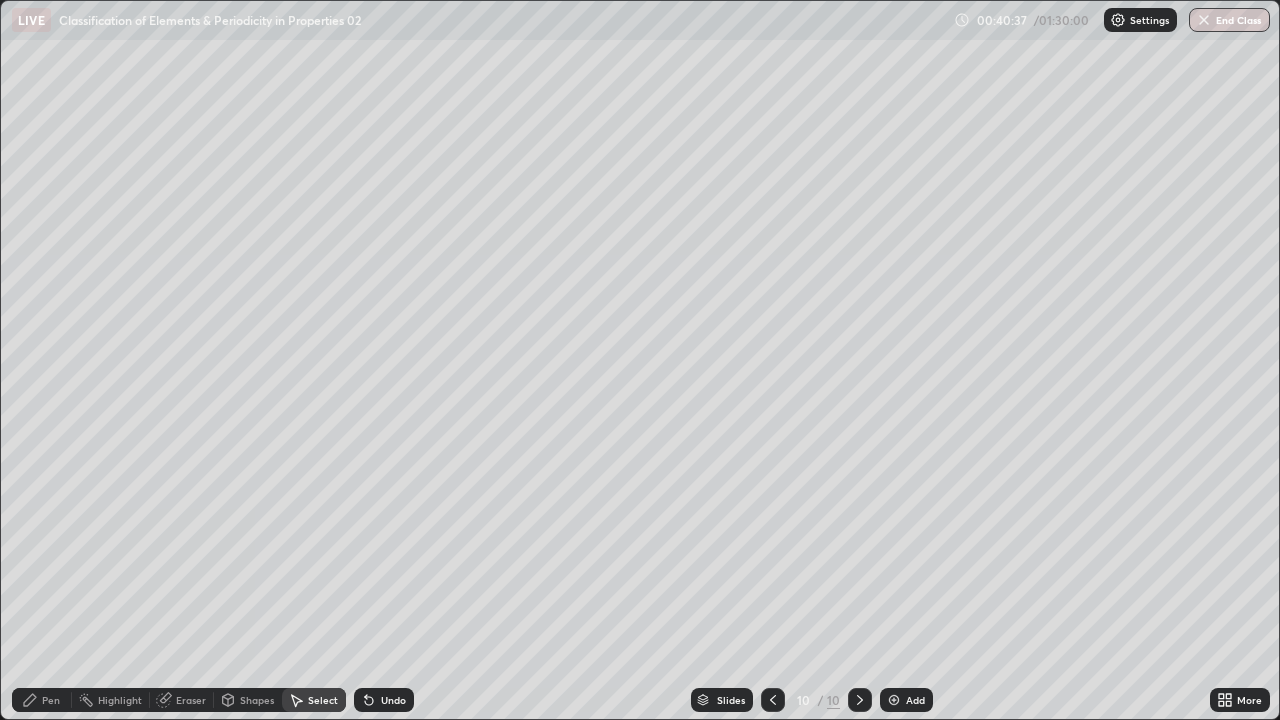 click on "Pen" at bounding box center [51, 700] 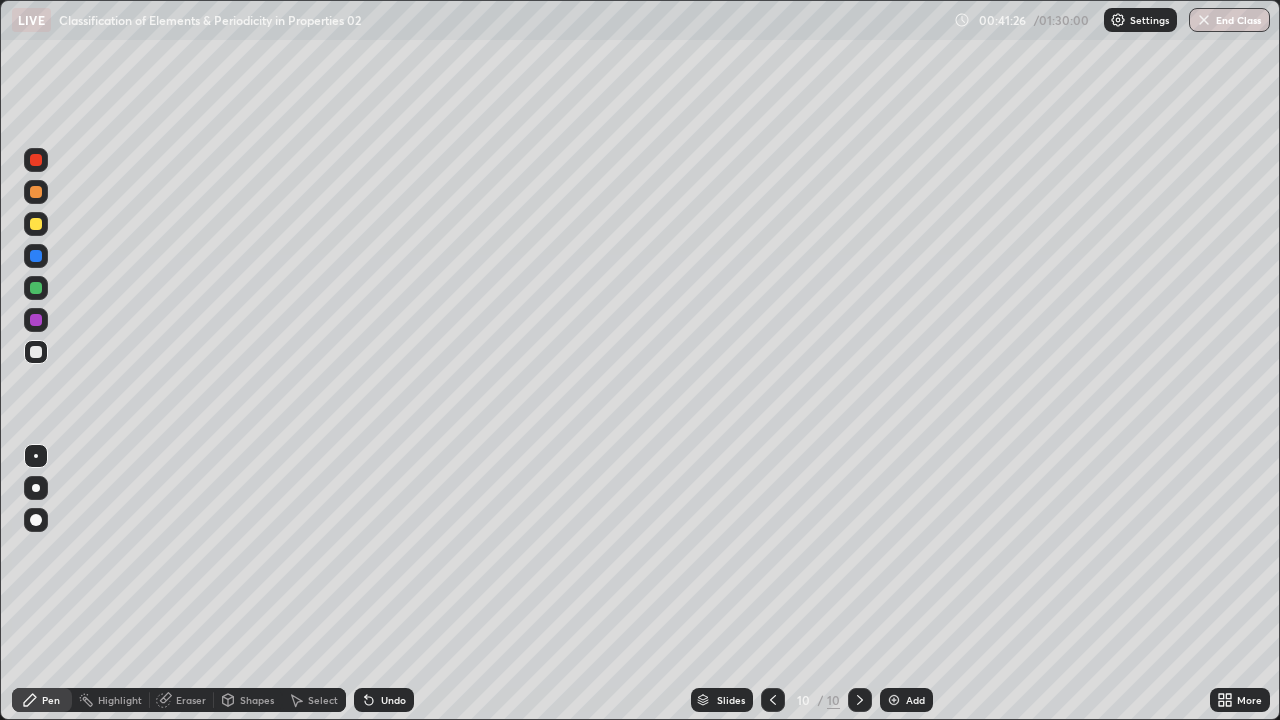 click on "Select" at bounding box center [314, 700] 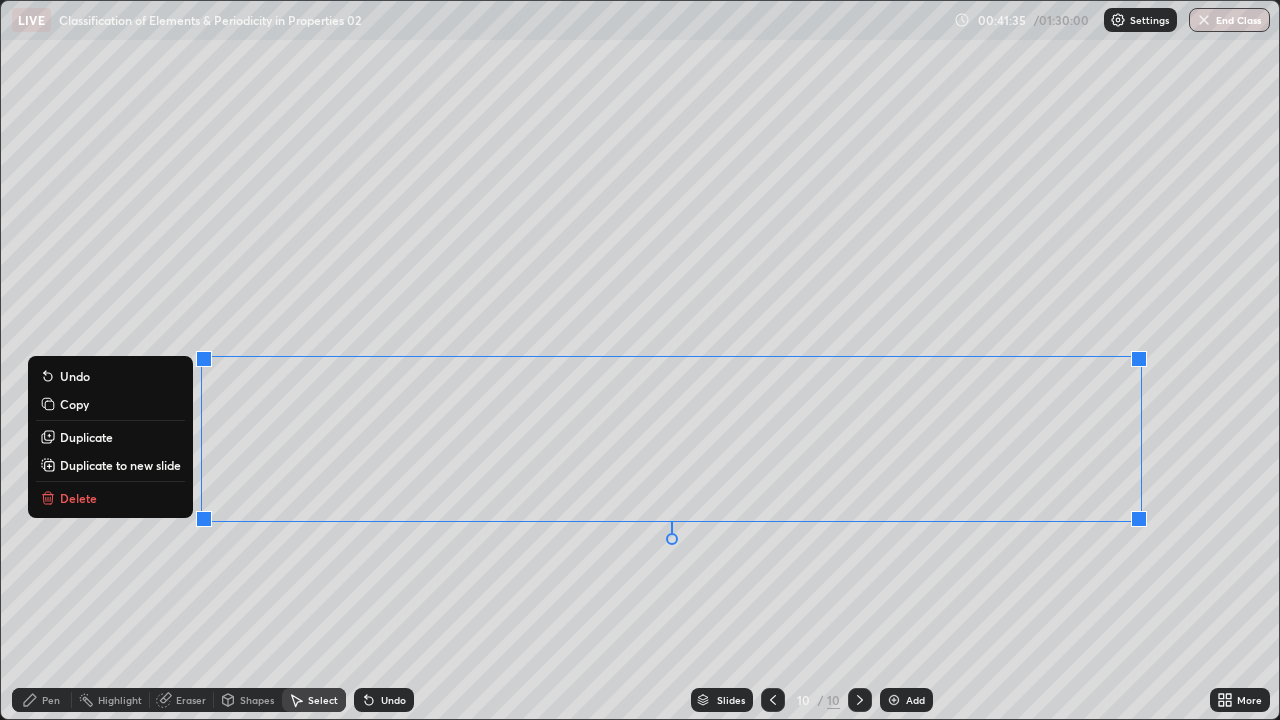 click on "0 ° Undo Copy Duplicate Duplicate to new slide Delete" at bounding box center [640, 360] 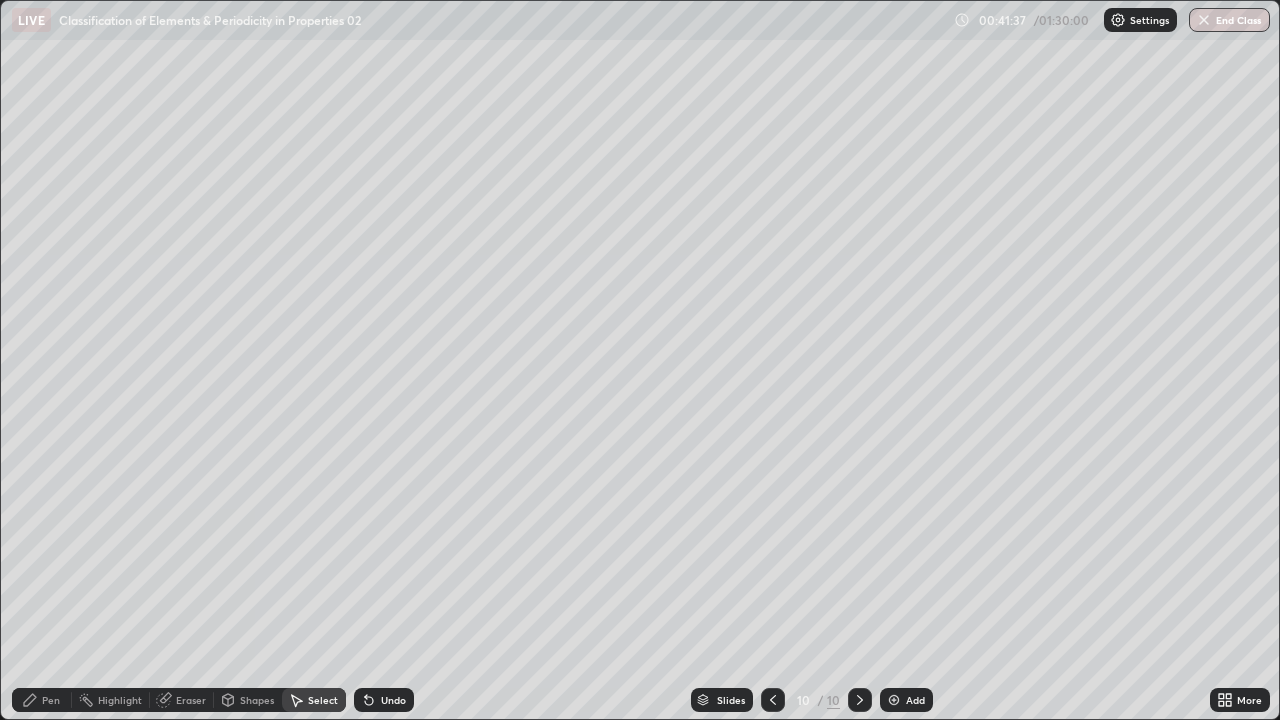 click on "Pen" at bounding box center (51, 700) 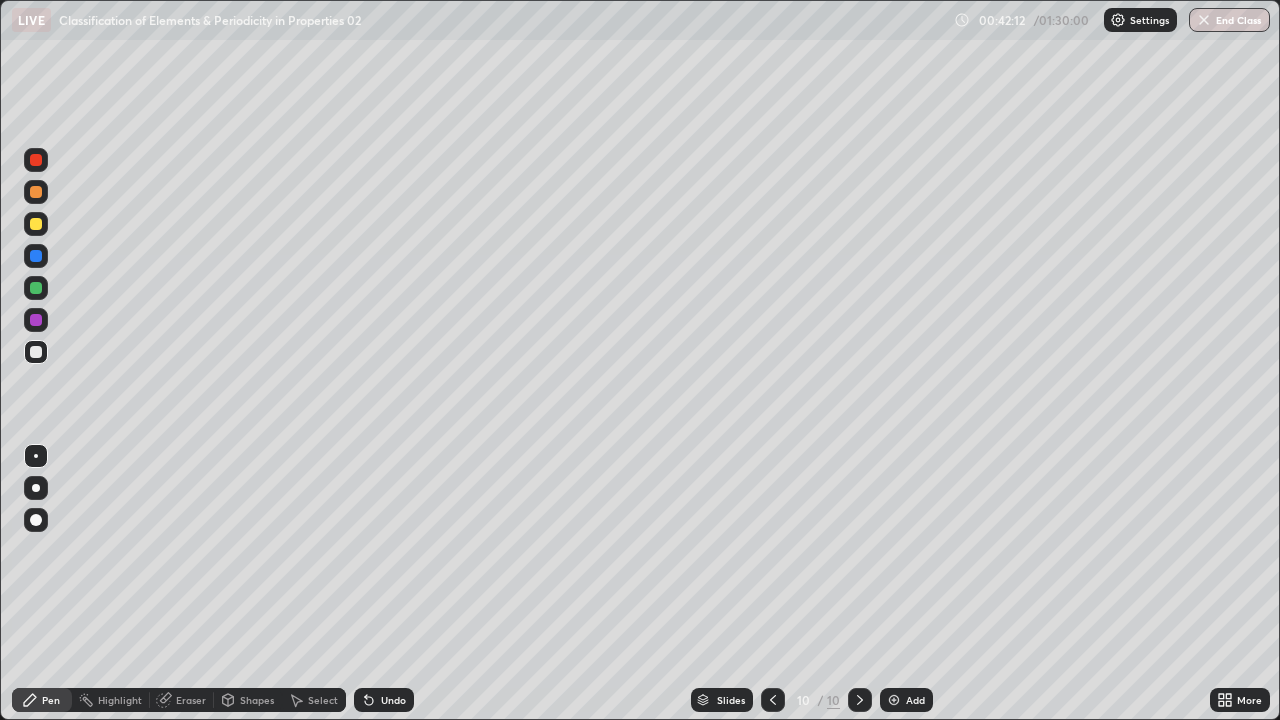 click on "Eraser" at bounding box center [191, 700] 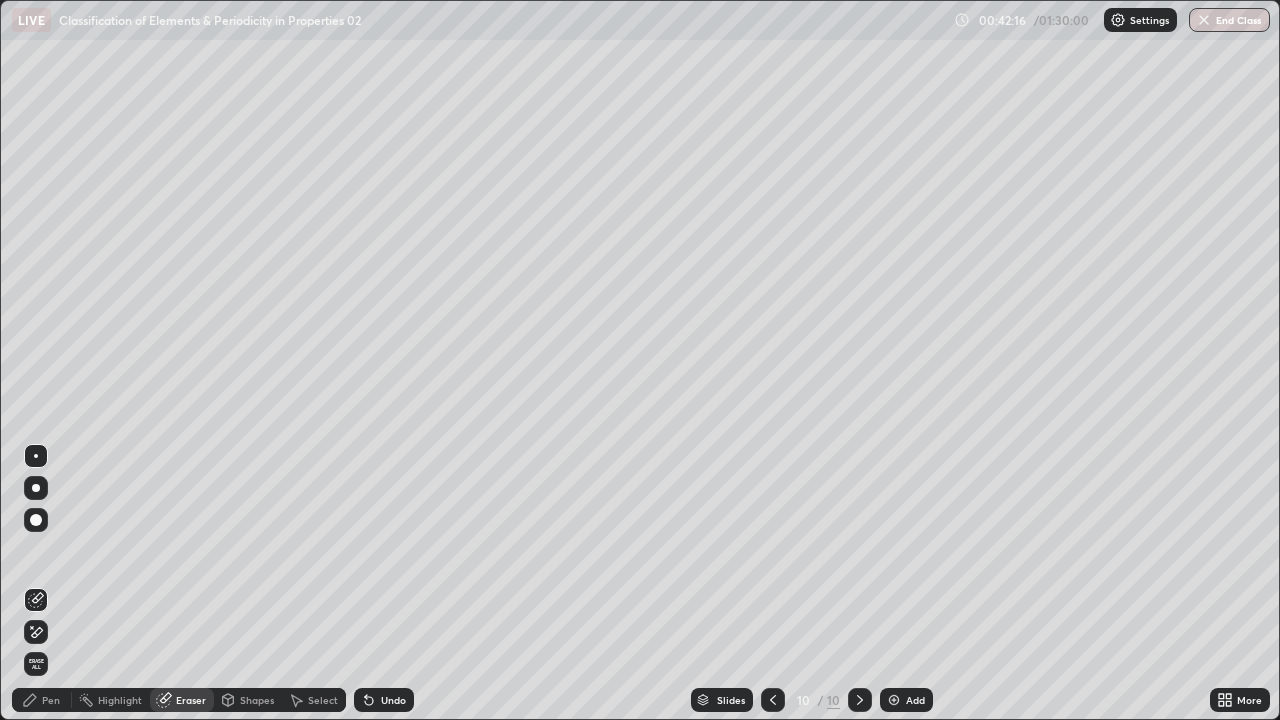 click on "Pen" at bounding box center (42, 700) 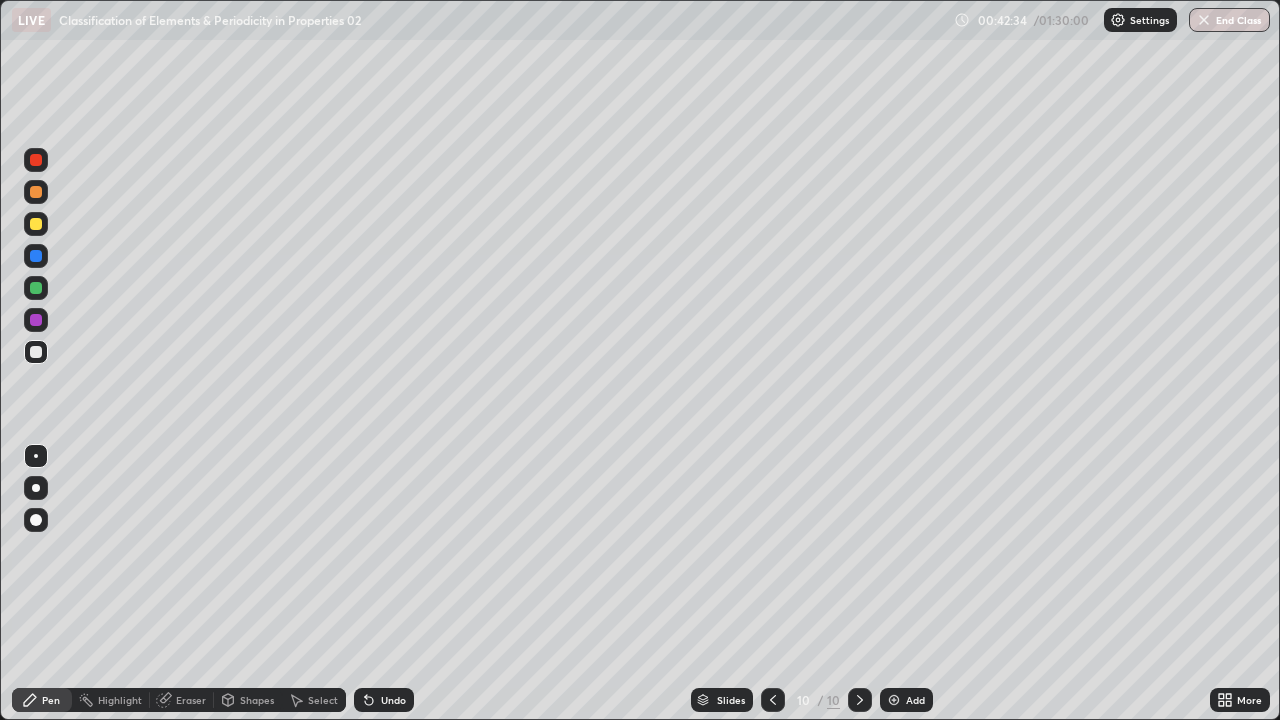 click at bounding box center (860, 700) 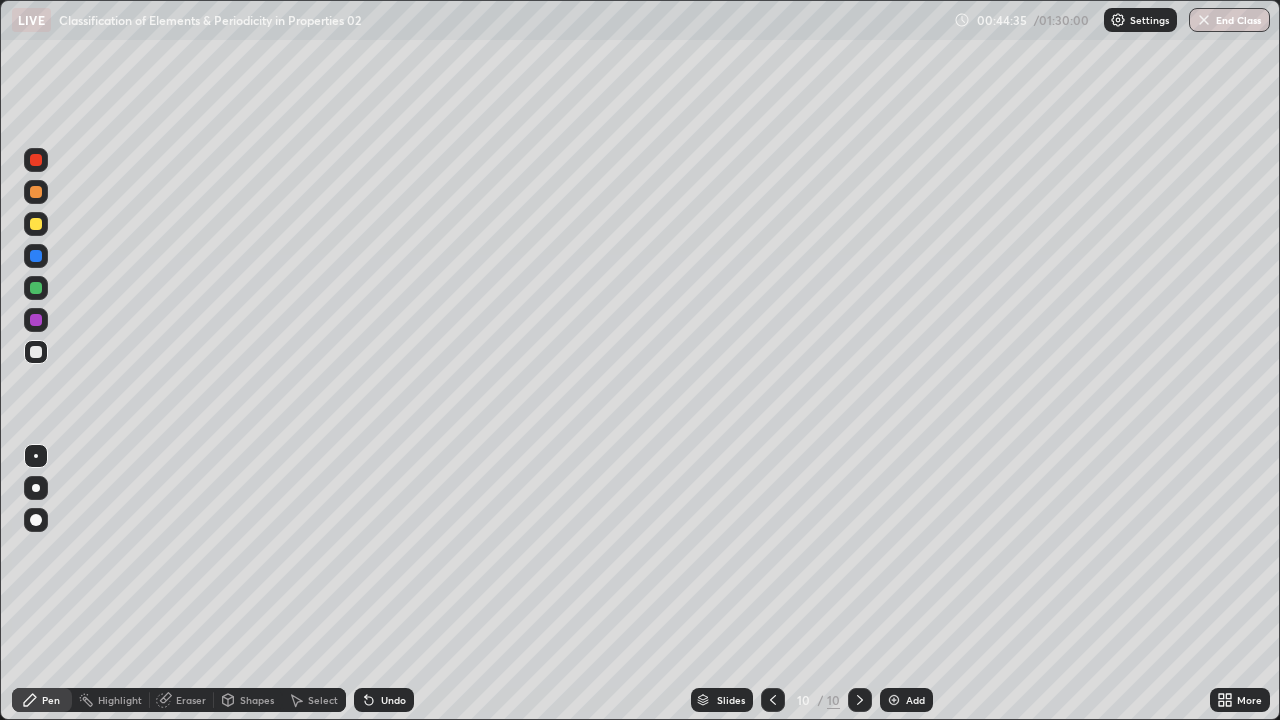 click at bounding box center (894, 700) 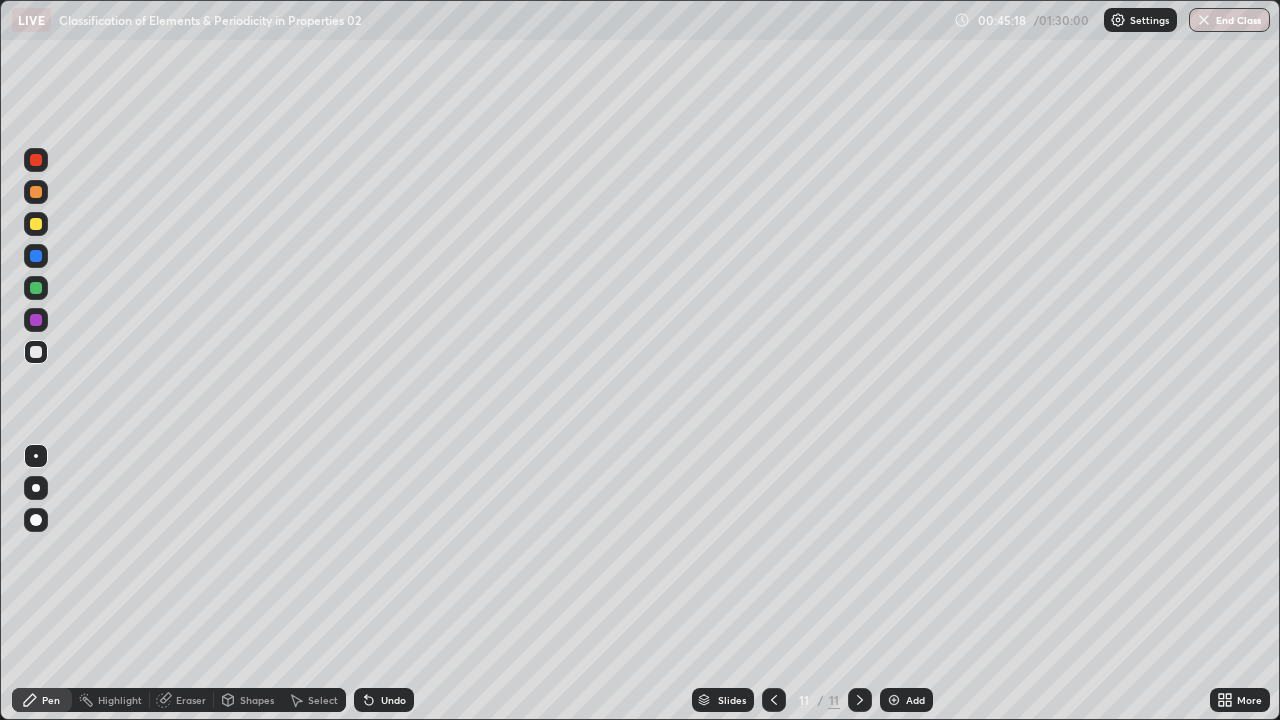 click on "Eraser" at bounding box center [191, 700] 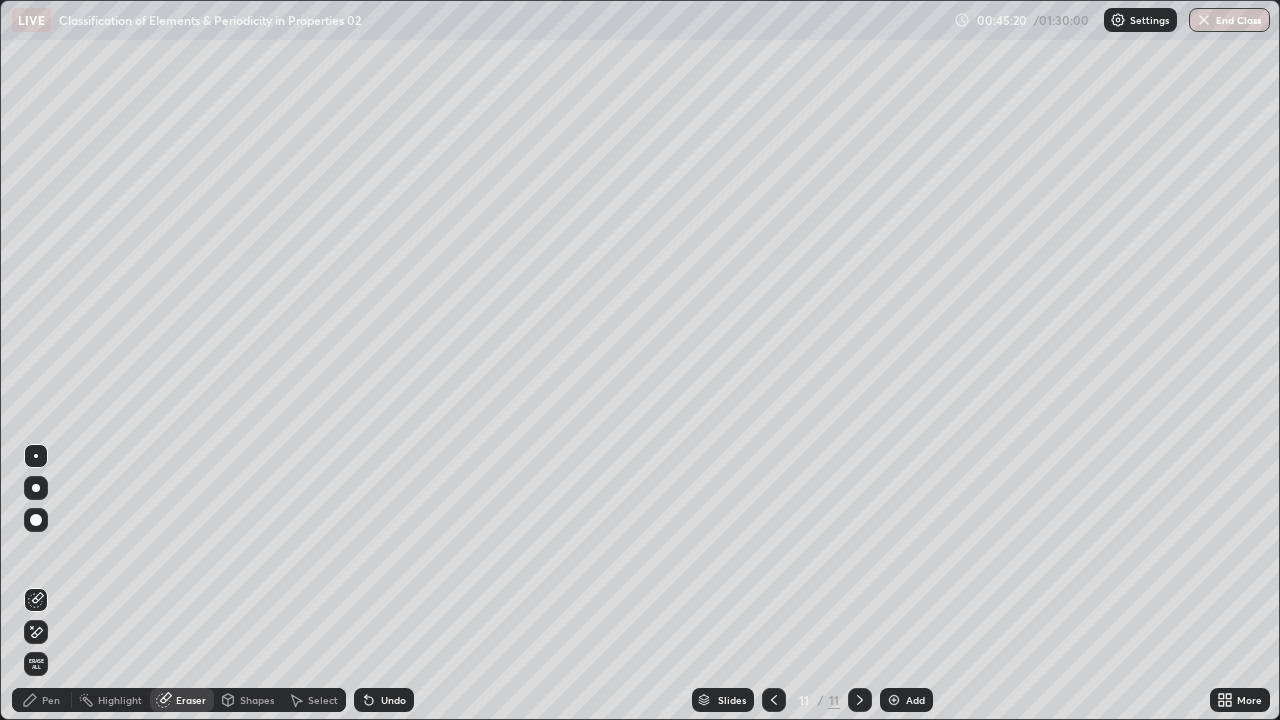 click on "Pen" at bounding box center [42, 700] 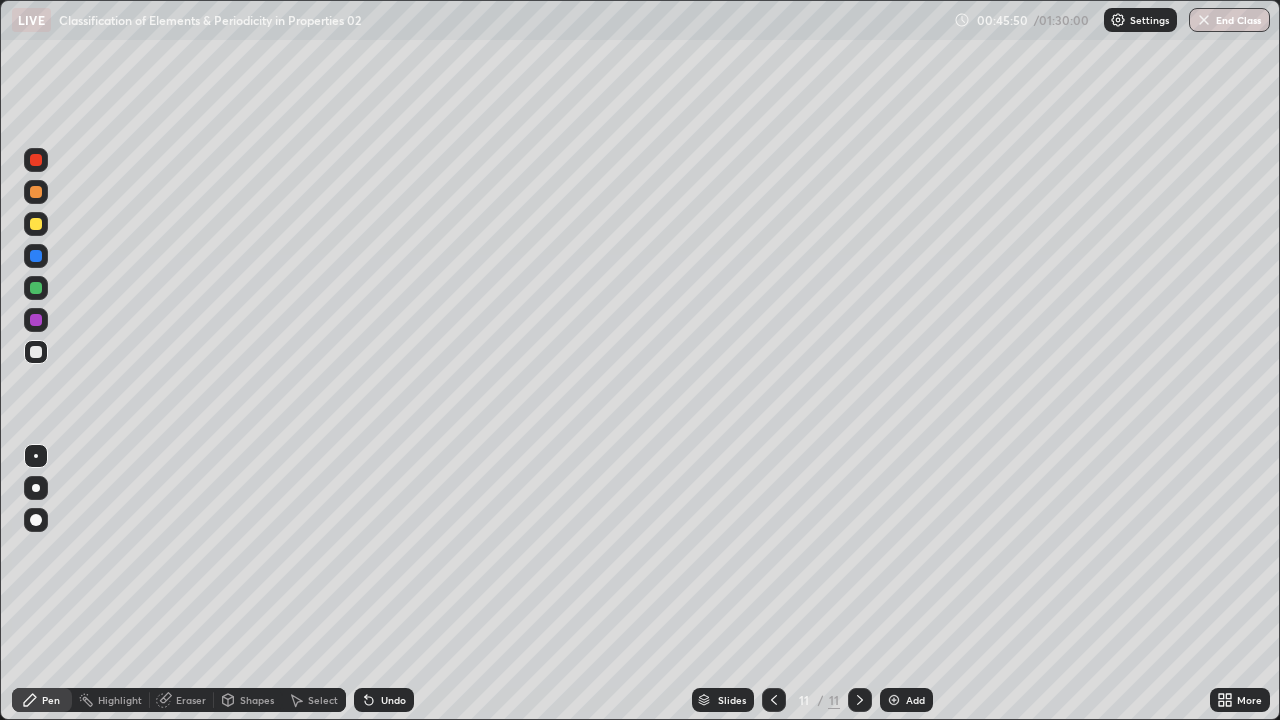 click on "Eraser" at bounding box center [191, 700] 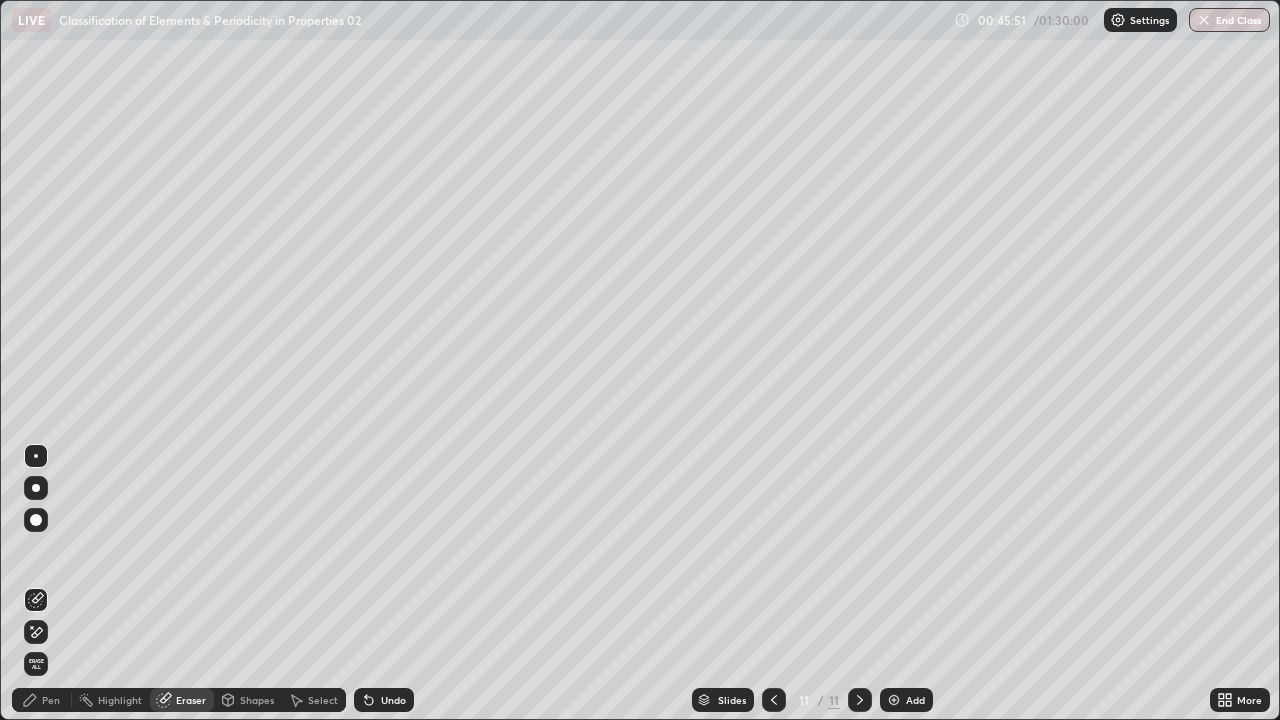 click on "Pen" at bounding box center (51, 700) 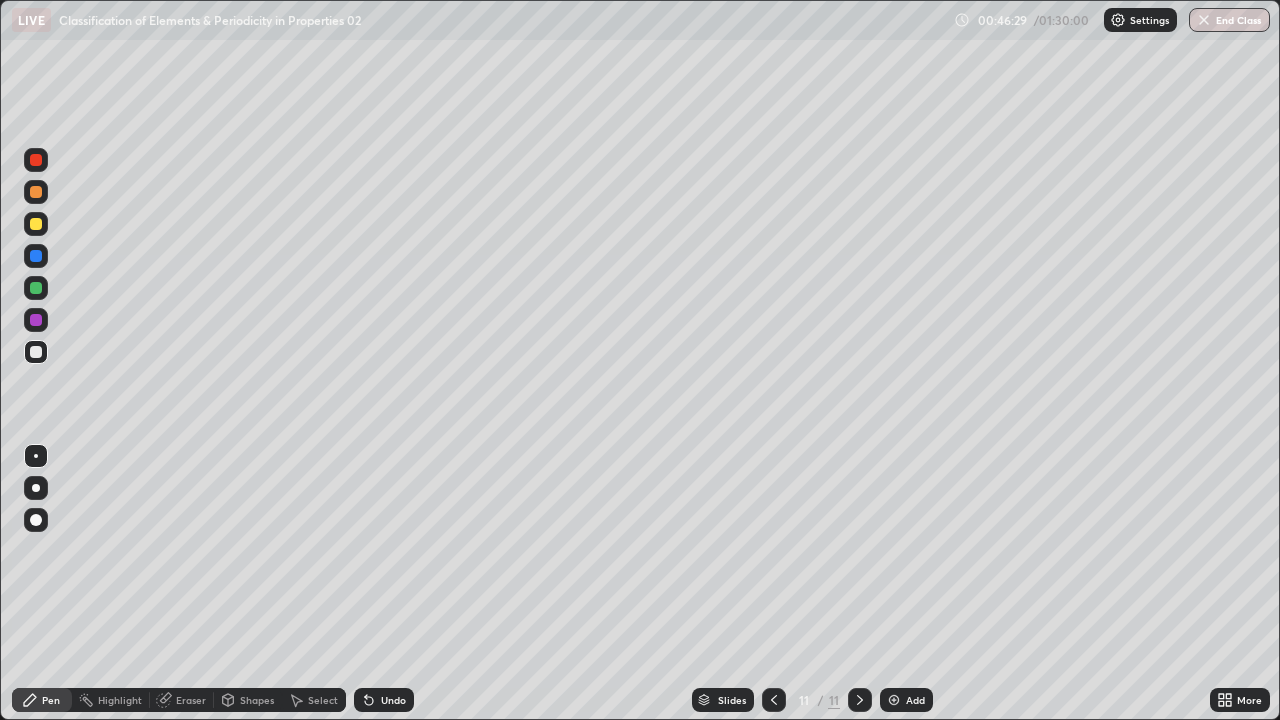 click on "Select" at bounding box center [323, 700] 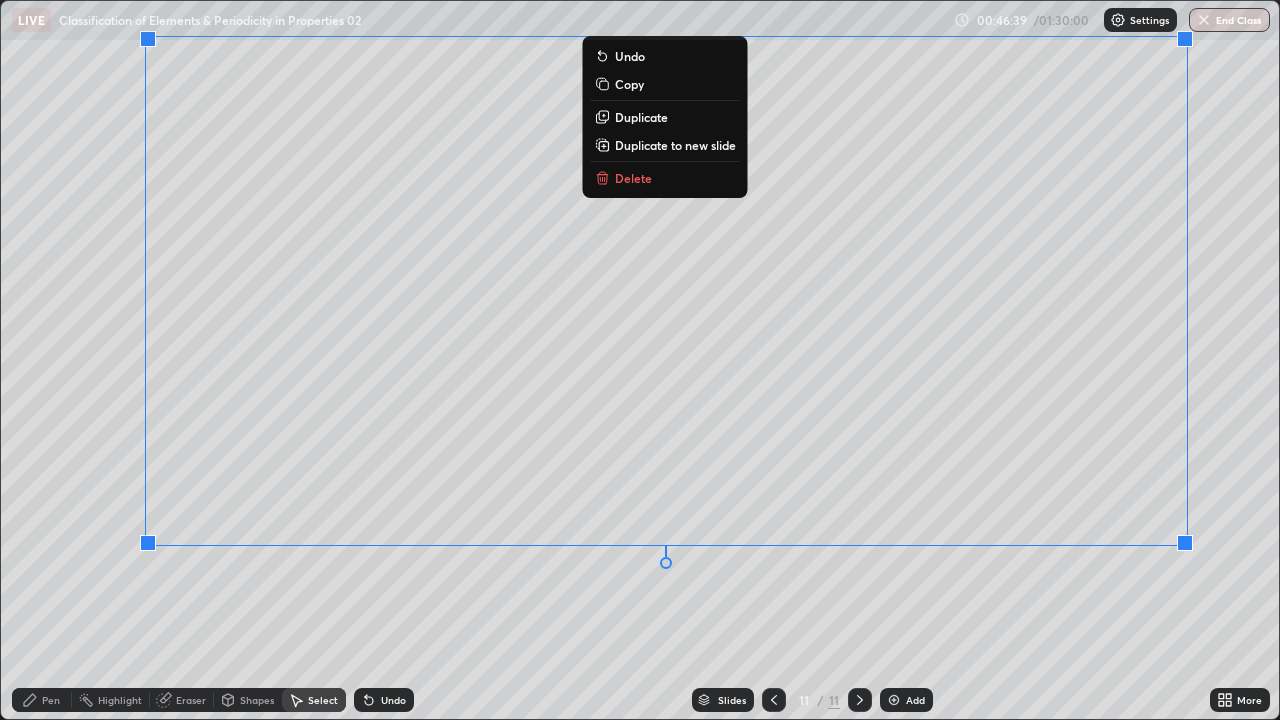 click on "0 ° Undo Copy Duplicate Duplicate to new slide Delete" at bounding box center [640, 360] 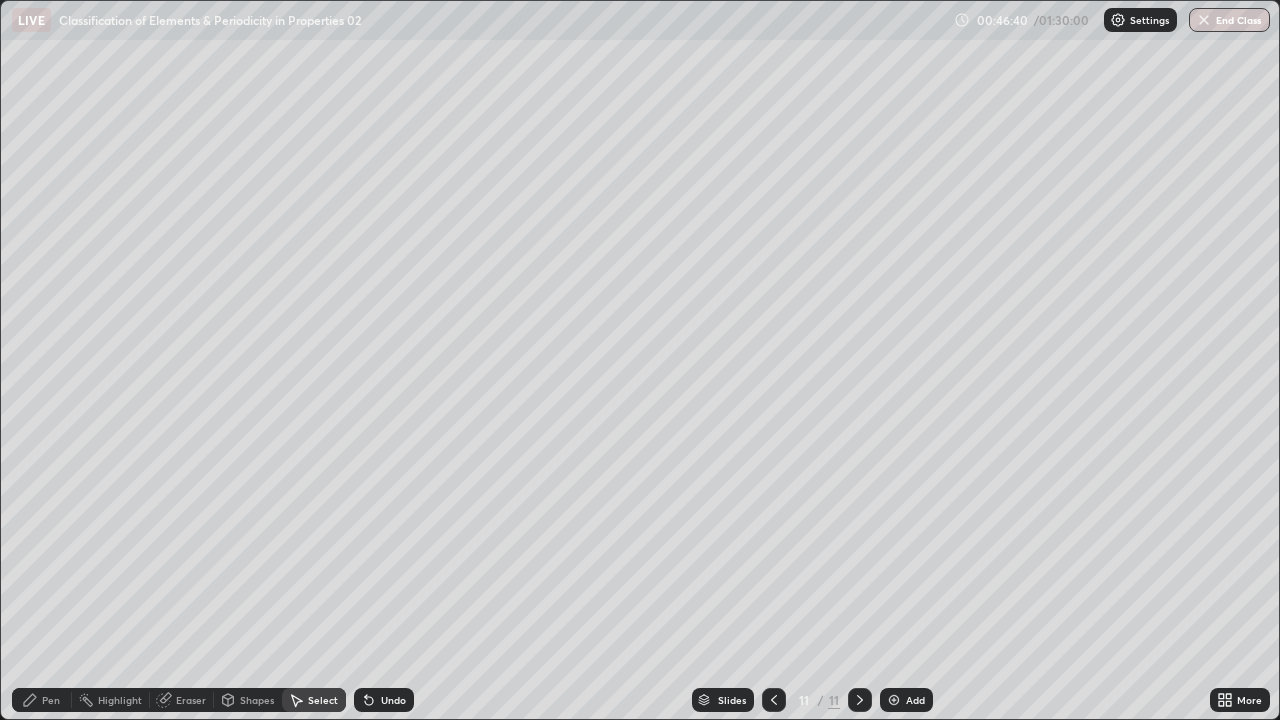 click on "Pen" at bounding box center [51, 700] 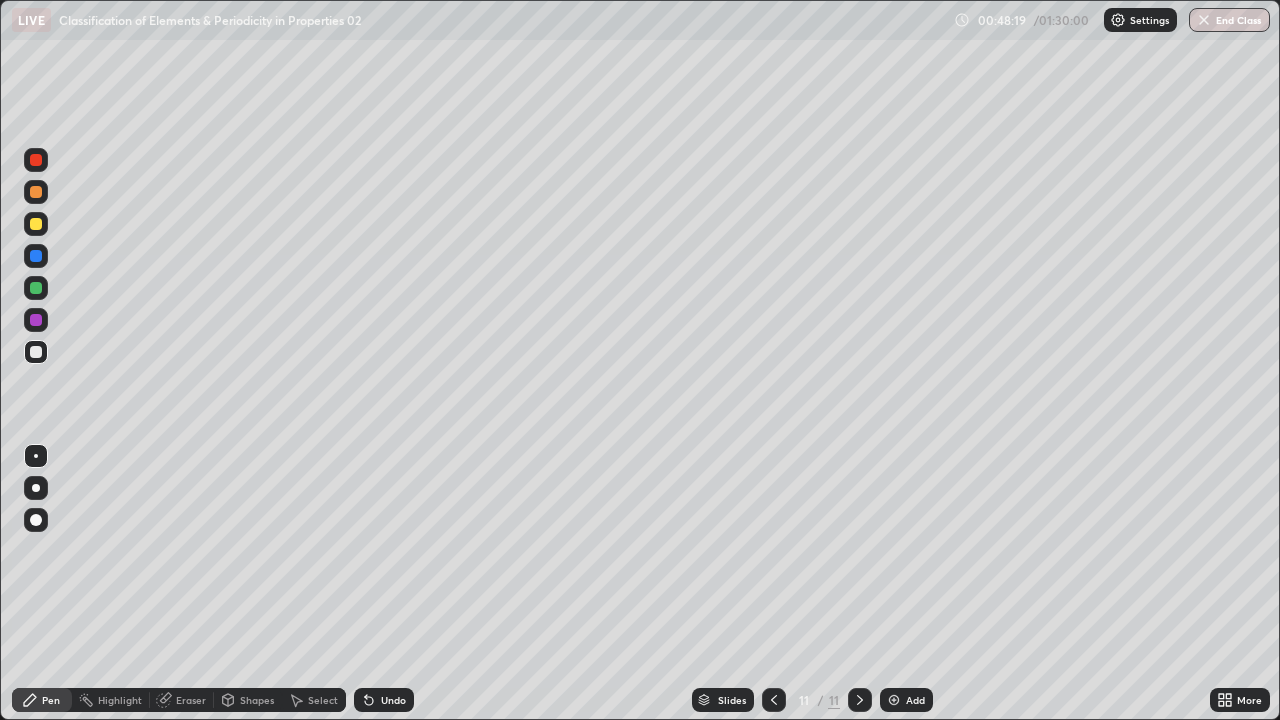 click at bounding box center (894, 700) 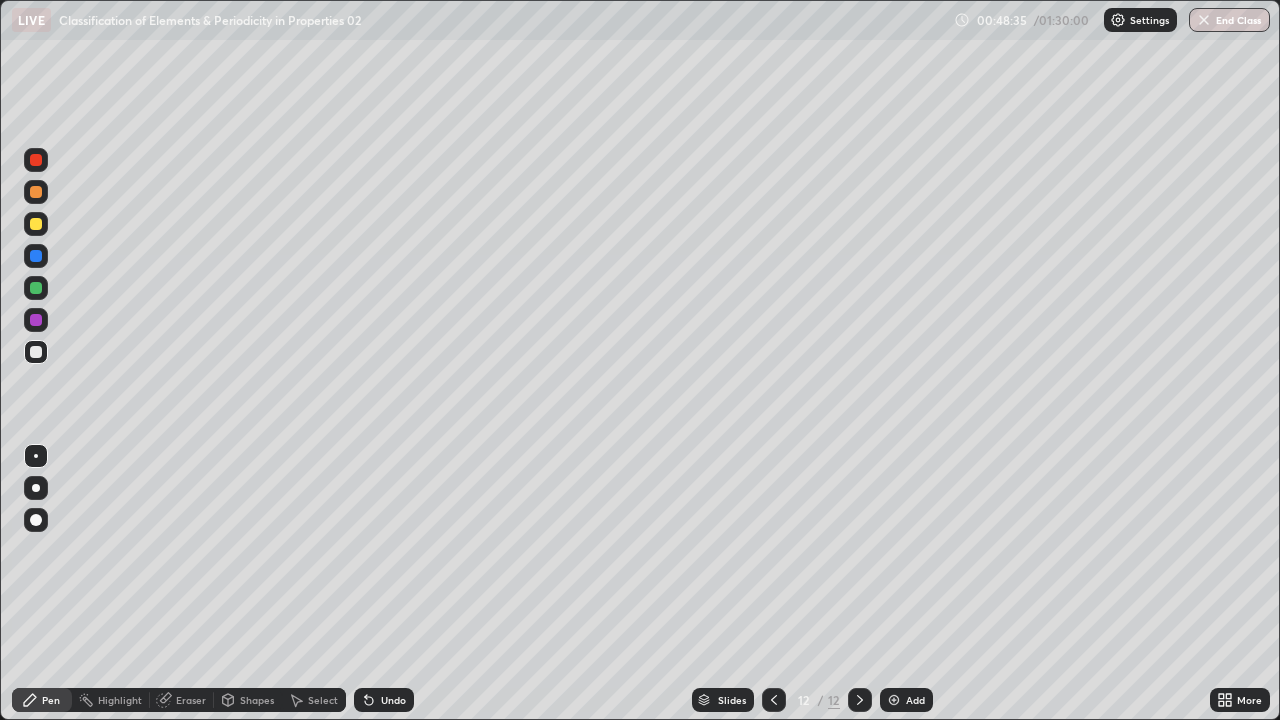 click on "Eraser" at bounding box center [191, 700] 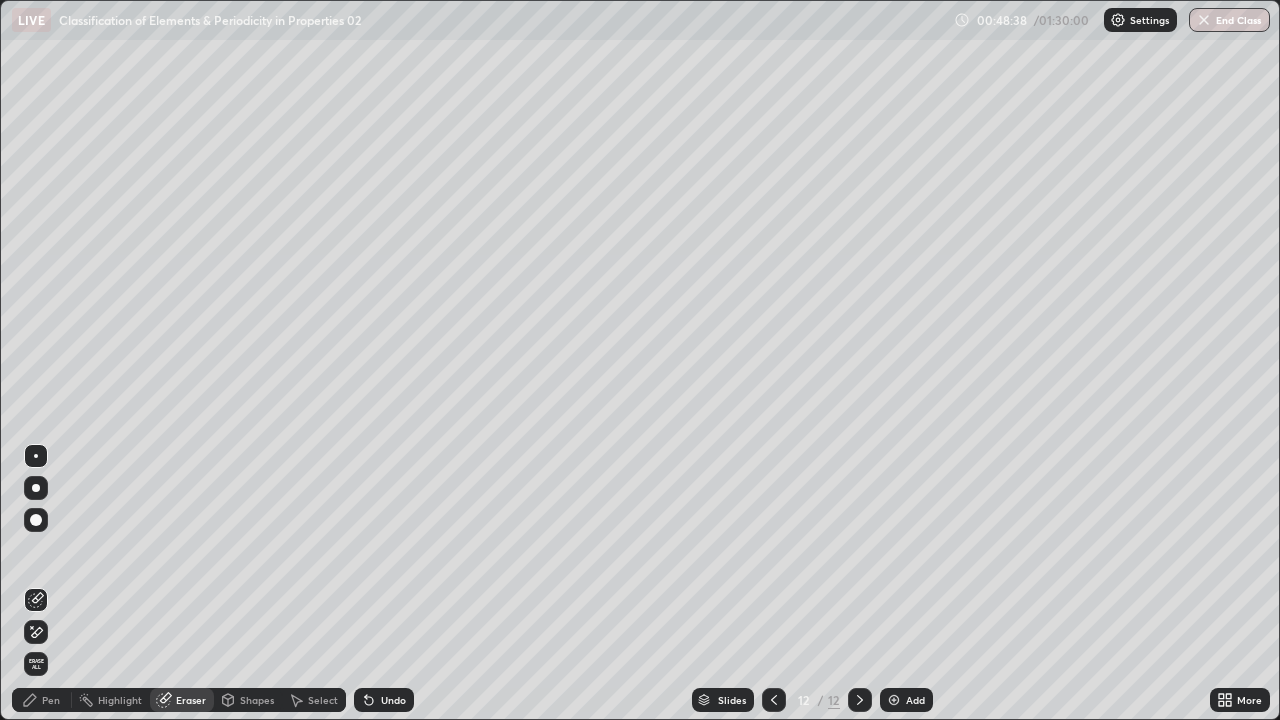 click on "Pen" at bounding box center [42, 700] 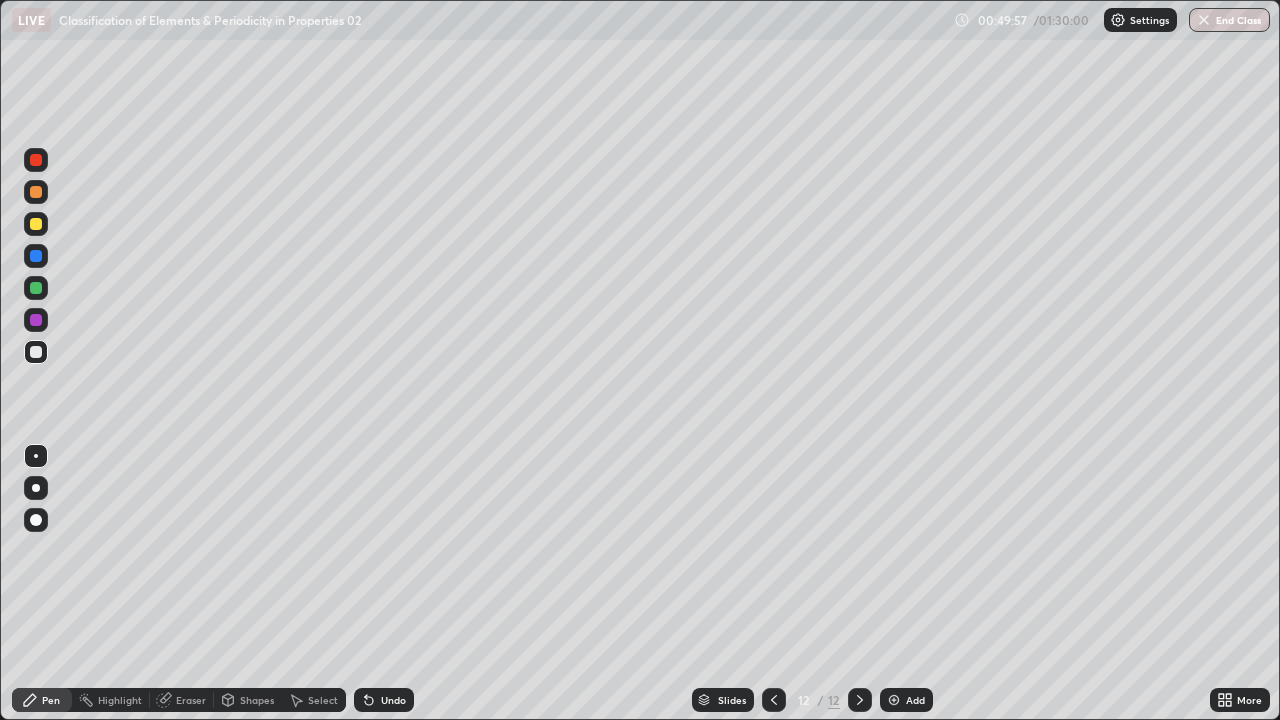 click on "Select" at bounding box center (323, 700) 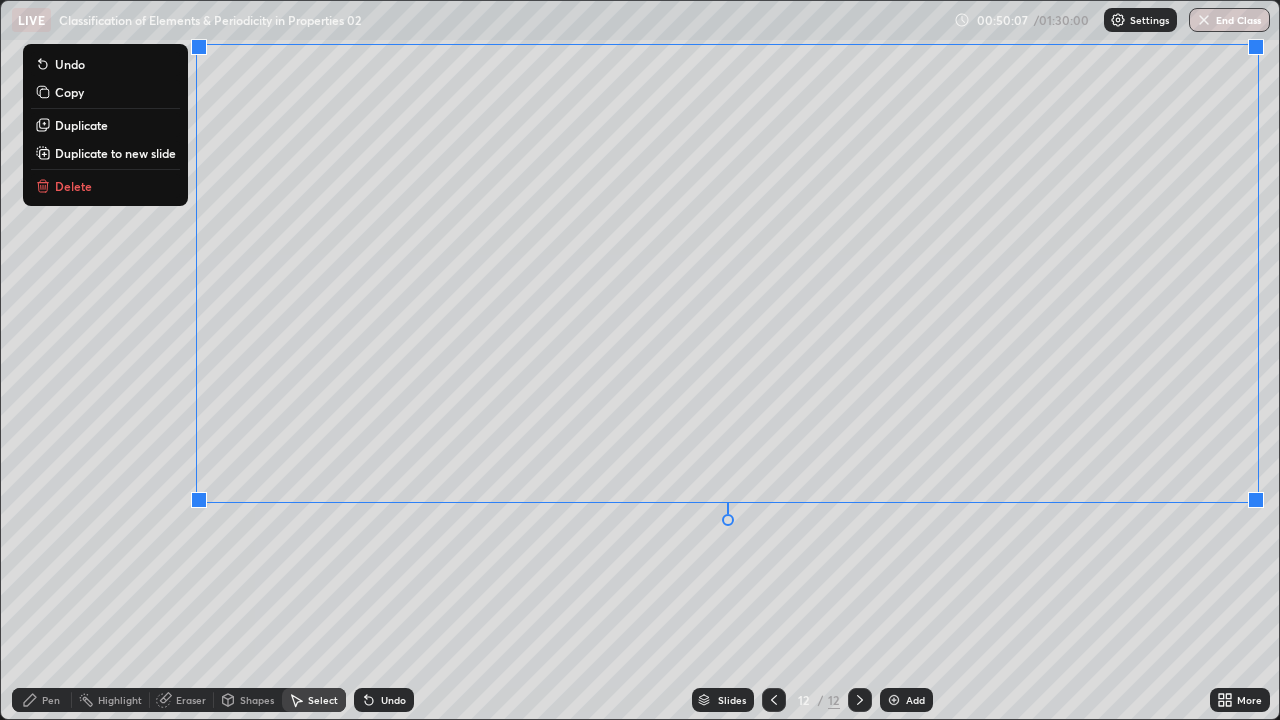 click on "0 ° Undo Copy Duplicate Duplicate to new slide Delete" at bounding box center [640, 360] 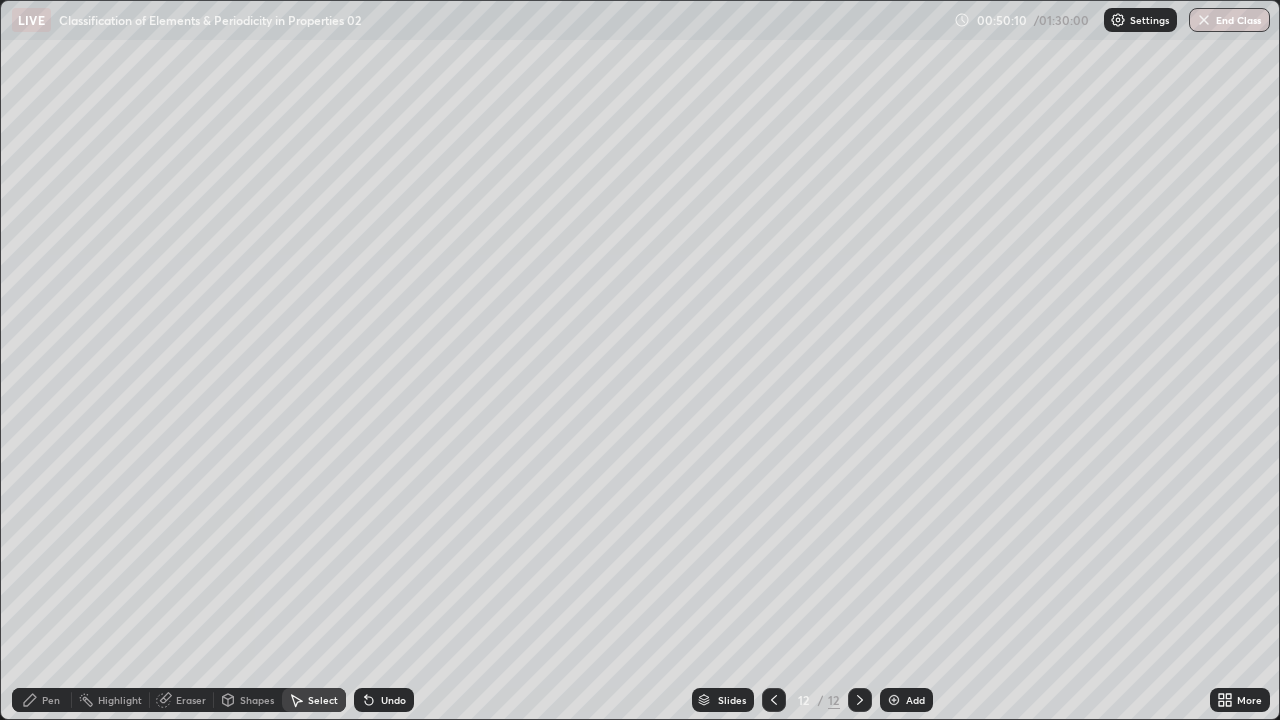 click on "Pen" at bounding box center [51, 700] 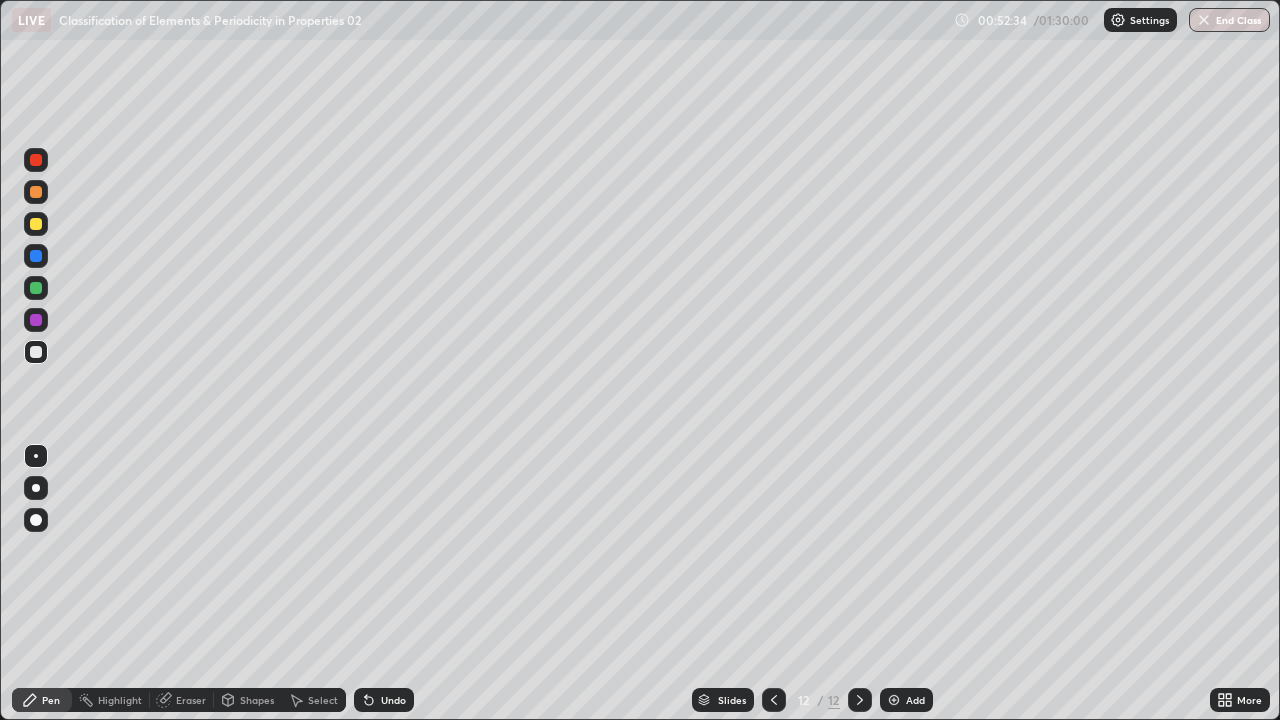 click on "Add" at bounding box center [906, 700] 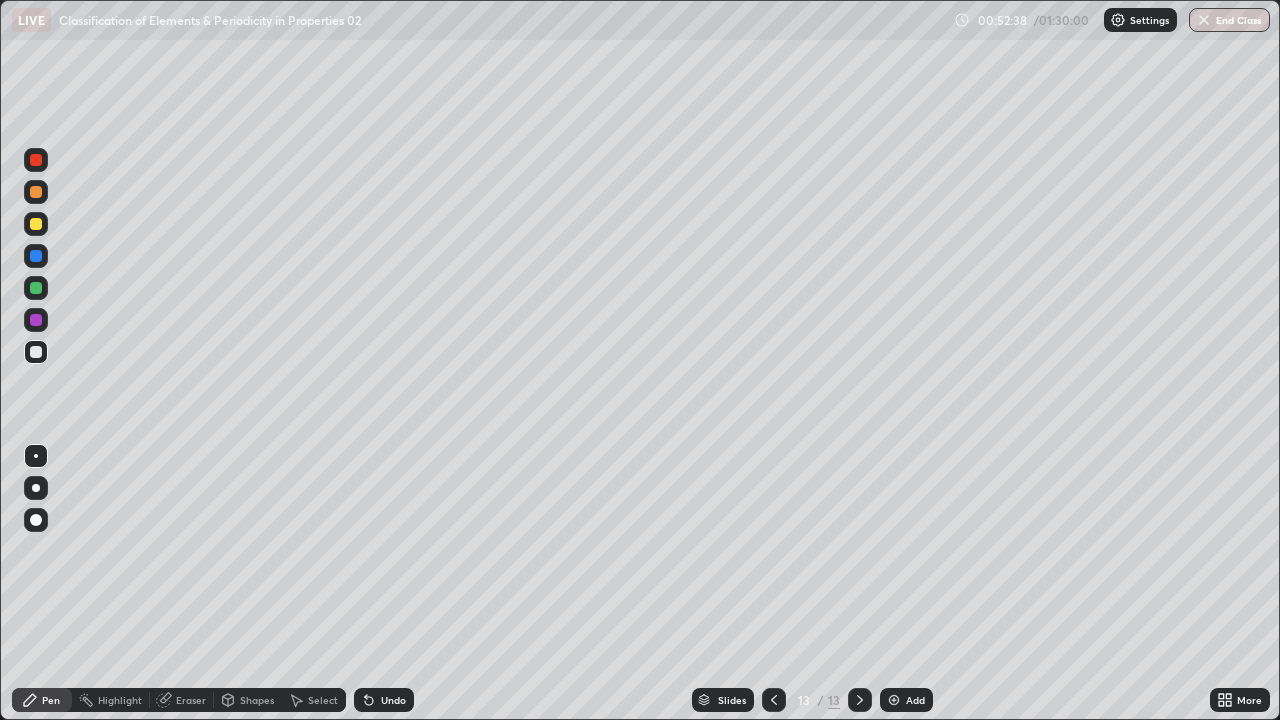 click on "Eraser" at bounding box center (191, 700) 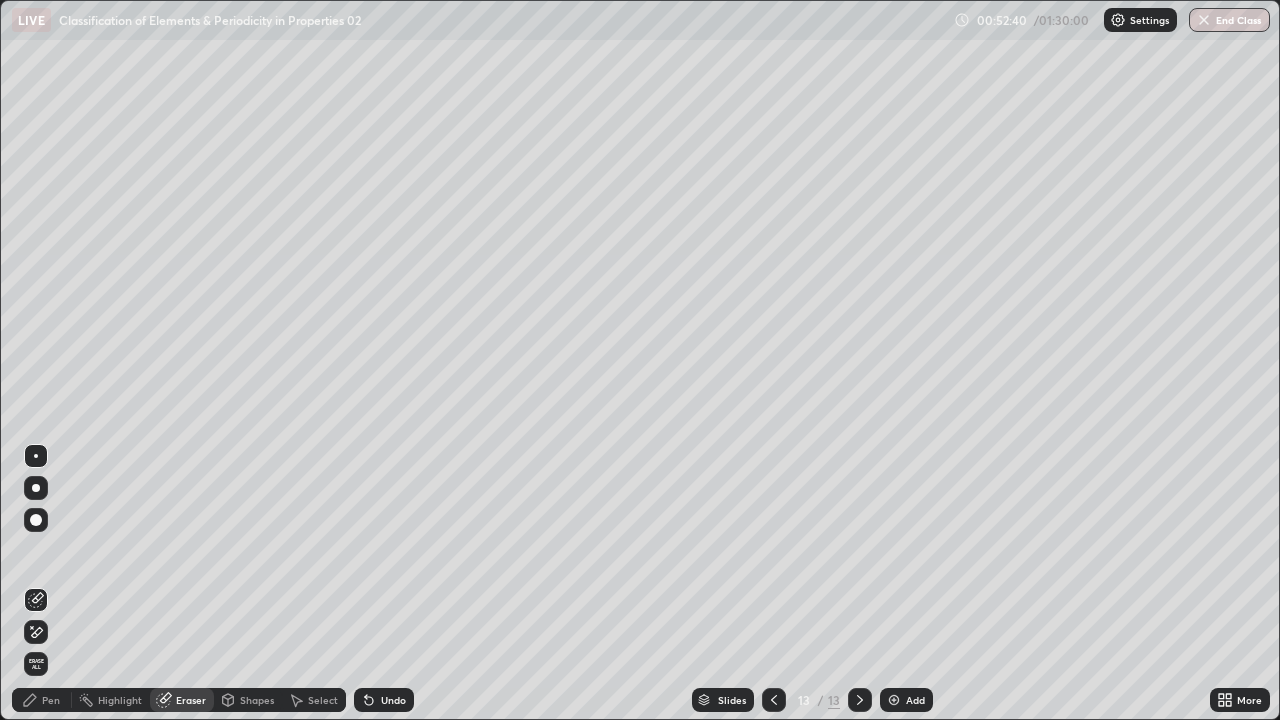 click on "Pen" at bounding box center [42, 700] 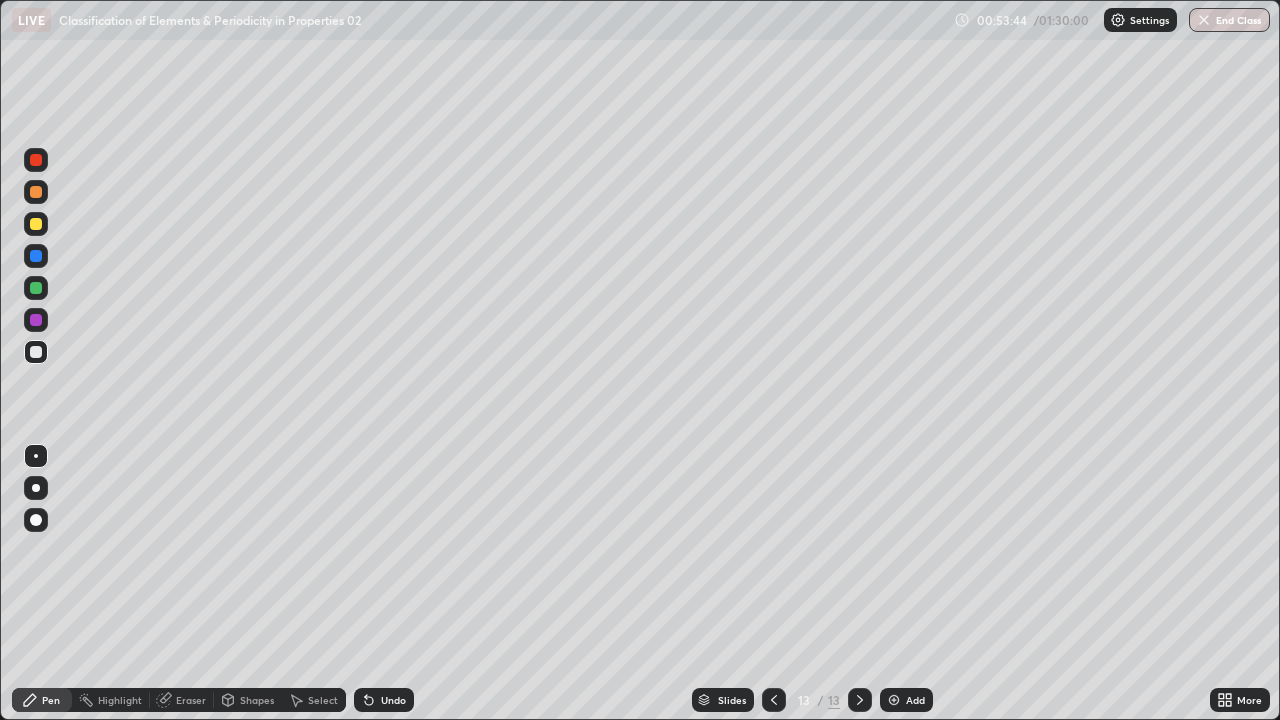 click at bounding box center (774, 700) 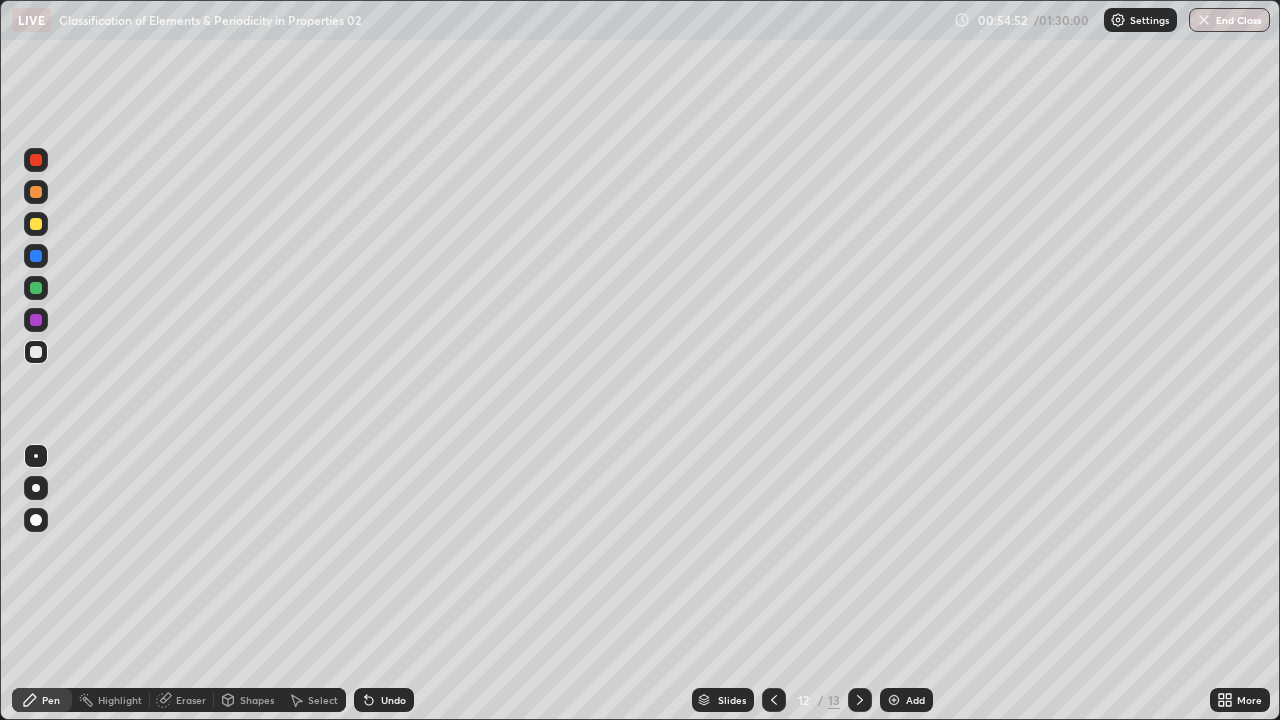 click 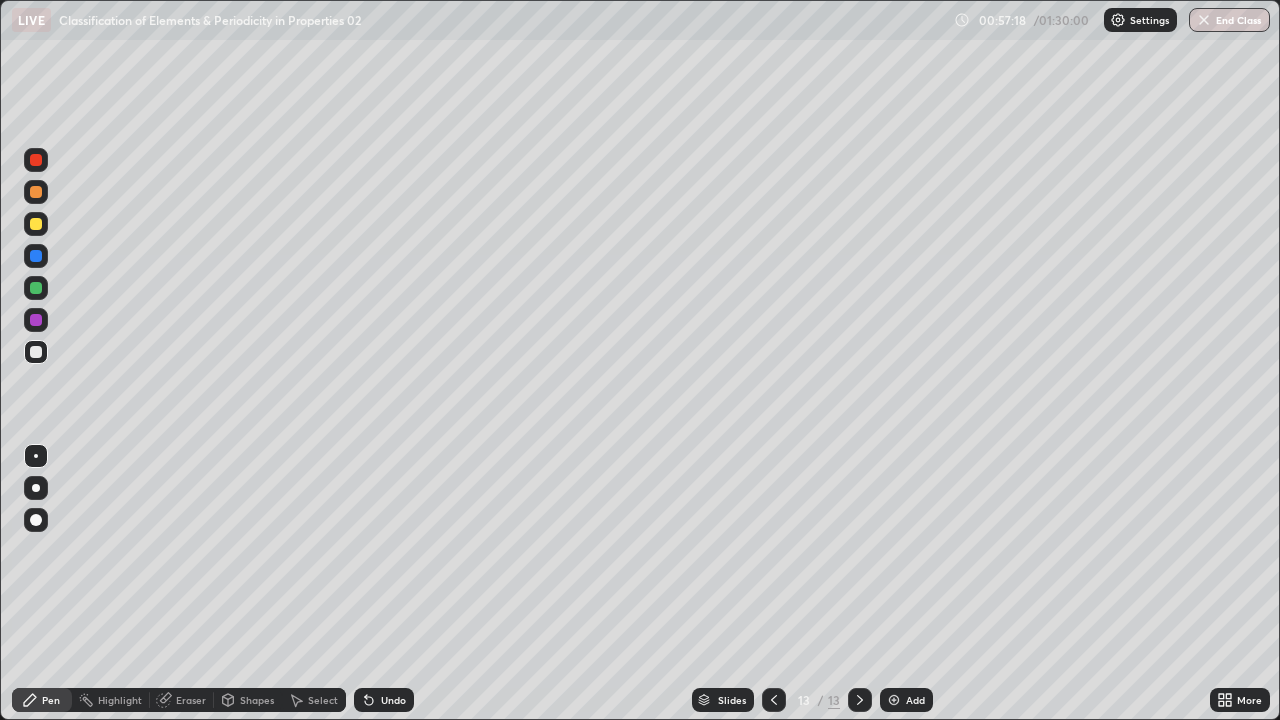 click at bounding box center [894, 700] 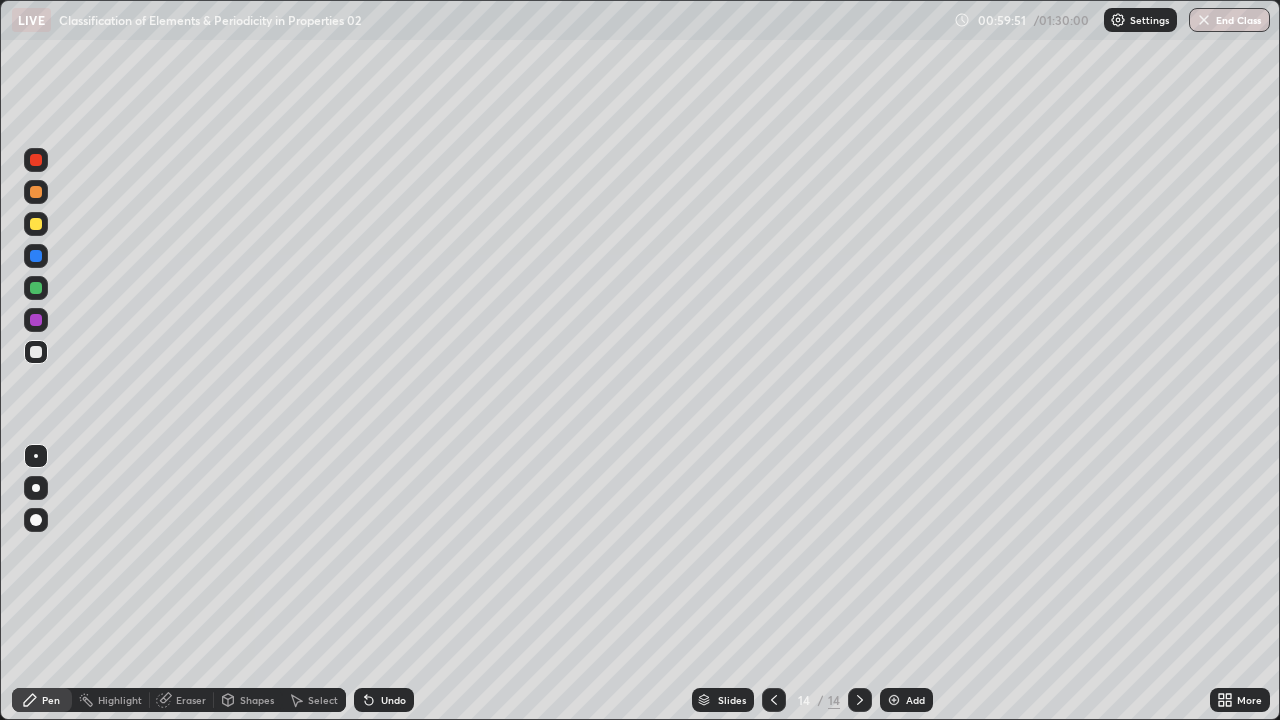 click on "Select" at bounding box center [323, 700] 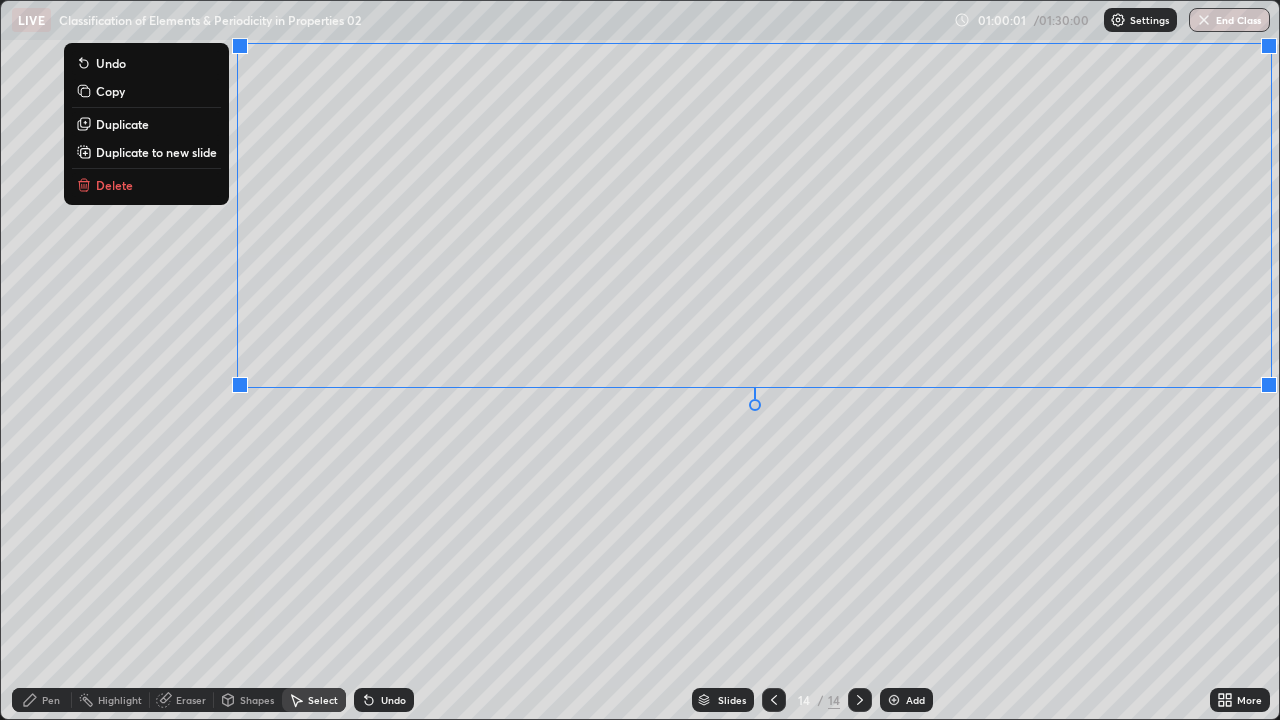 click on "0 ° Undo Copy Duplicate Duplicate to new slide Delete" at bounding box center [640, 360] 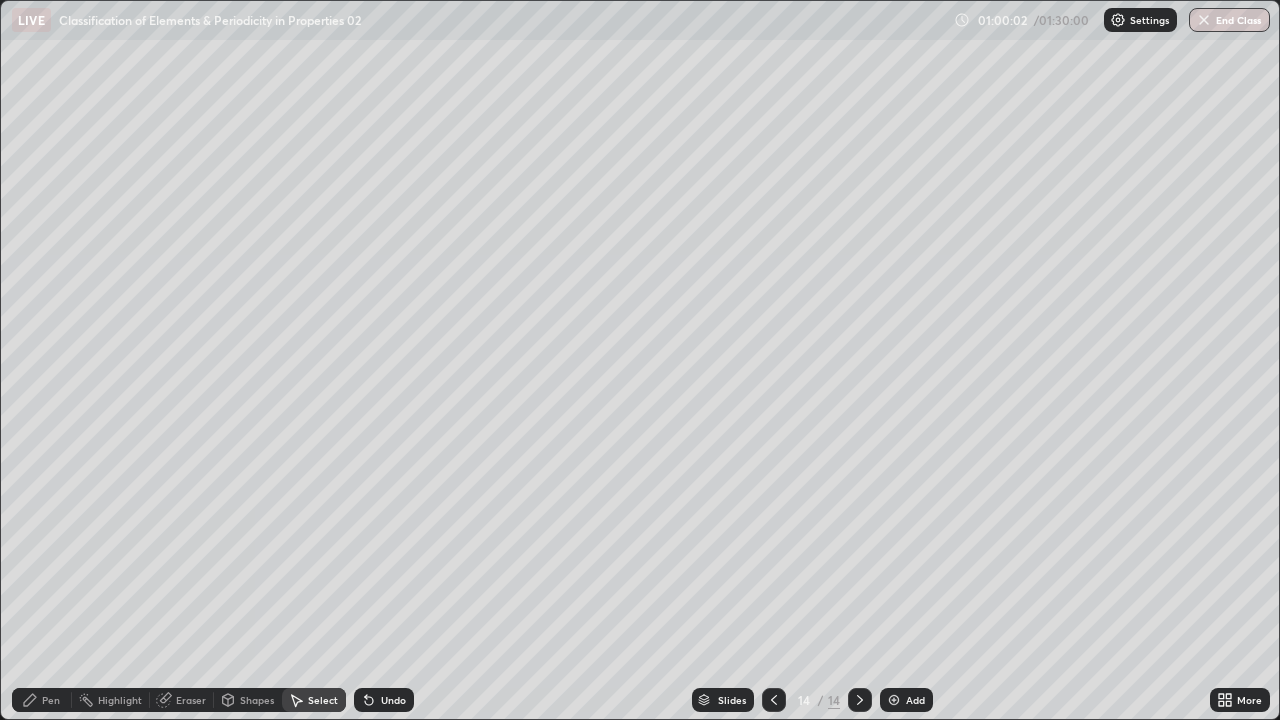 click on "Pen" at bounding box center (51, 700) 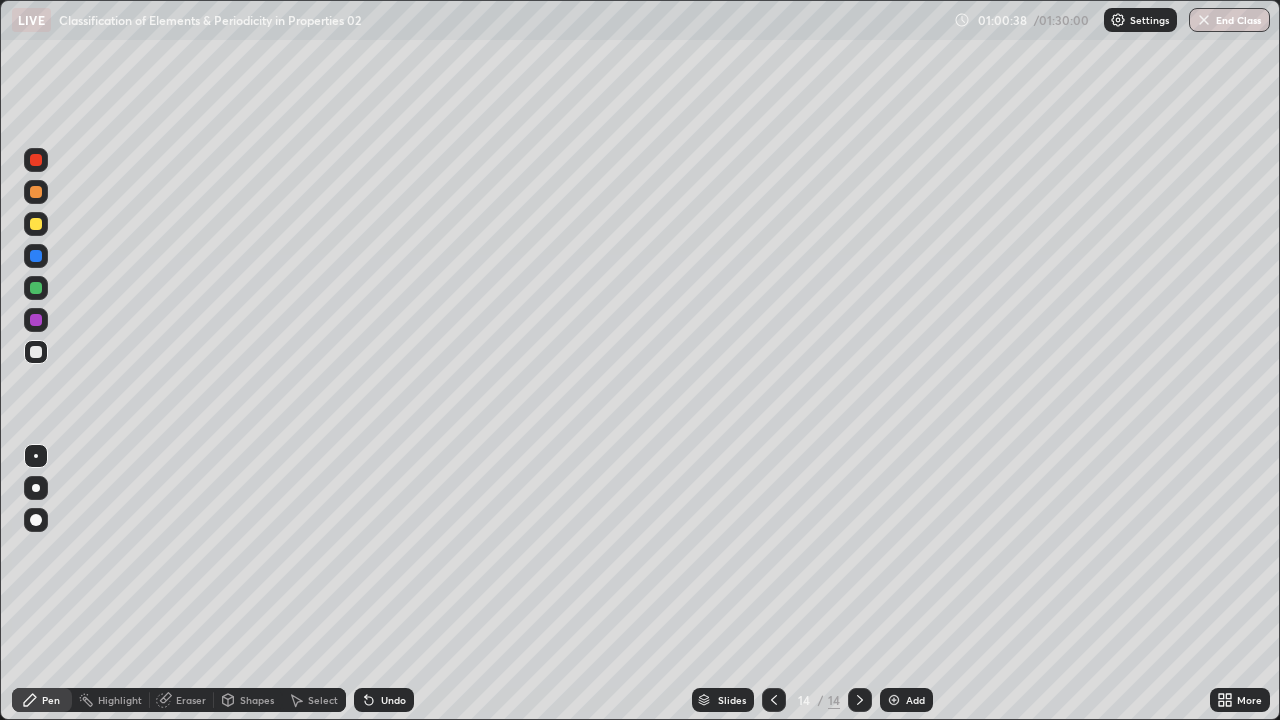 click on "Eraser" at bounding box center (191, 700) 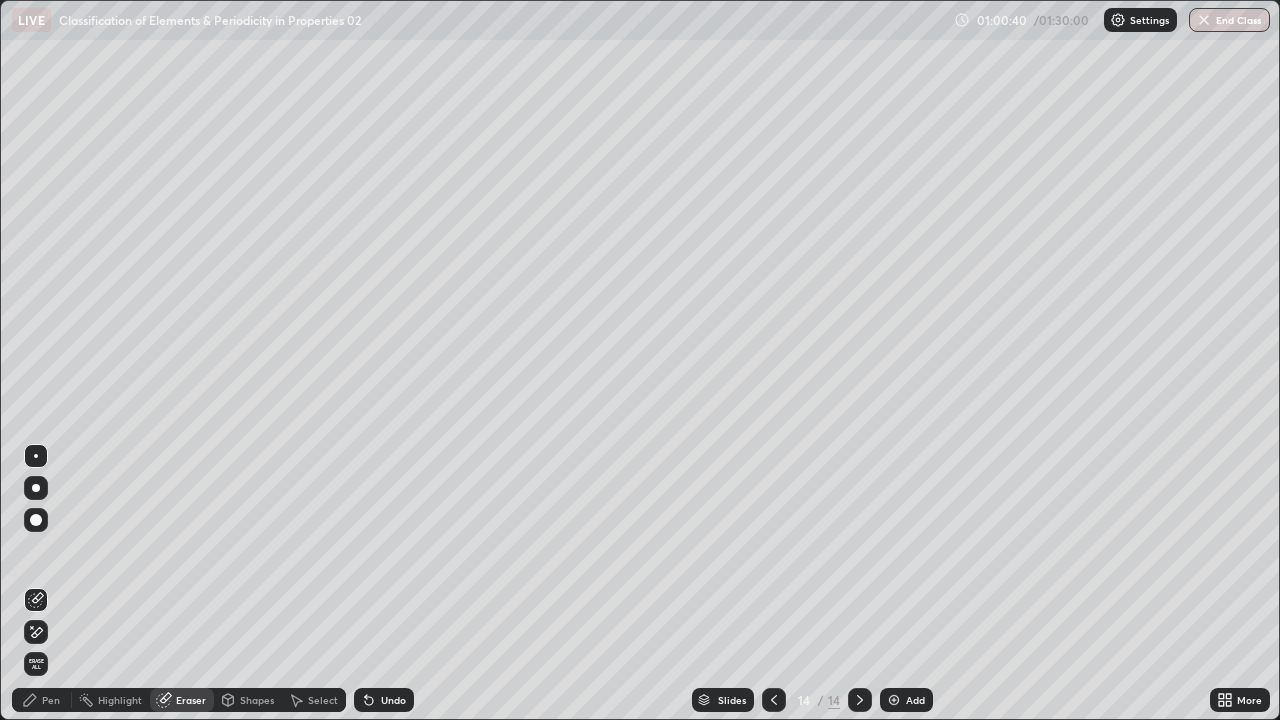click on "Pen" at bounding box center (42, 700) 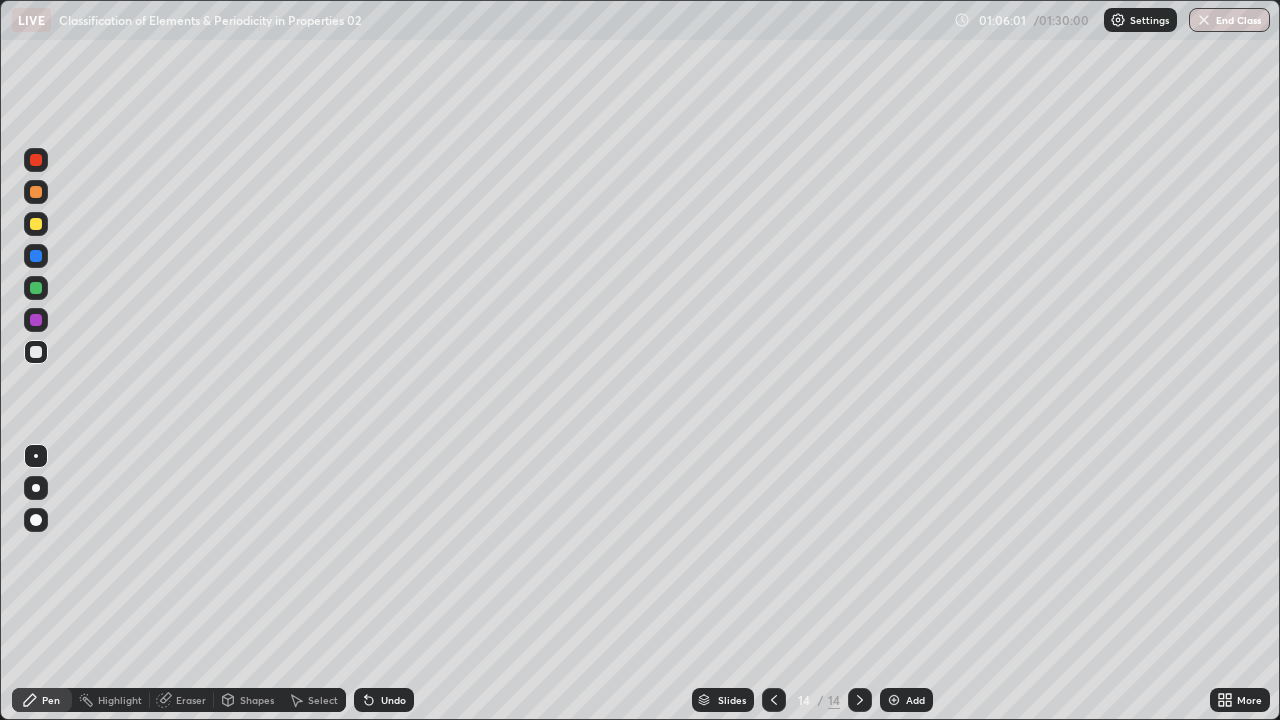 click at bounding box center [894, 700] 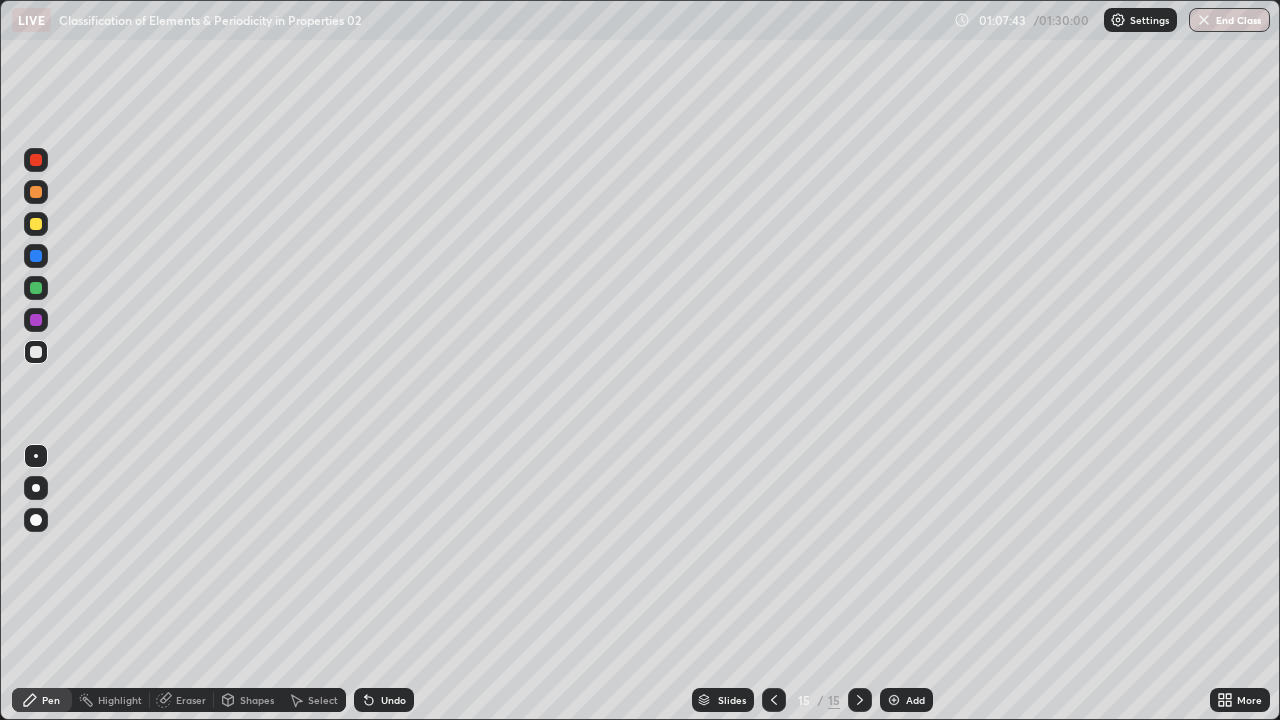 click on "Eraser" at bounding box center (191, 700) 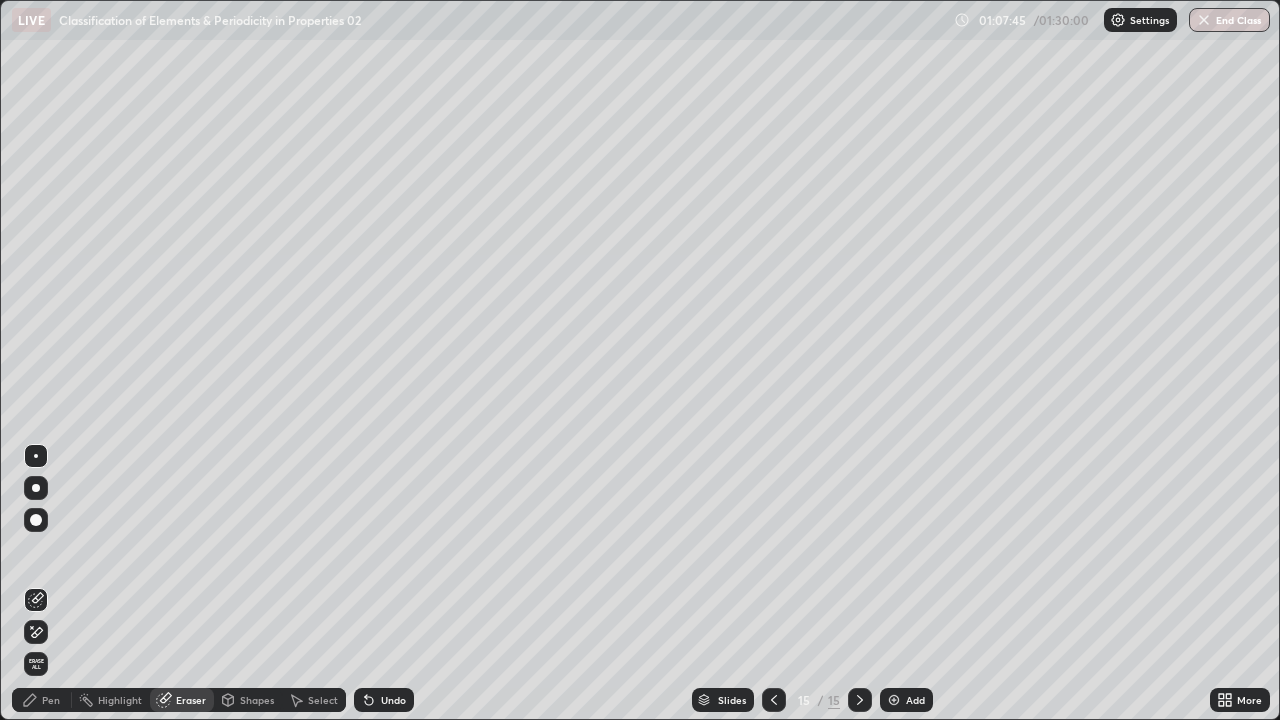 click on "Pen" at bounding box center (42, 700) 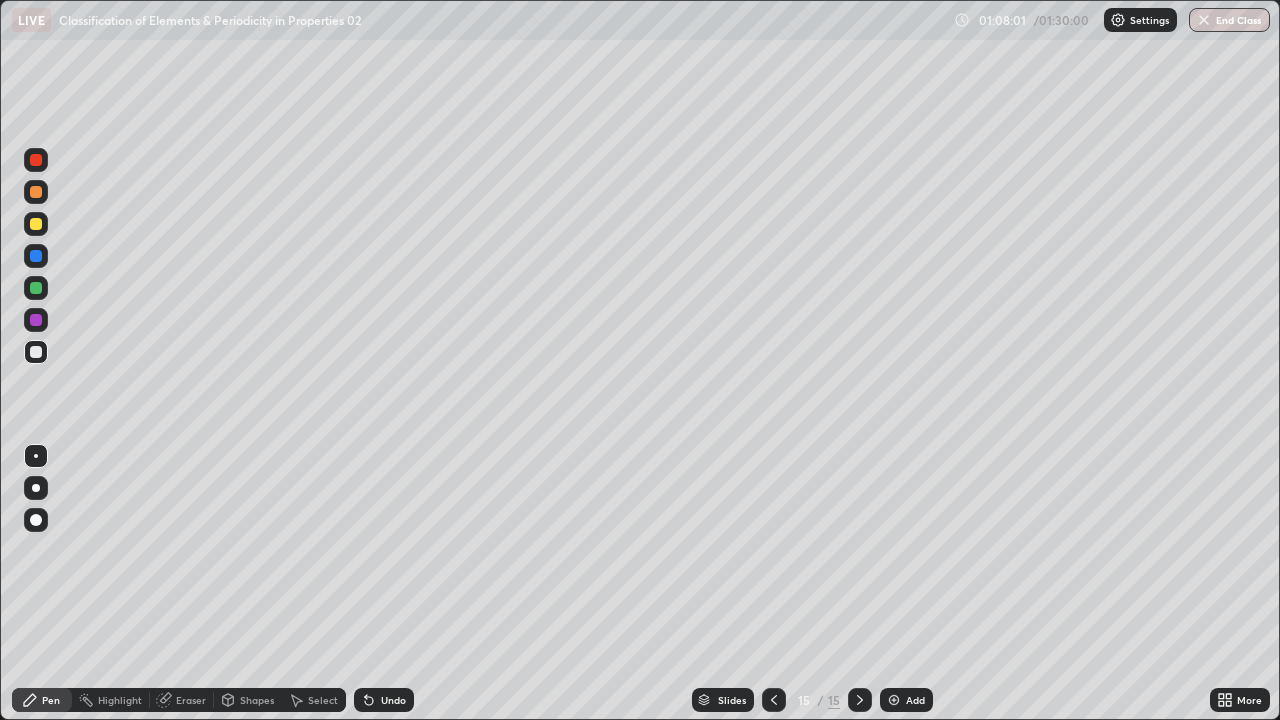 click on "Select" at bounding box center [323, 700] 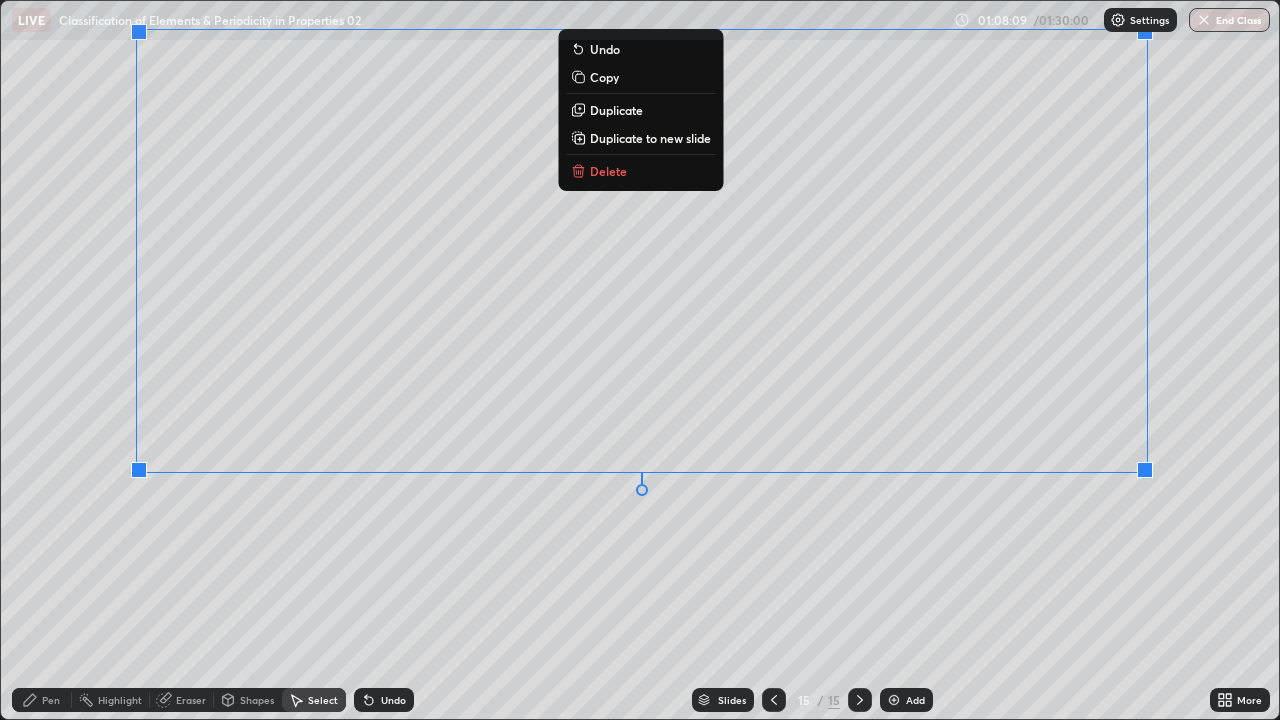 click on "0 ° Undo Copy Duplicate Duplicate to new slide Delete" at bounding box center [640, 360] 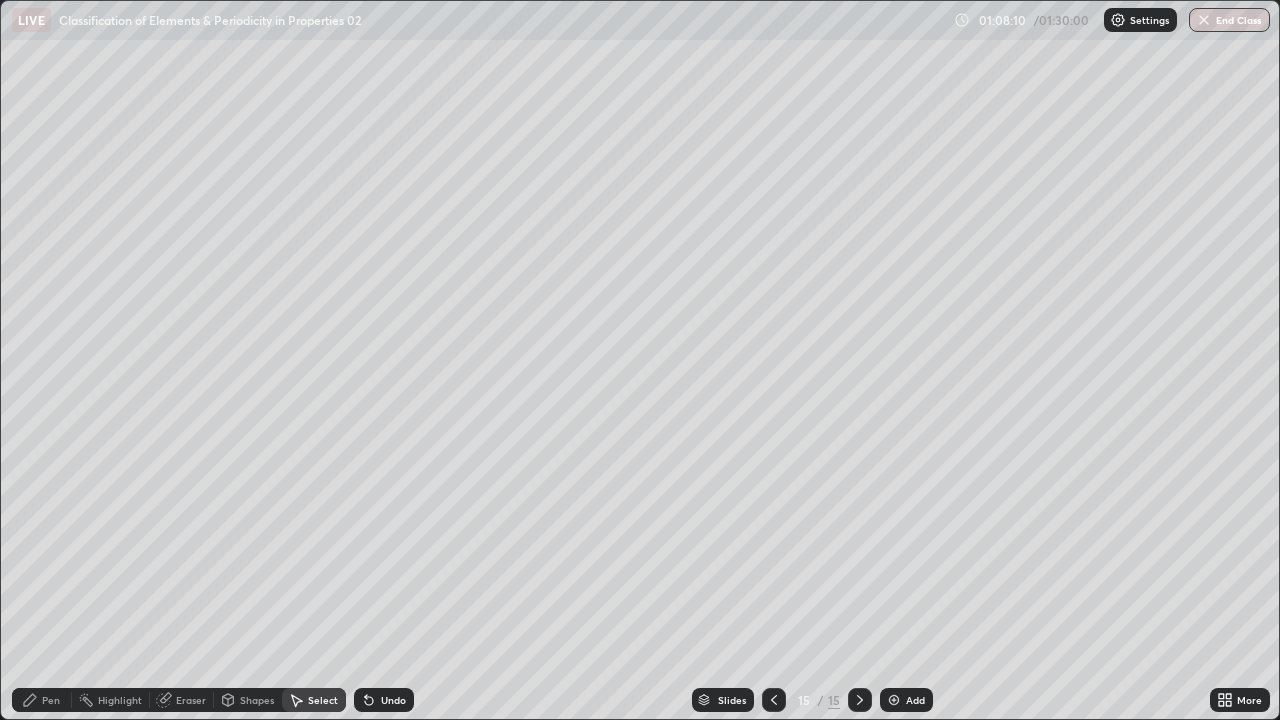 click on "Pen" at bounding box center (51, 700) 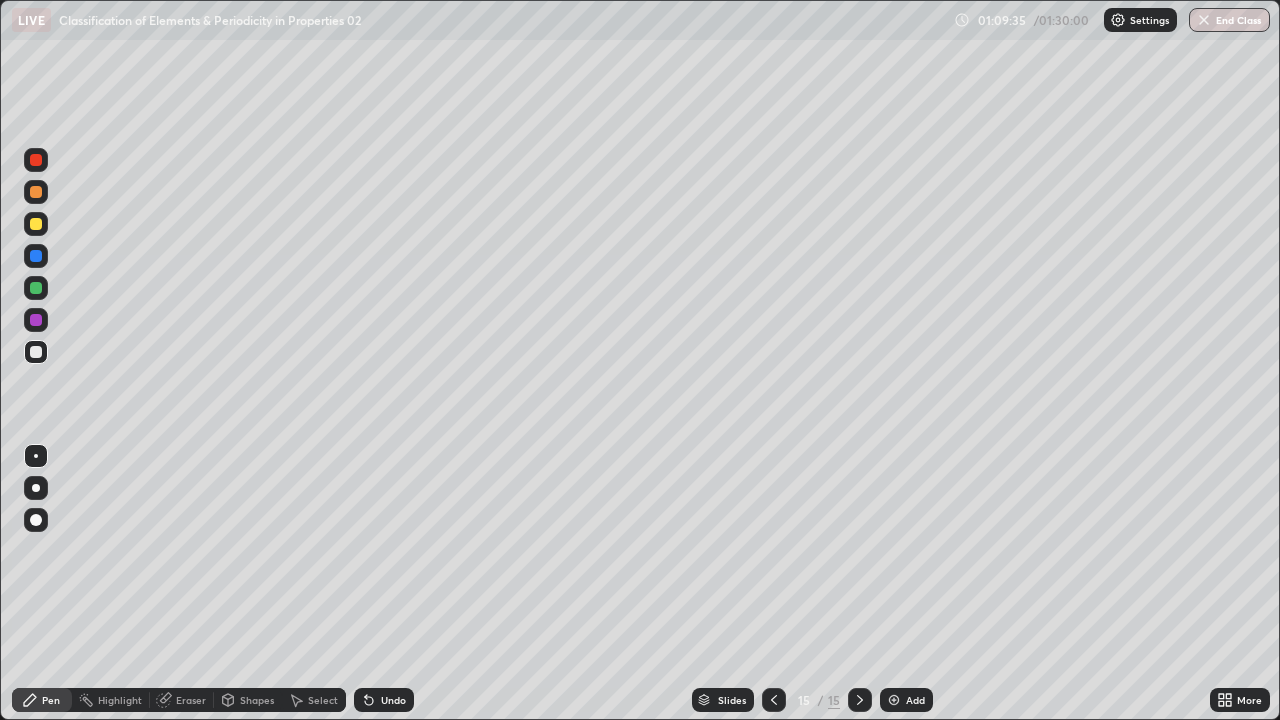 click on "Select" at bounding box center (323, 700) 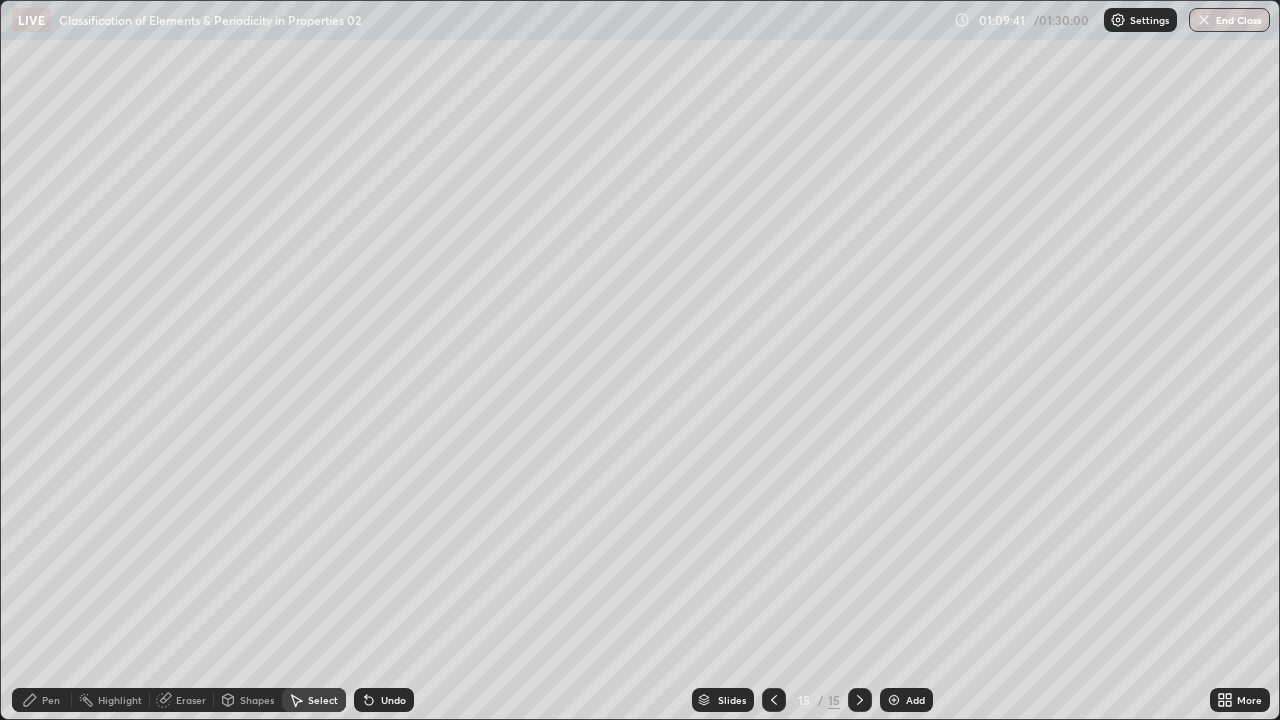 click on "Pen" at bounding box center (42, 700) 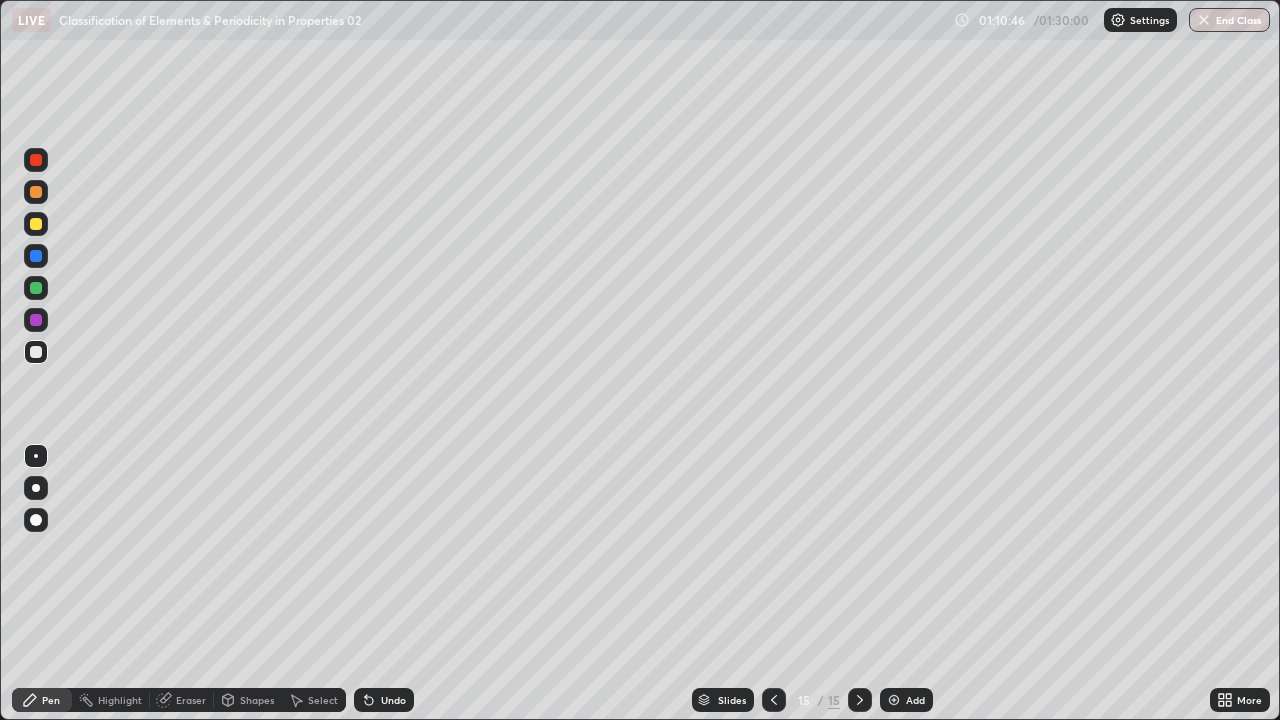 click at bounding box center [894, 700] 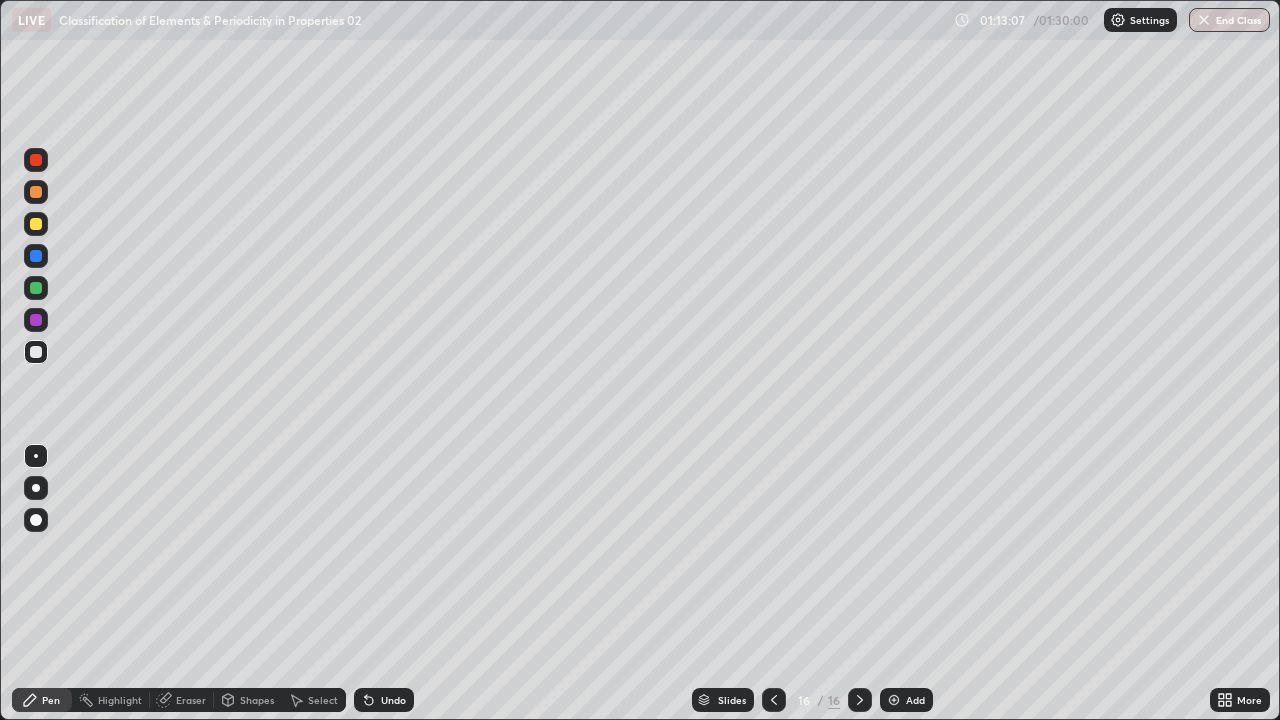 click on "Select" at bounding box center [323, 700] 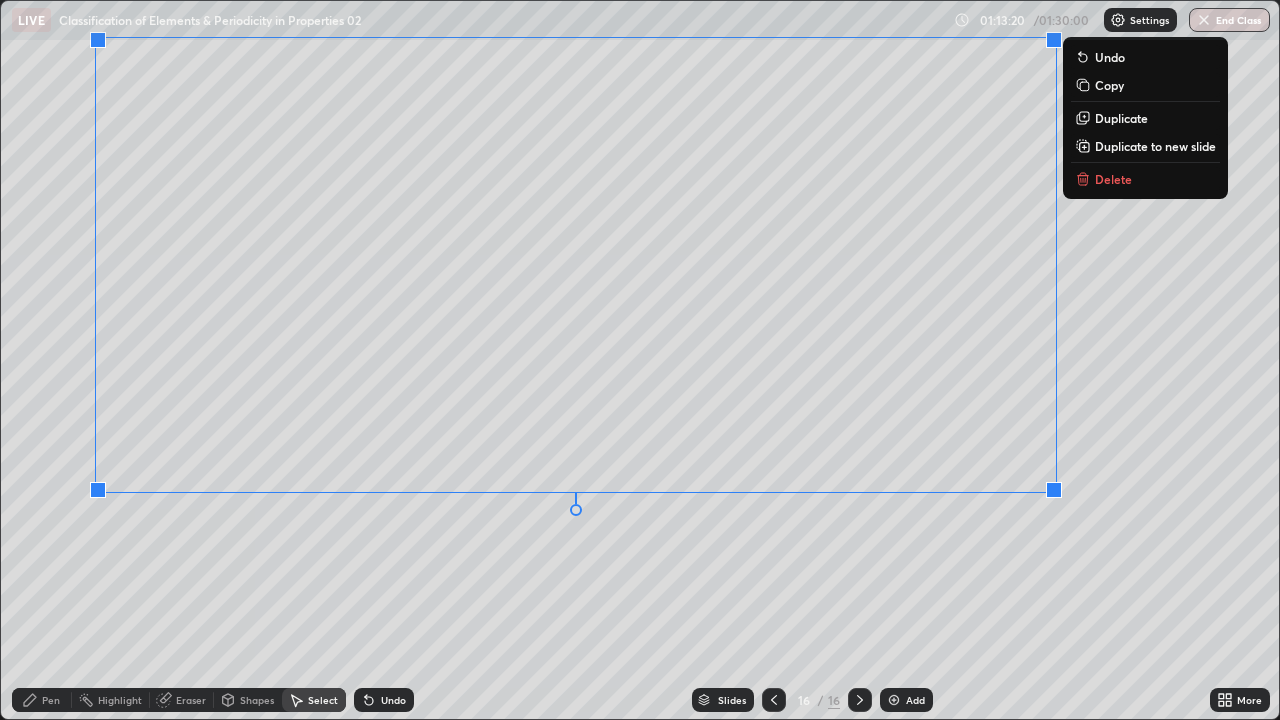 click on "0 ° Undo Copy Duplicate Duplicate to new slide Delete" at bounding box center (640, 360) 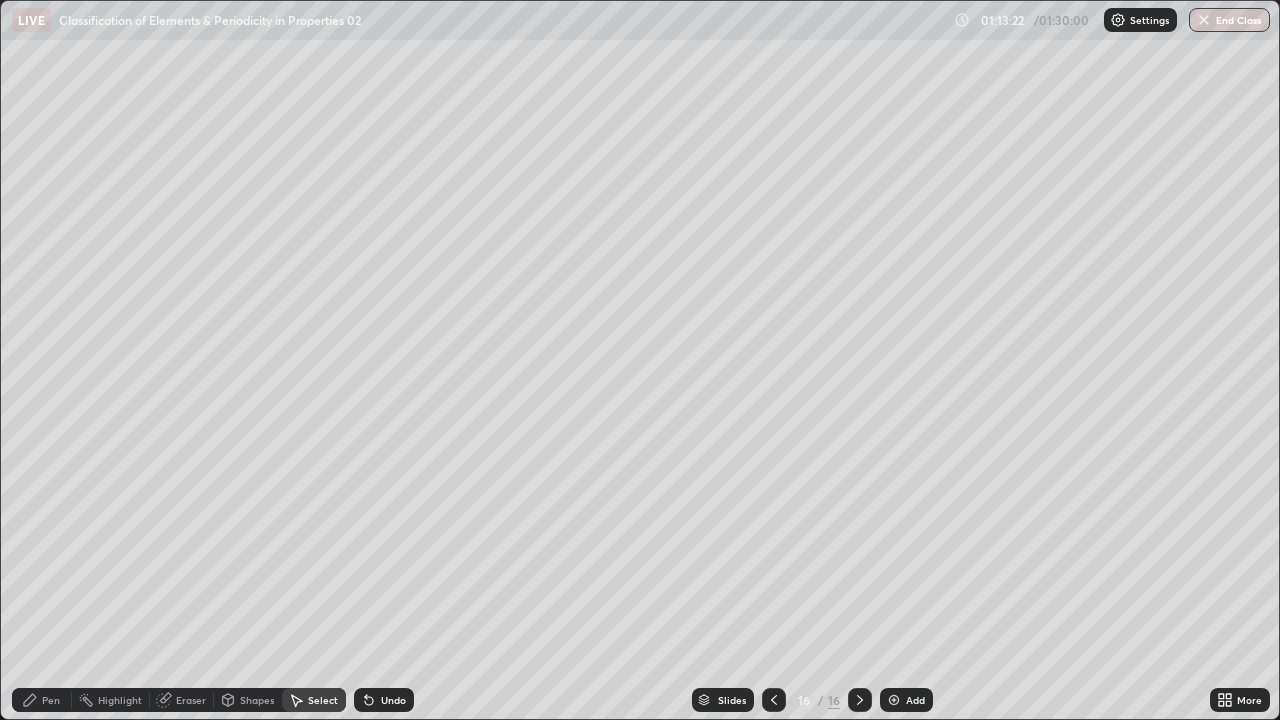 click on "0 ° Undo Copy Duplicate Duplicate to new slide Delete" at bounding box center (640, 360) 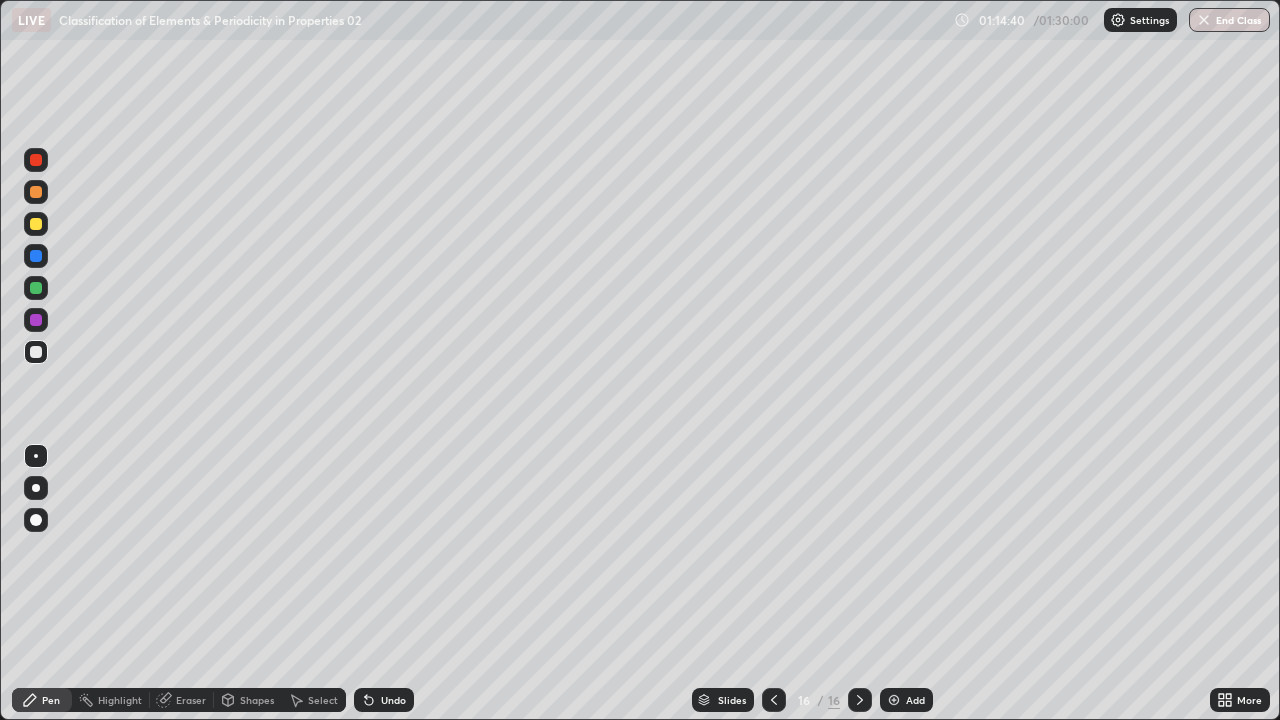 click at bounding box center [894, 700] 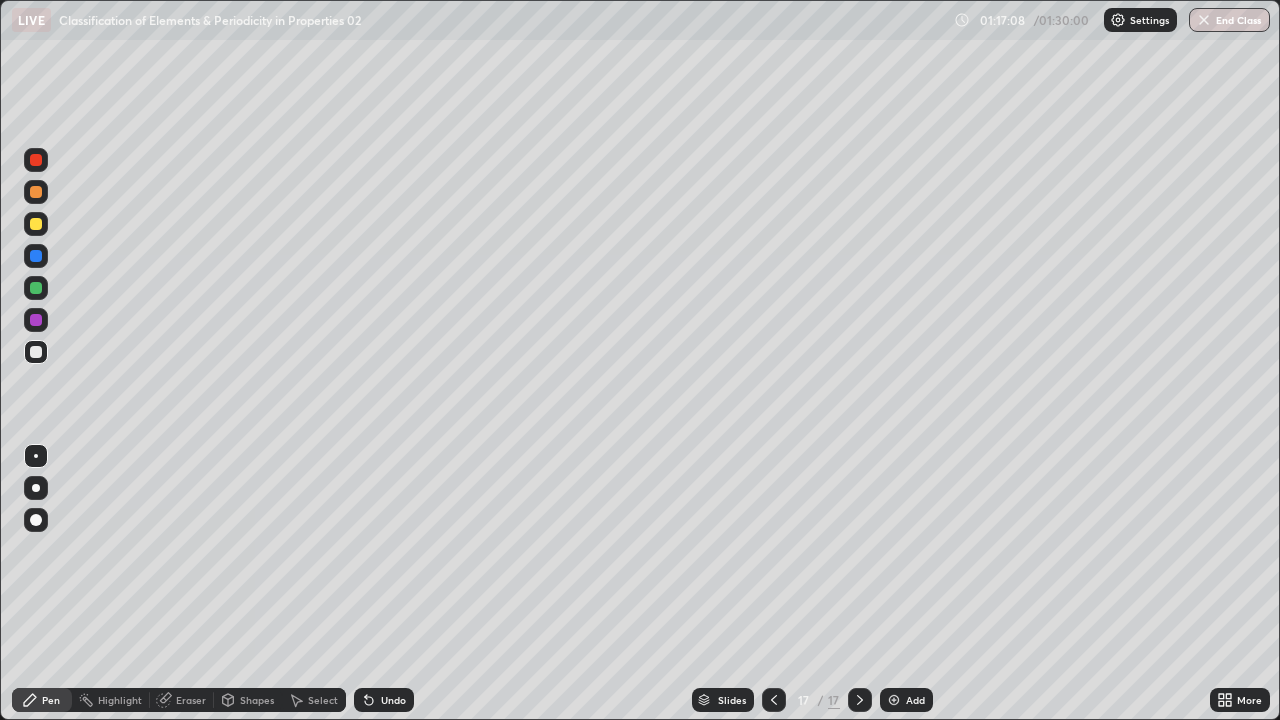 scroll, scrollTop: 0, scrollLeft: 0, axis: both 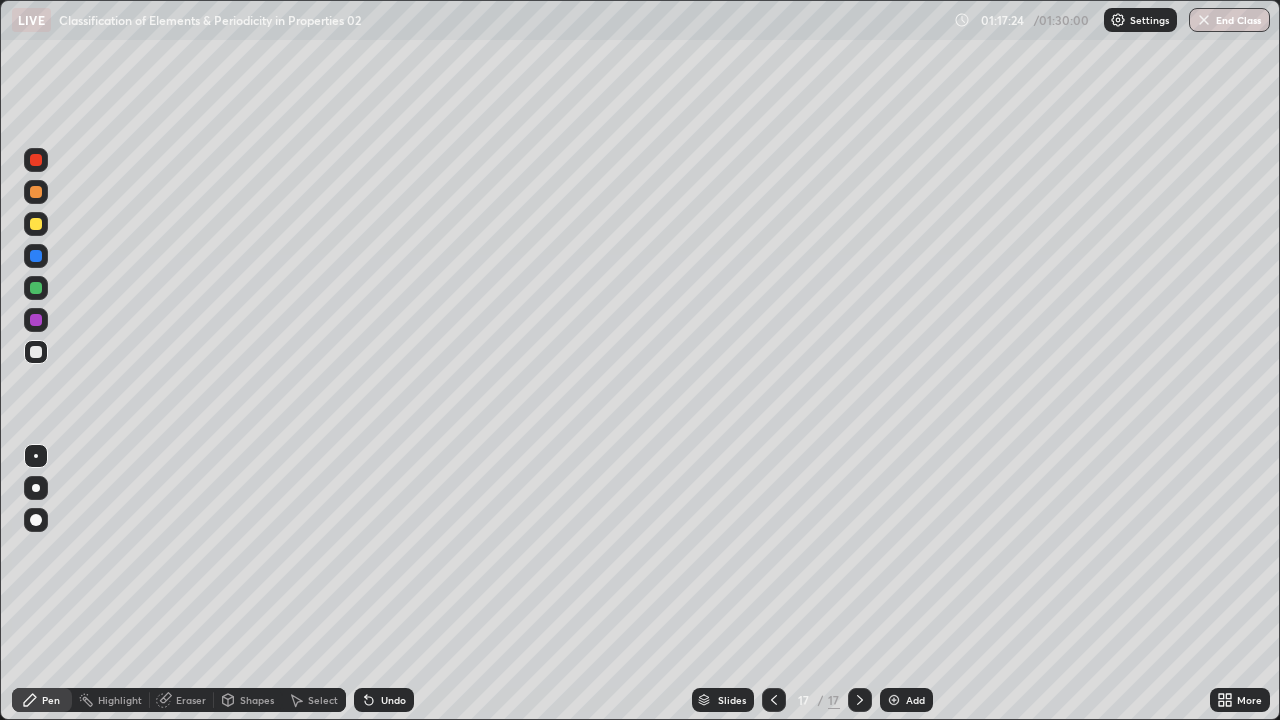 click at bounding box center [894, 700] 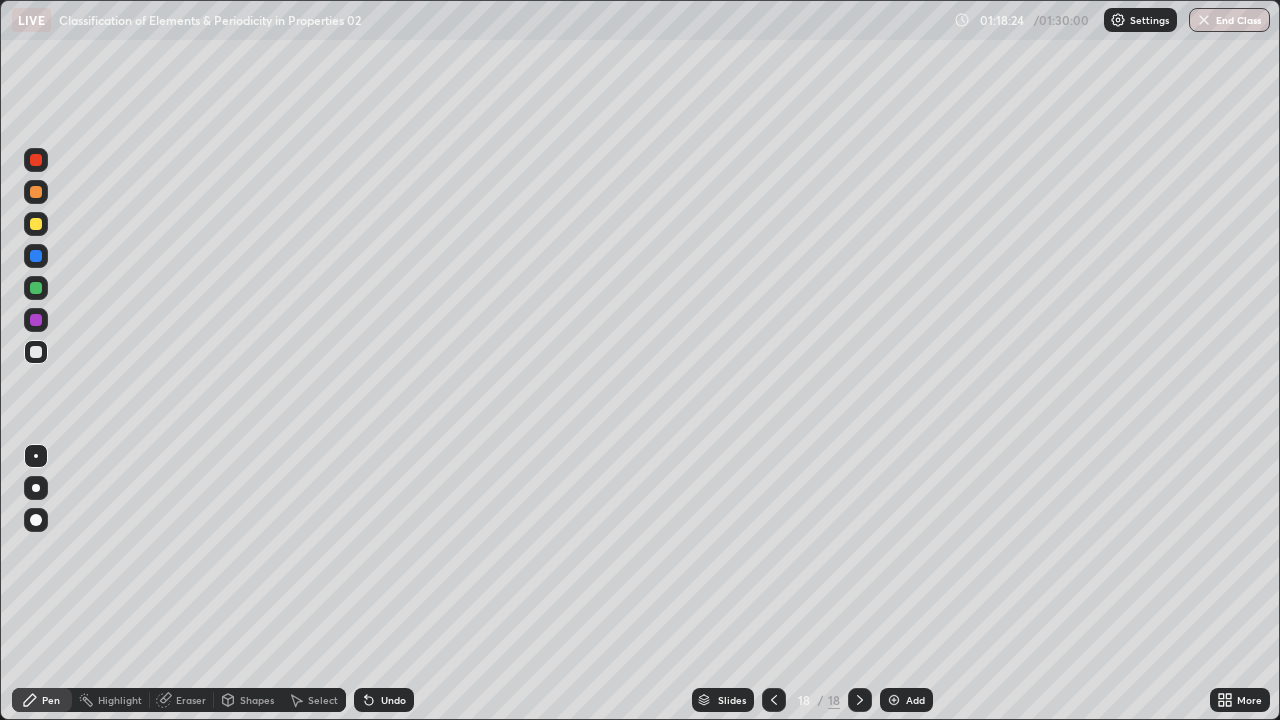click on "Select" at bounding box center [323, 700] 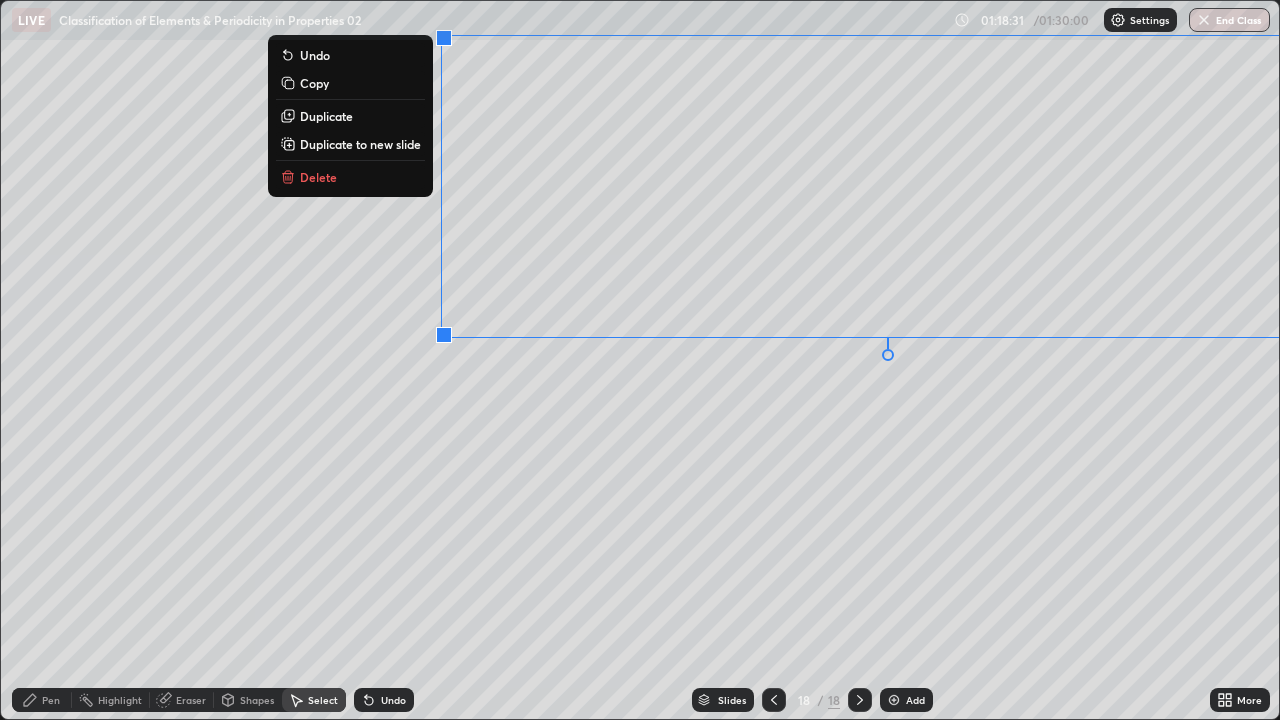 click on "0 ° Undo Copy Duplicate Duplicate to new slide Delete" at bounding box center [640, 360] 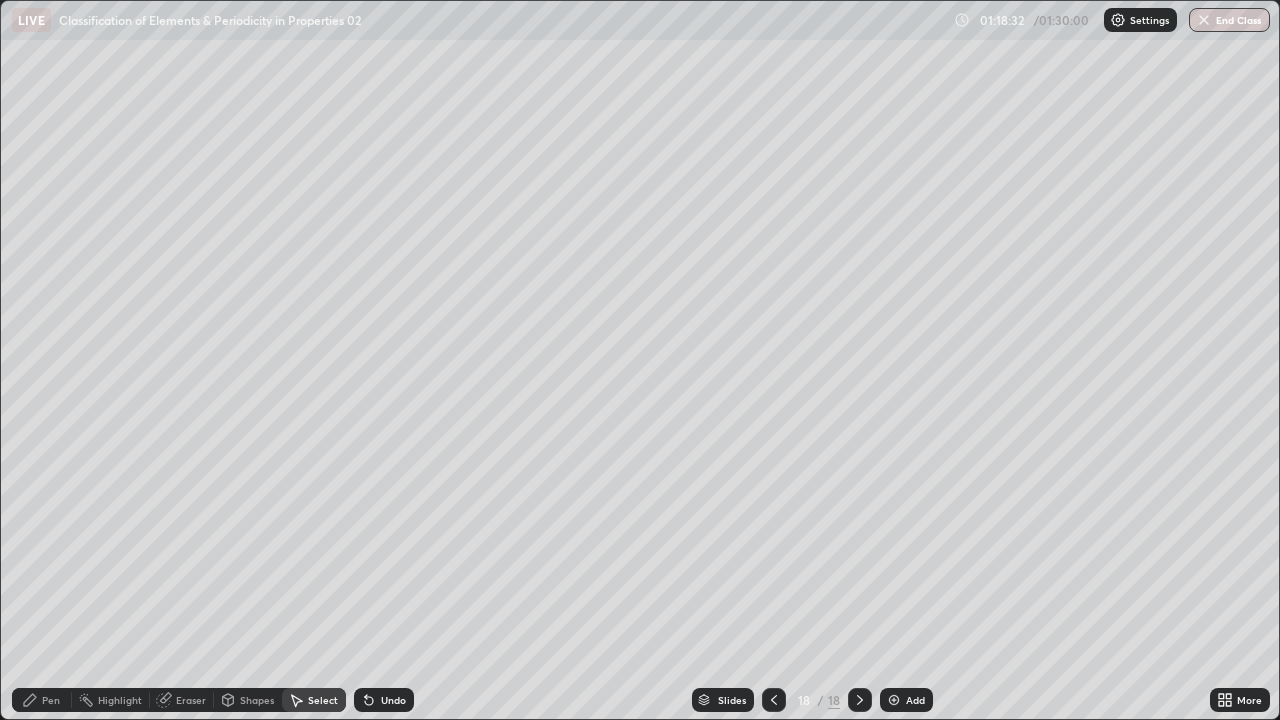 click on "Pen" at bounding box center [51, 700] 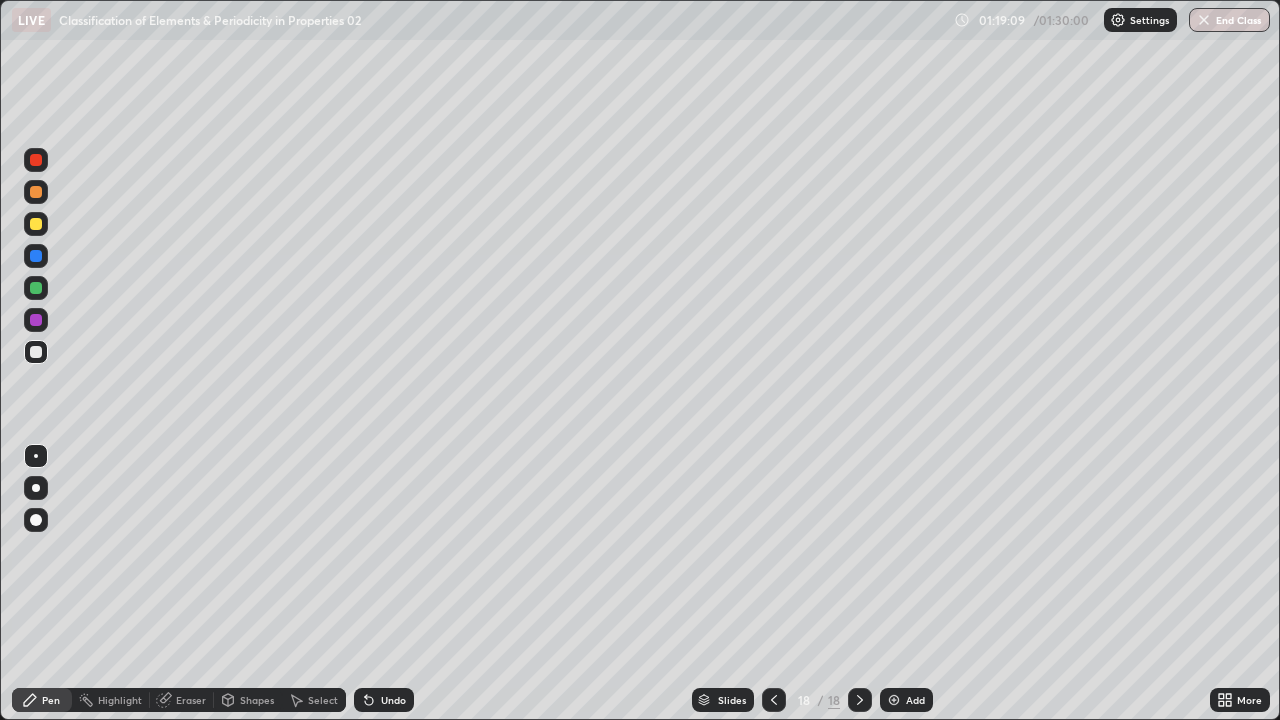click on "Eraser" at bounding box center [191, 700] 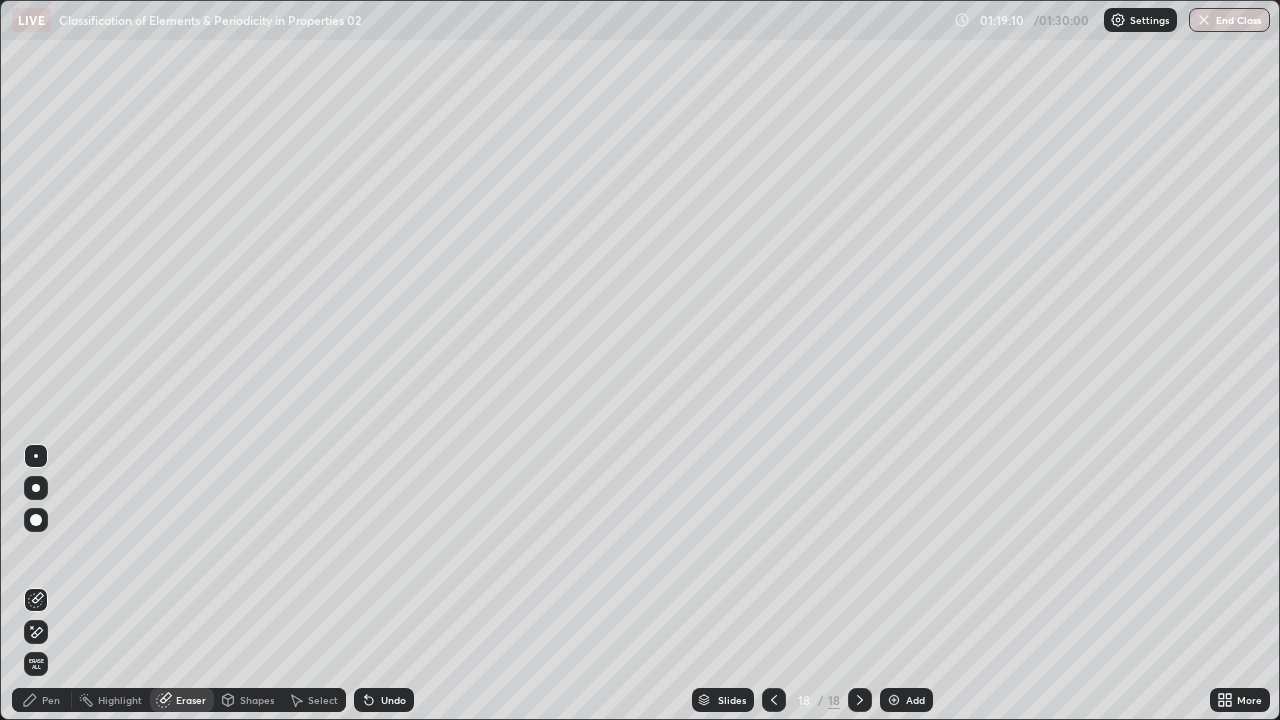 click on "Pen" at bounding box center (51, 700) 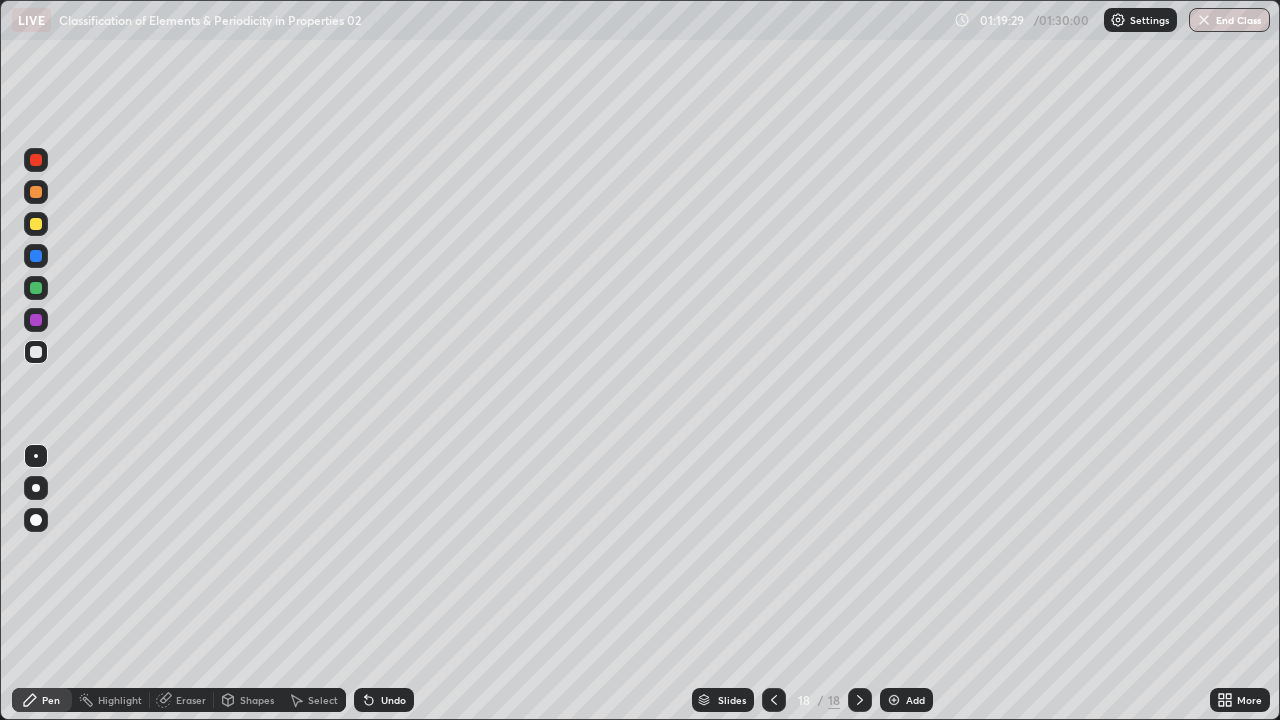 click on "Eraser" at bounding box center (191, 700) 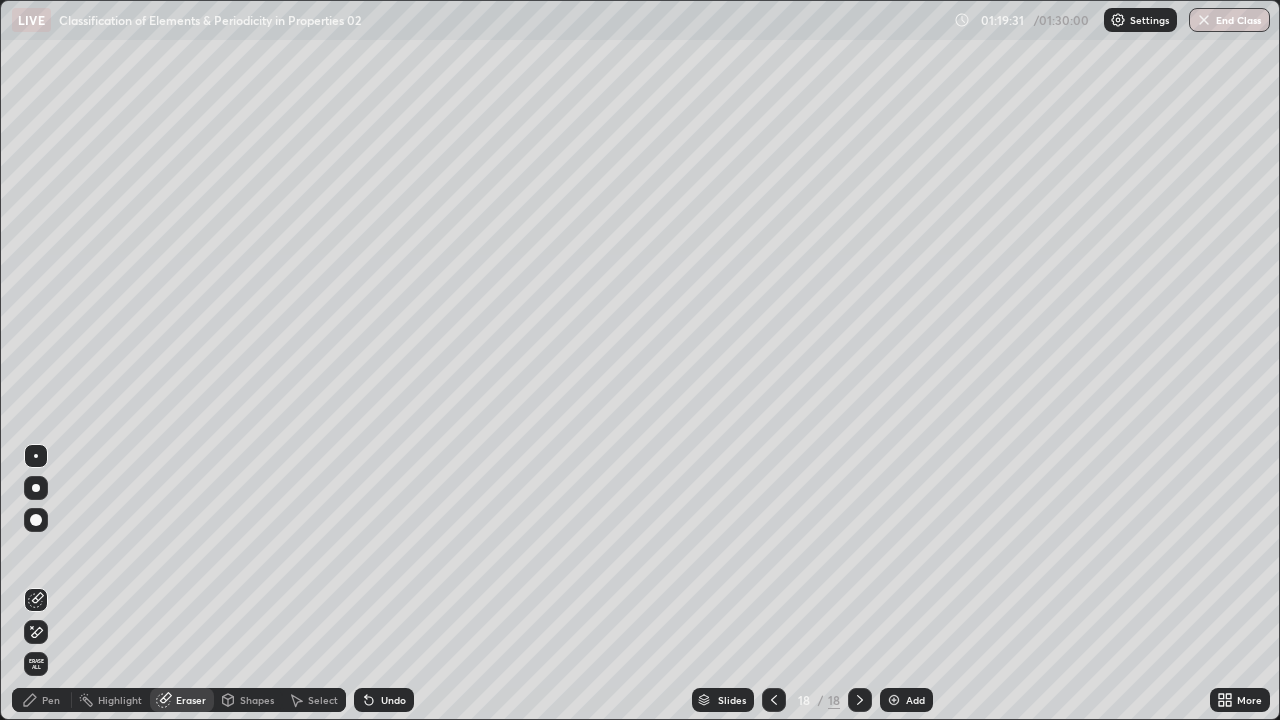 click on "Pen" at bounding box center (42, 700) 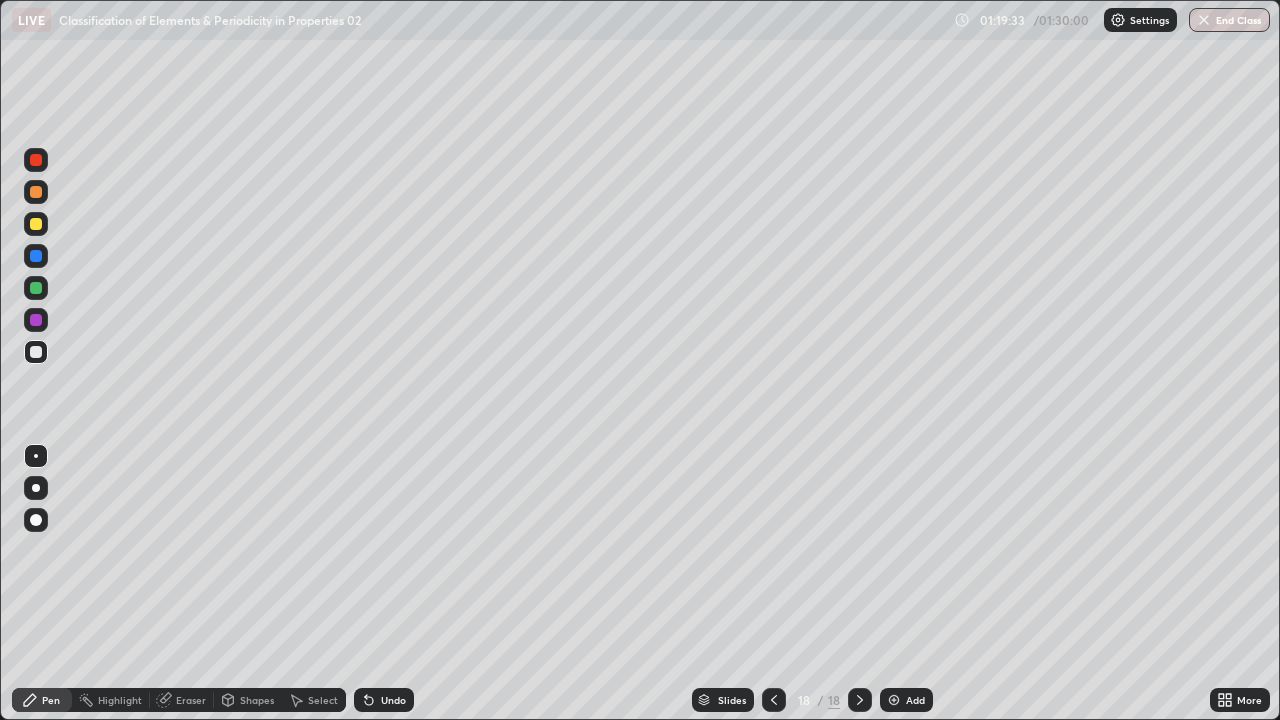 click on "Eraser" at bounding box center (191, 700) 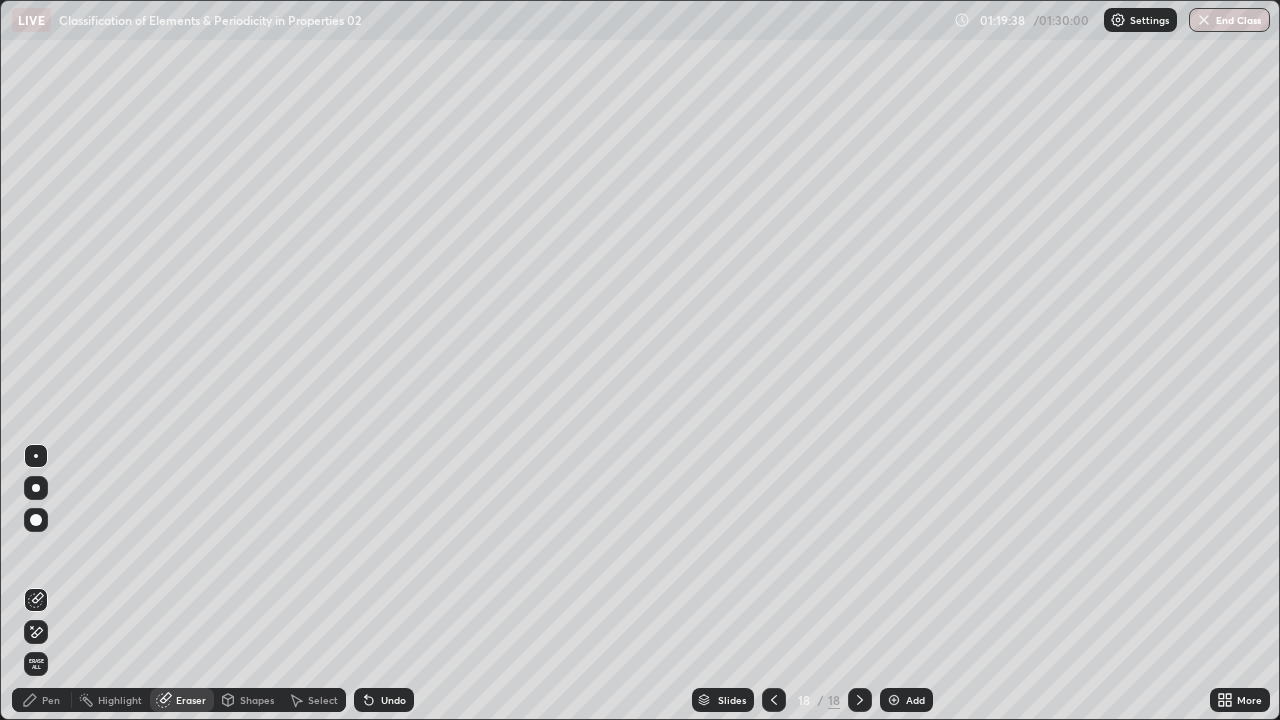 click on "Pen" at bounding box center (51, 700) 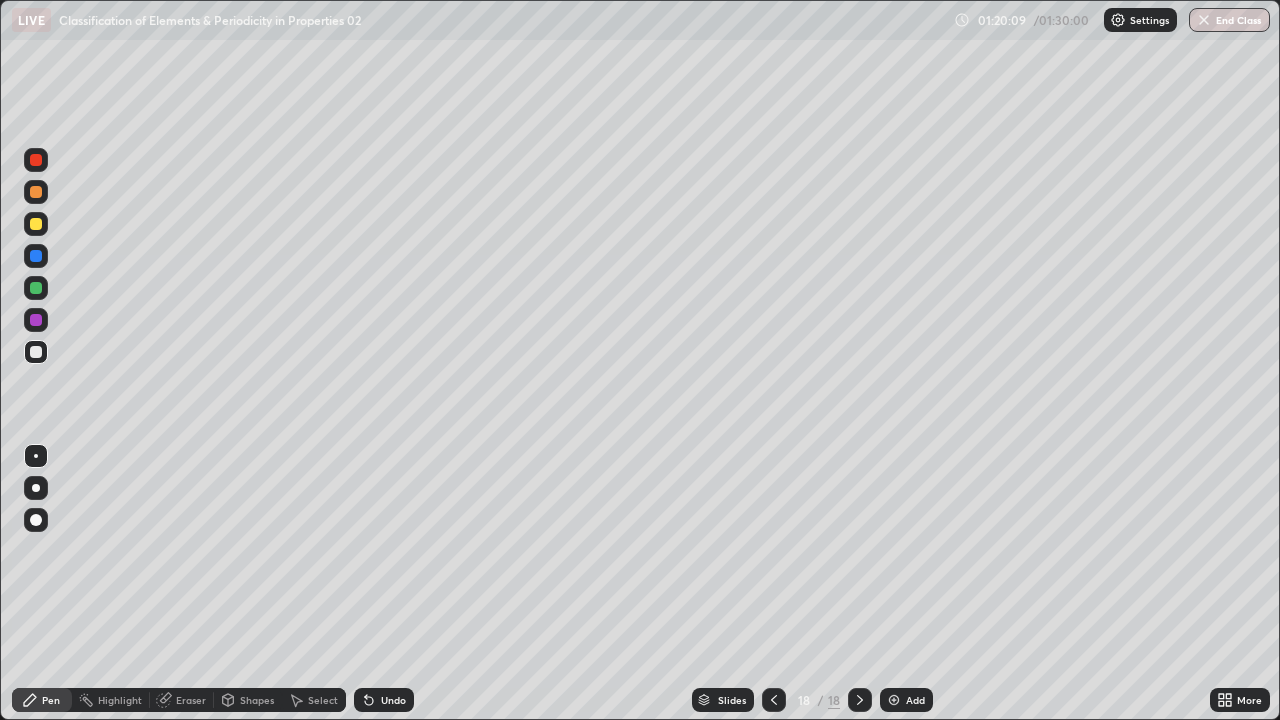 click on "Eraser" at bounding box center [191, 700] 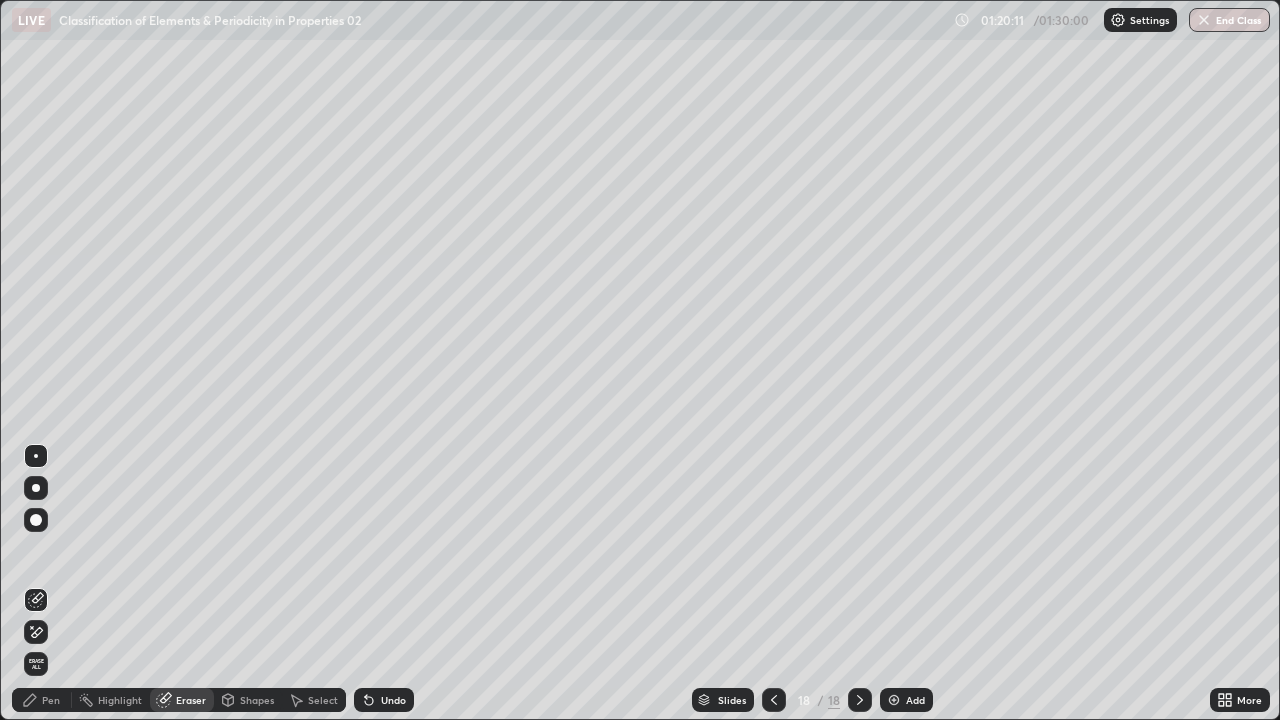 click on "Pen" at bounding box center [51, 700] 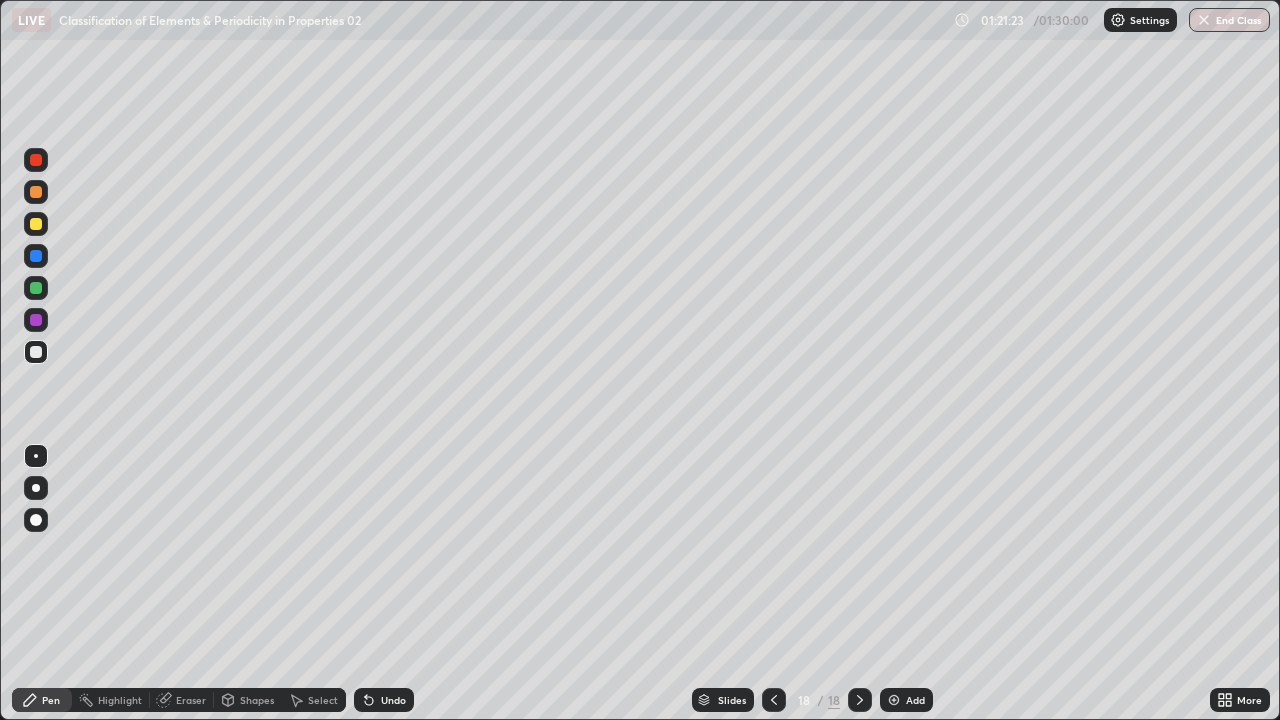 click at bounding box center (894, 700) 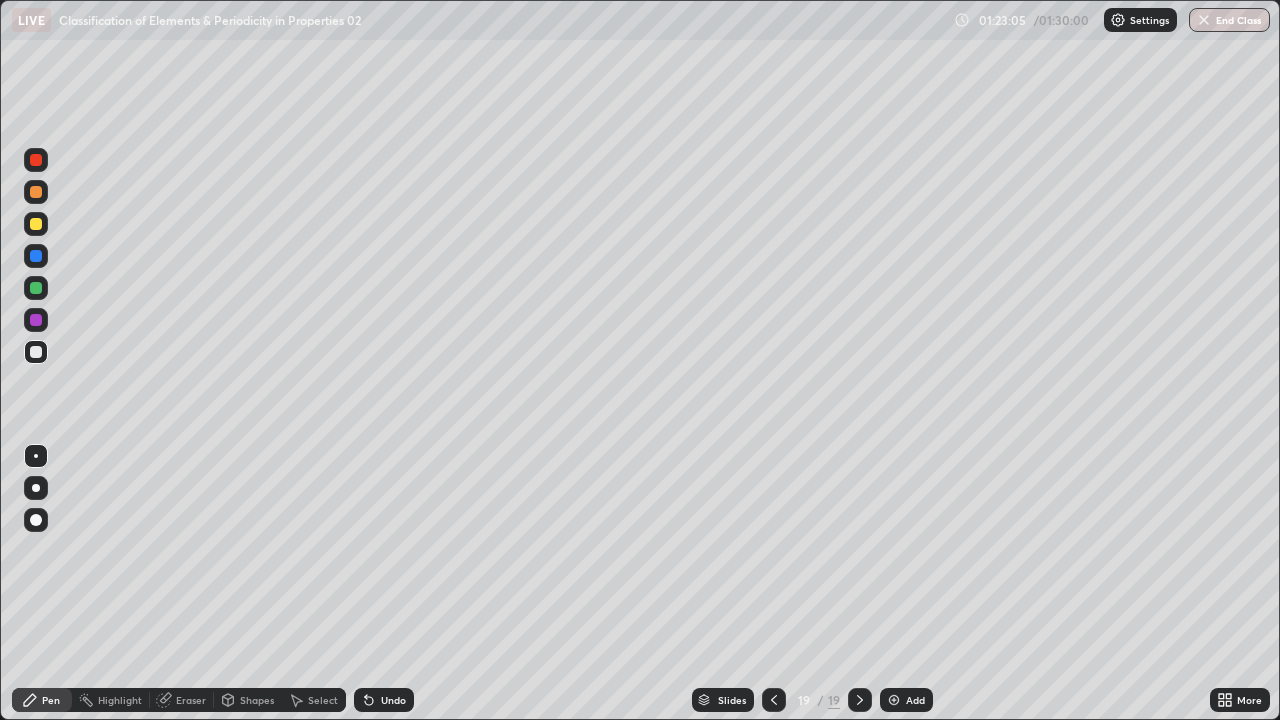 click on "Slides 19 / 19 Add" at bounding box center (812, 700) 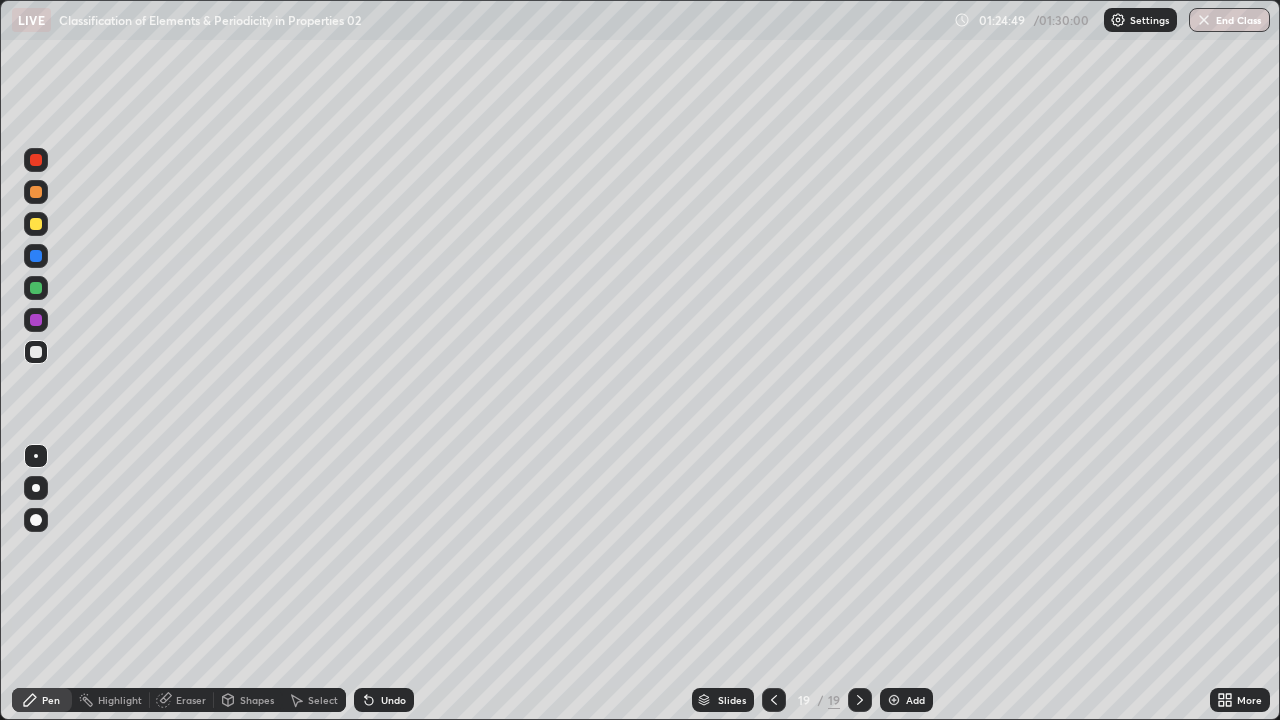 click at bounding box center [894, 700] 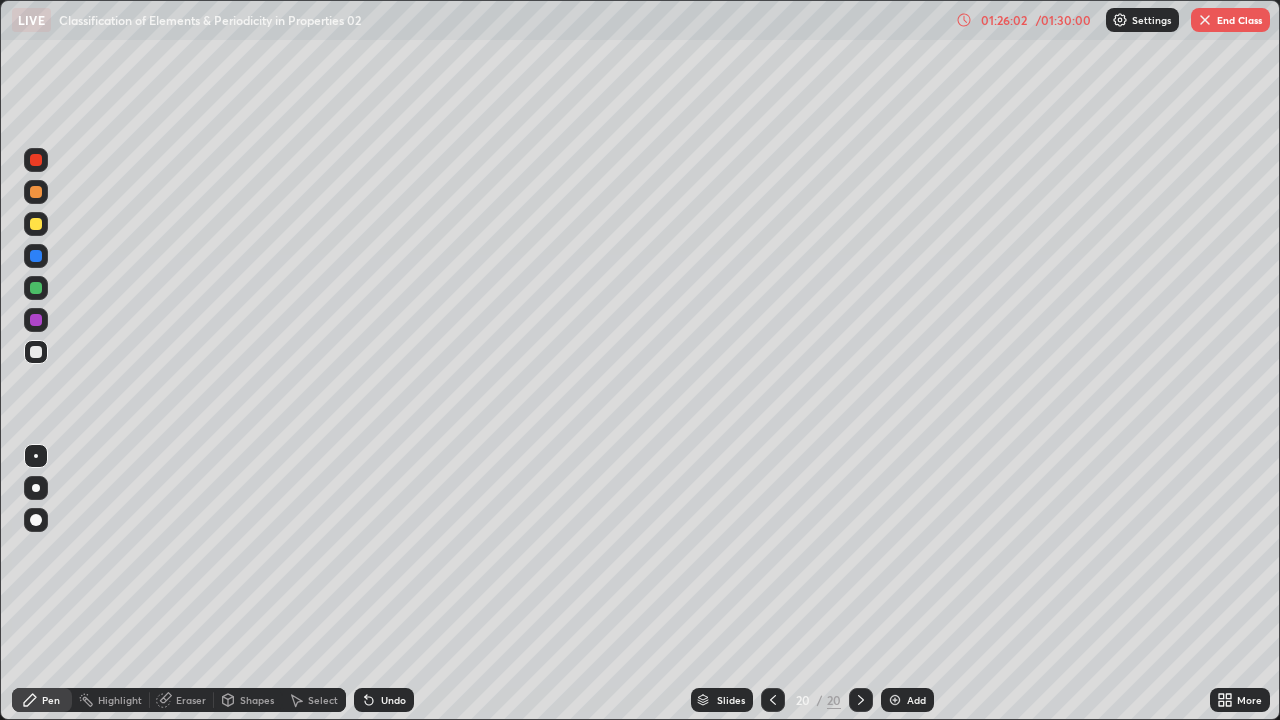 click on "Eraser" at bounding box center [191, 700] 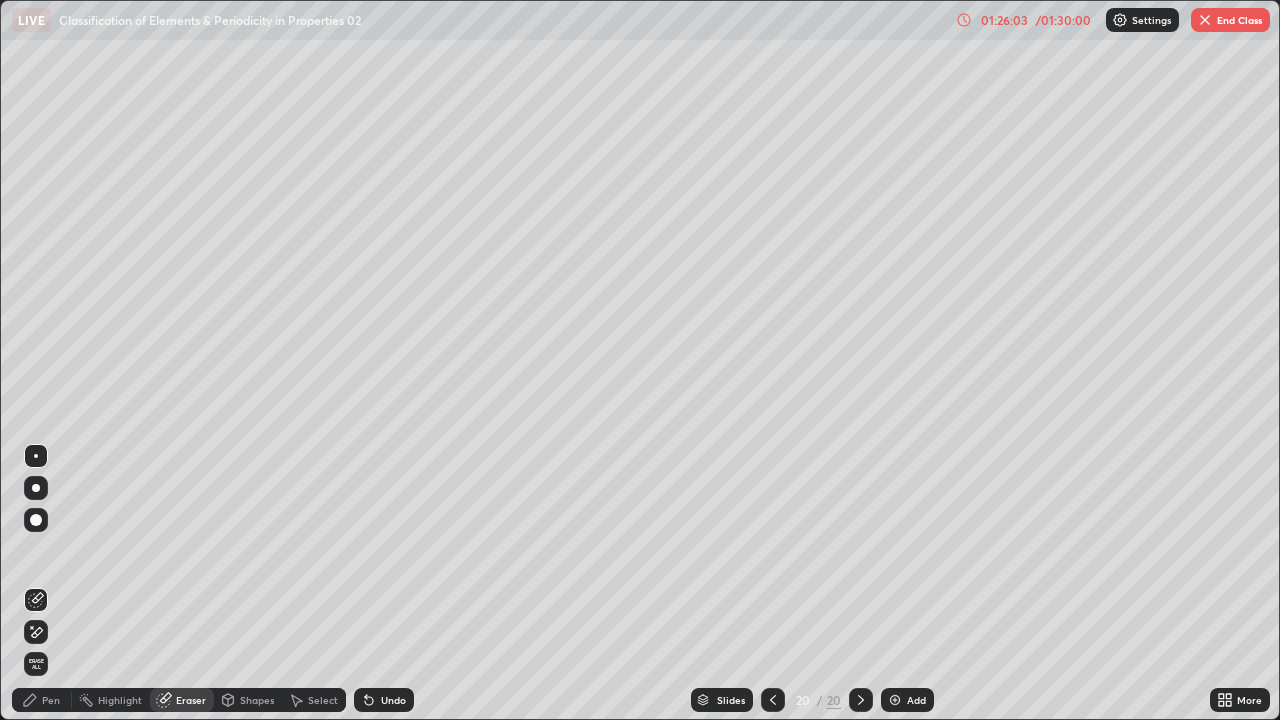 click on "Pen" at bounding box center (51, 700) 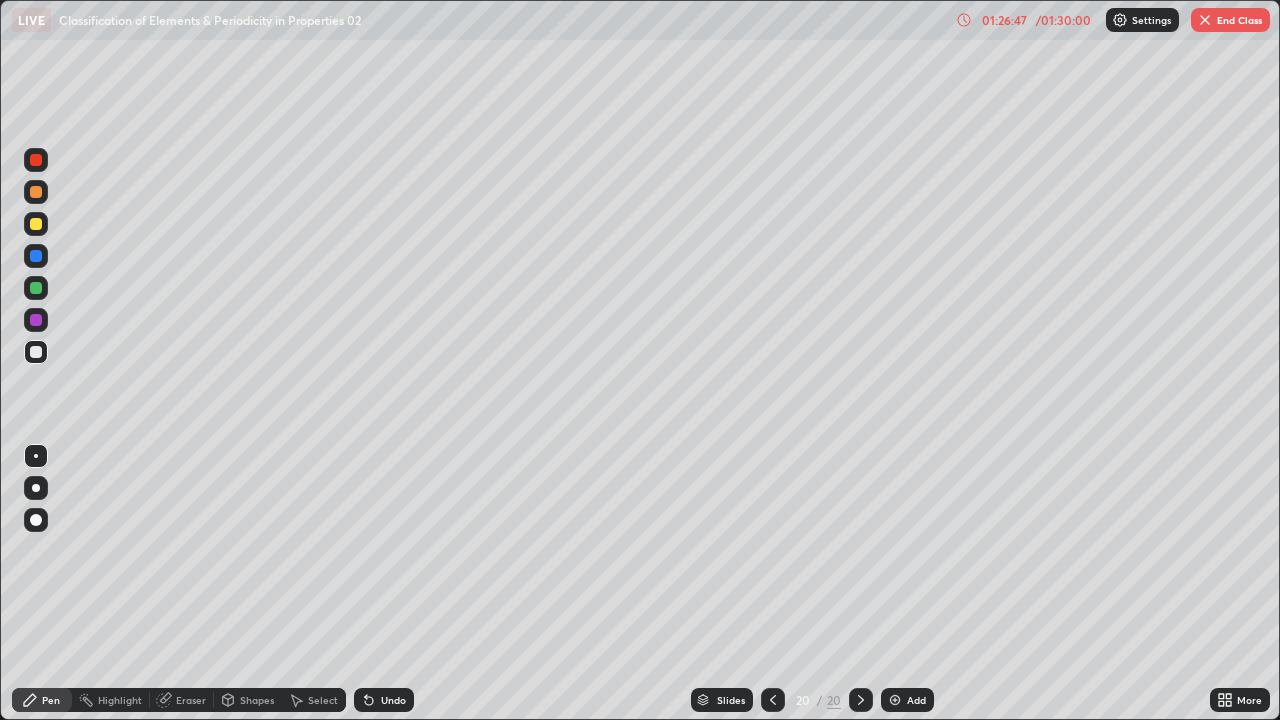 click on "More" at bounding box center (1240, 700) 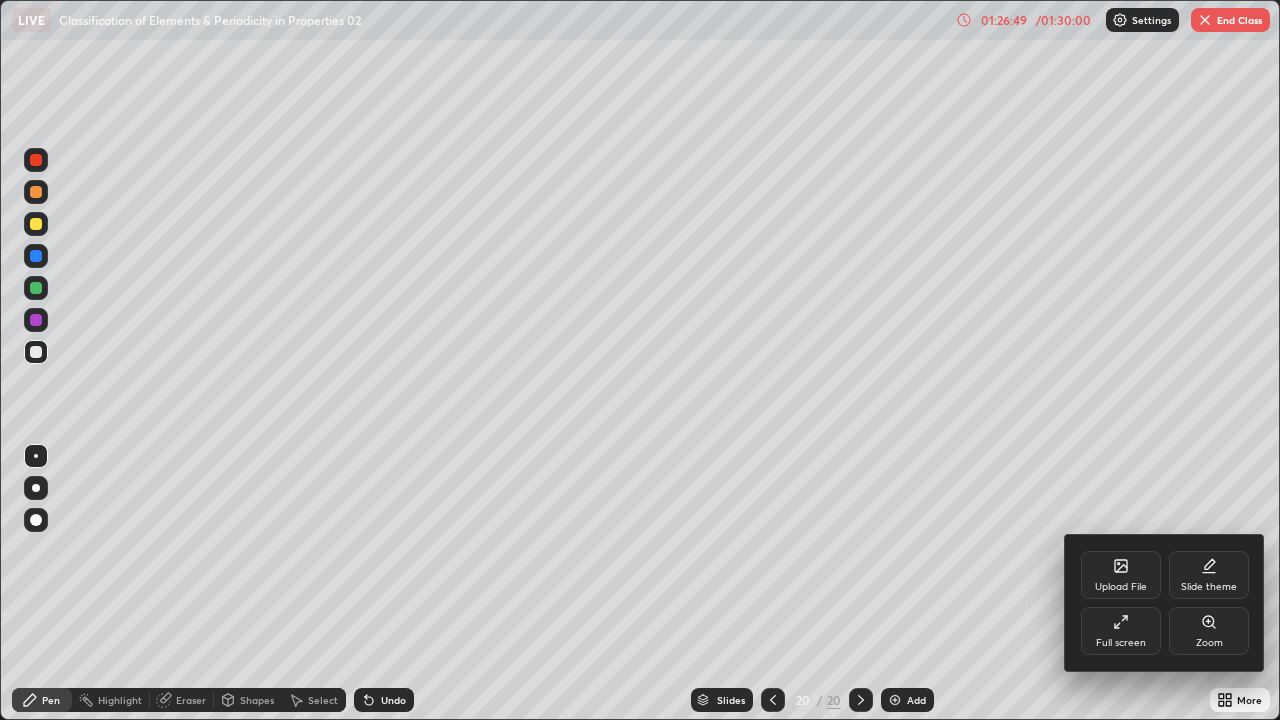 click at bounding box center (640, 360) 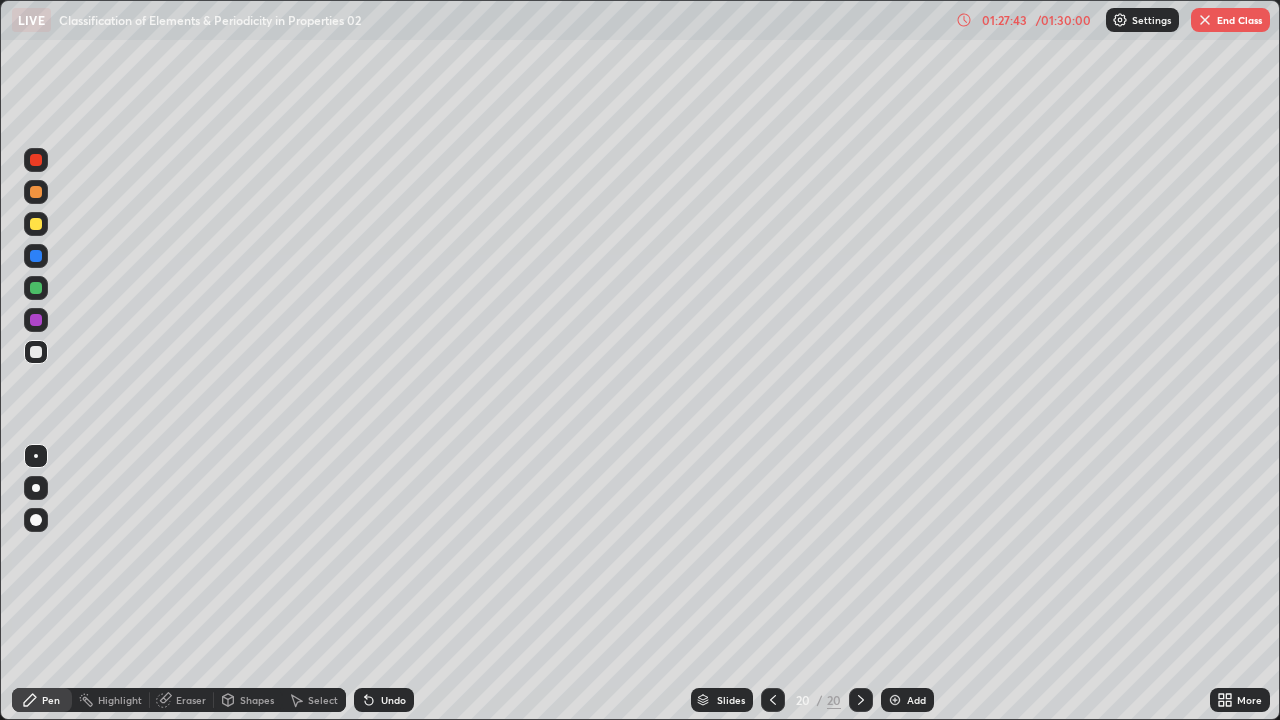 click on "Add" at bounding box center (907, 700) 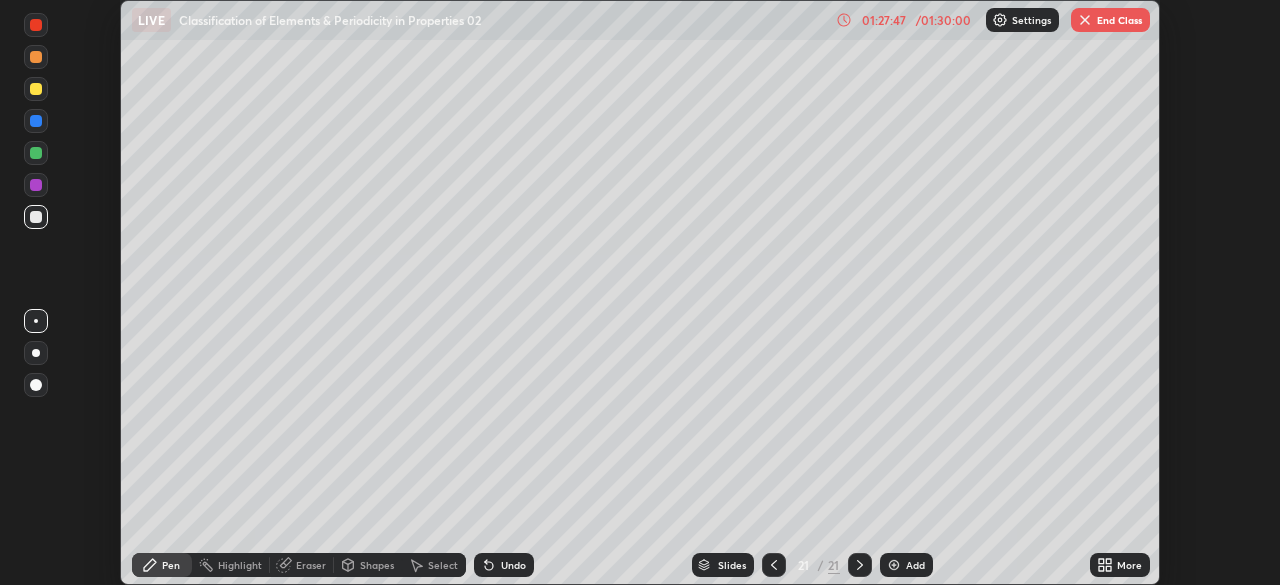 scroll, scrollTop: 585, scrollLeft: 1280, axis: both 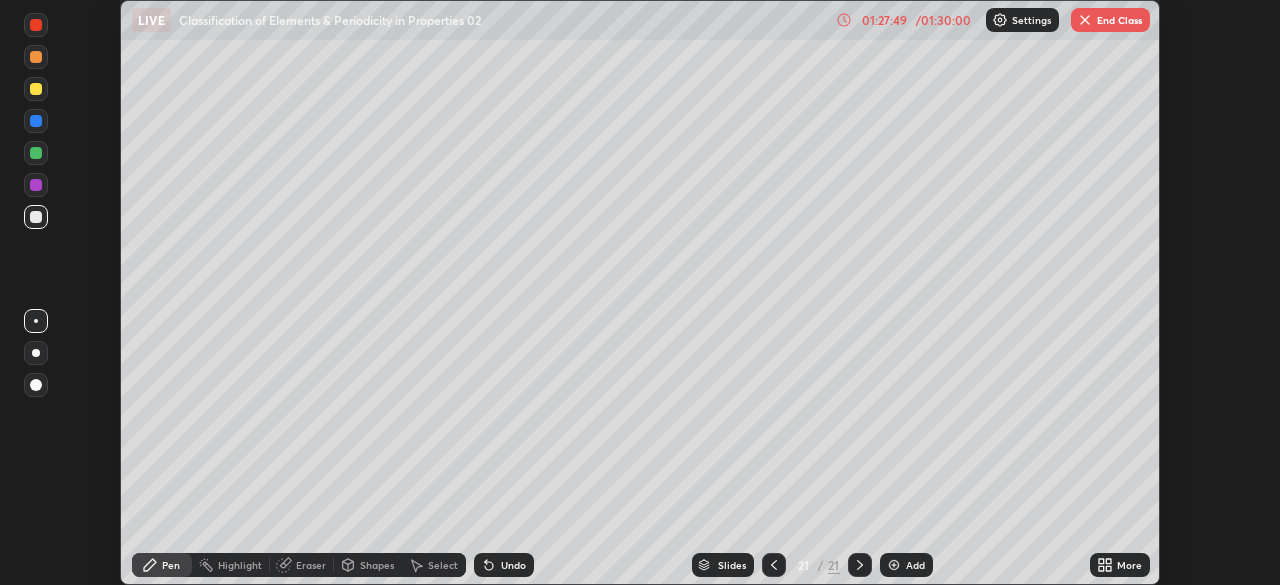 click on "End Class" at bounding box center (1110, 20) 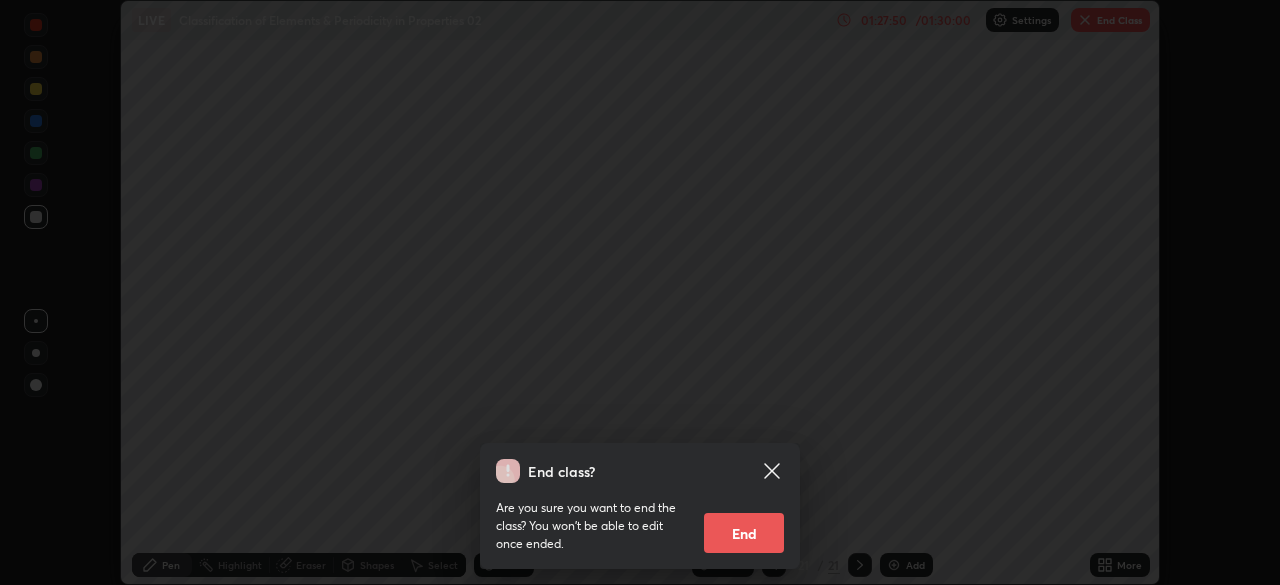 click on "End" at bounding box center (744, 533) 